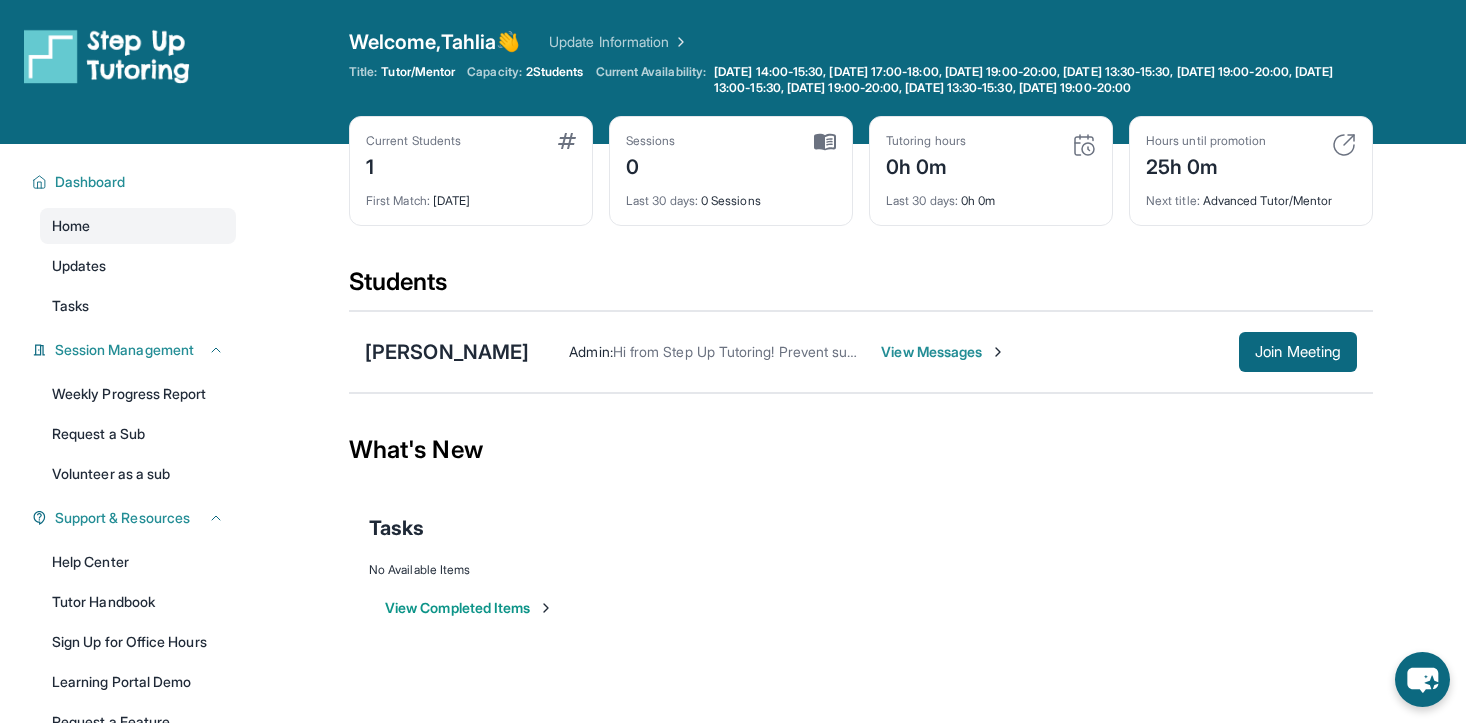 scroll, scrollTop: 0, scrollLeft: 0, axis: both 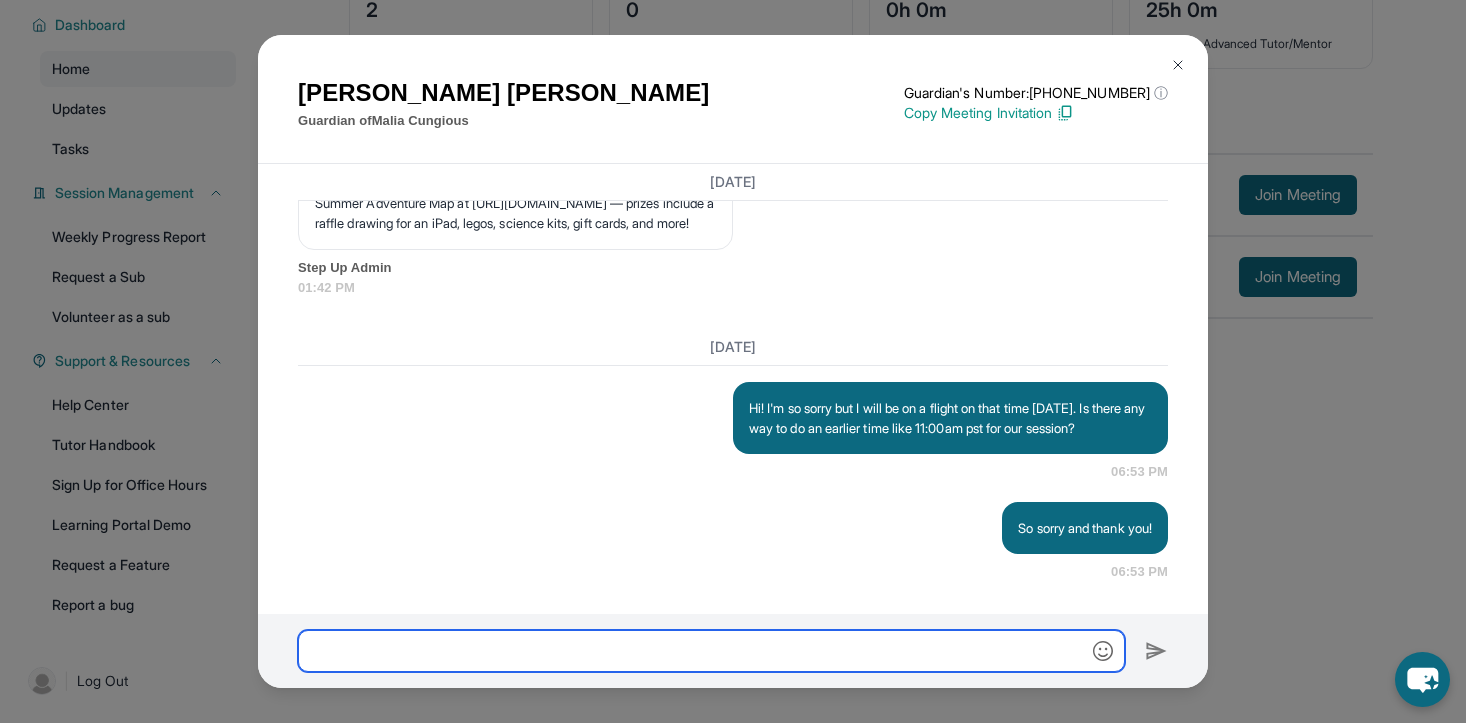 click at bounding box center [711, 651] 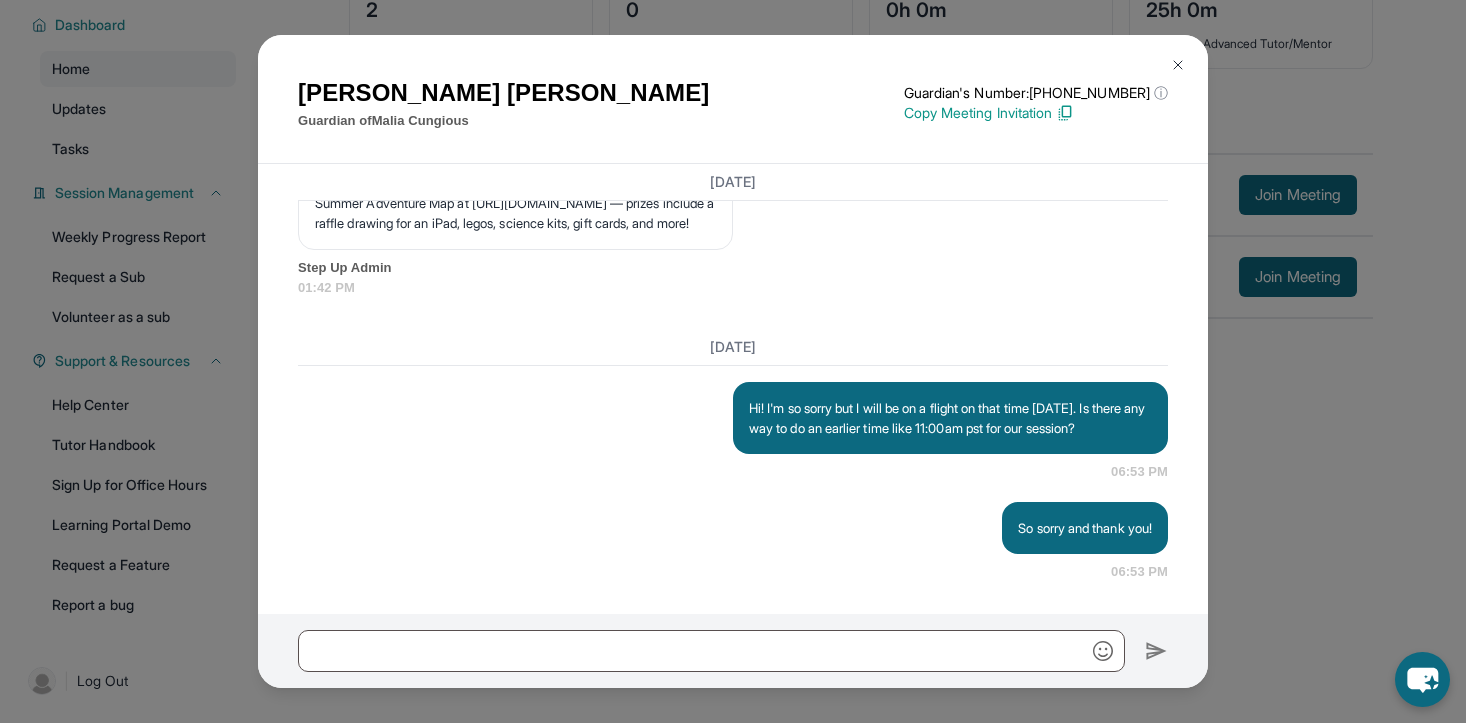 click at bounding box center (1178, 65) 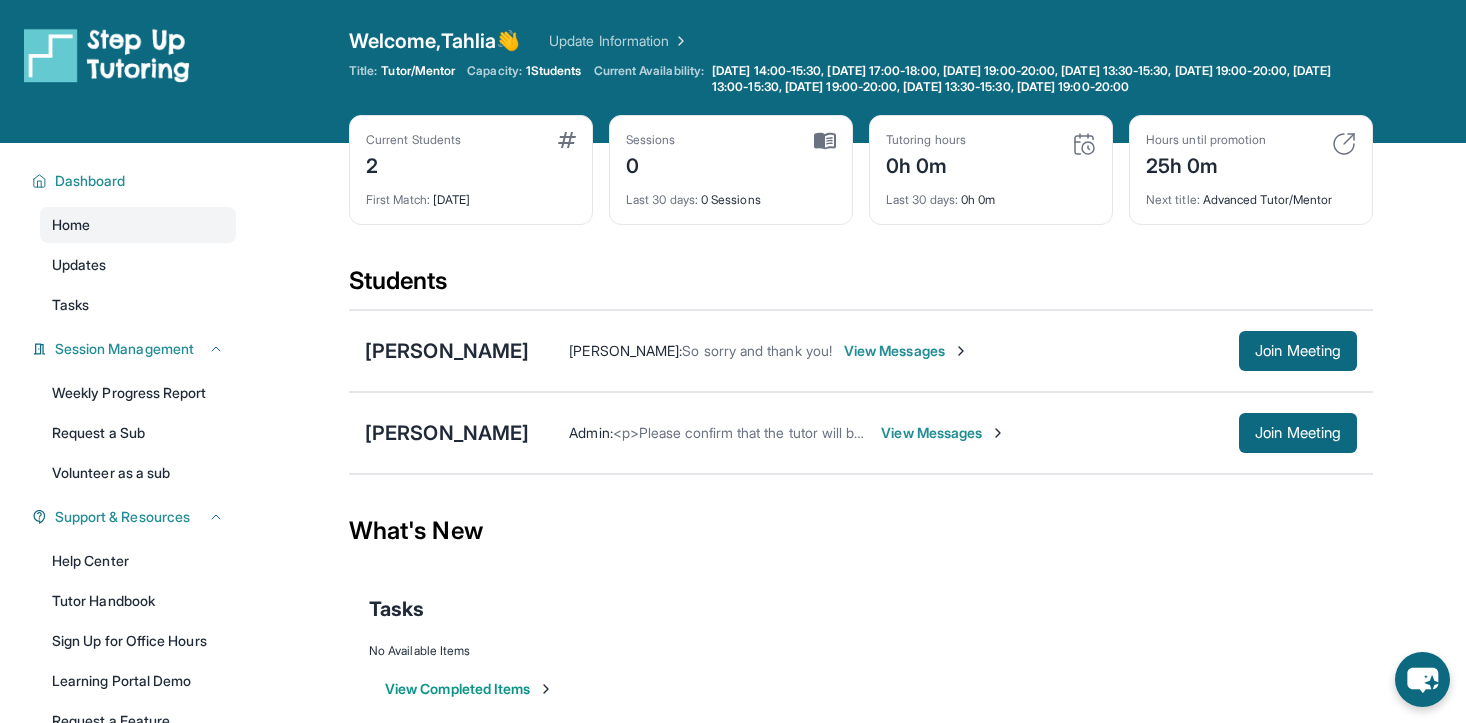 scroll, scrollTop: 0, scrollLeft: 0, axis: both 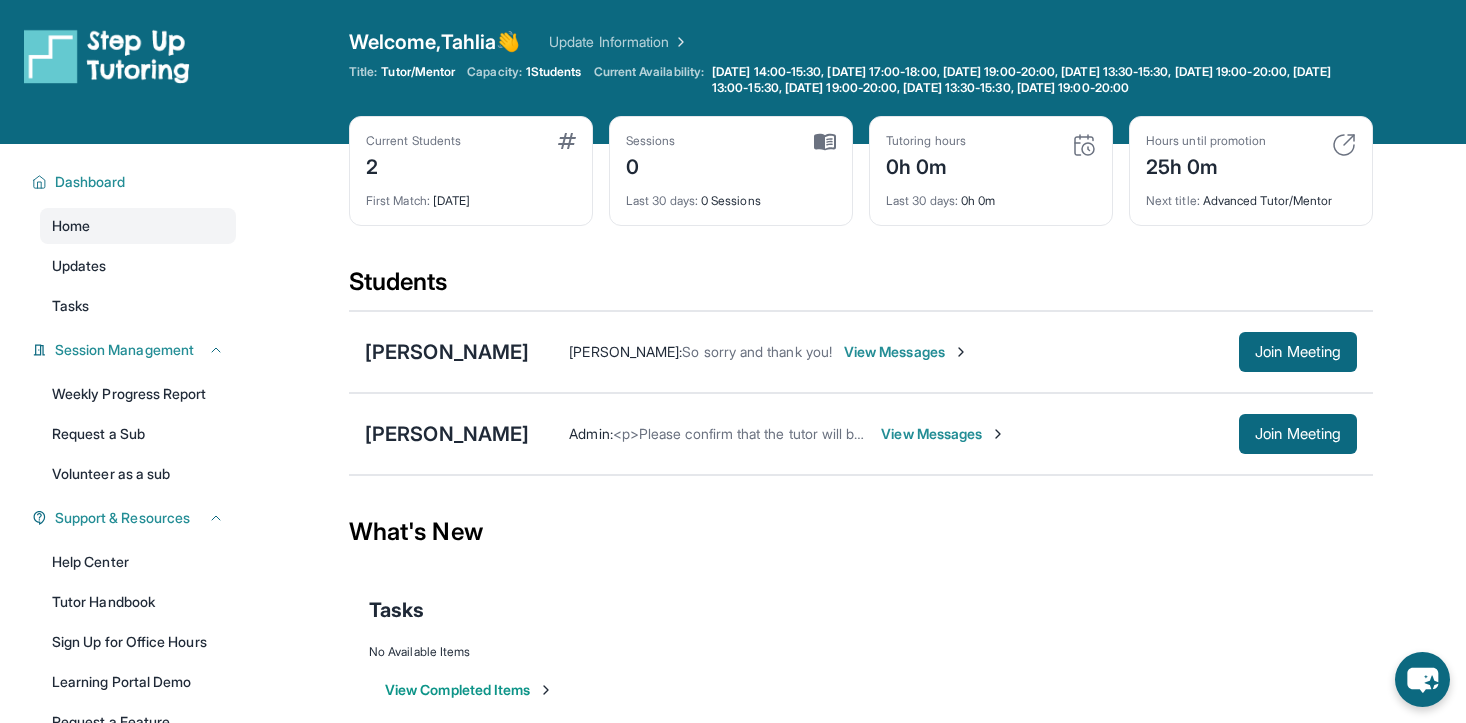 click on "View Messages" at bounding box center (943, 434) 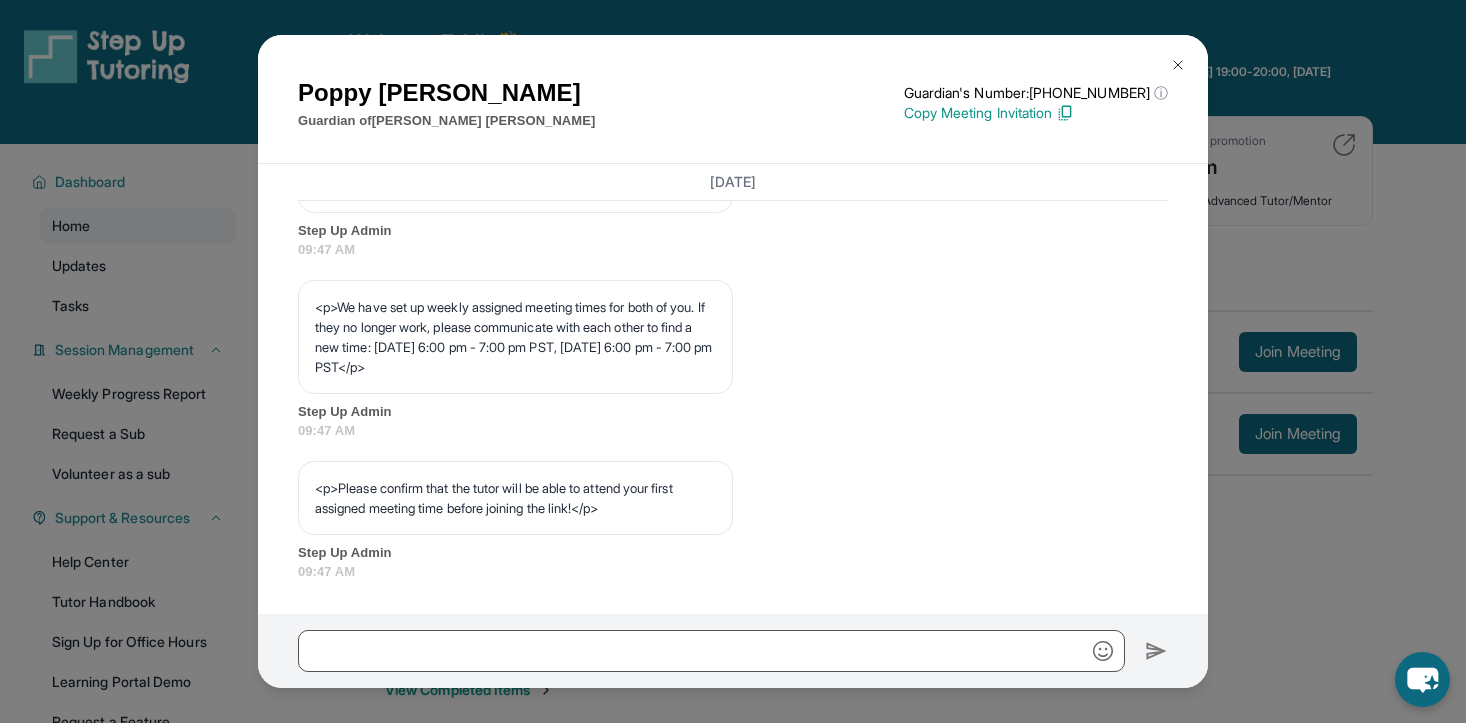 scroll, scrollTop: 1082, scrollLeft: 0, axis: vertical 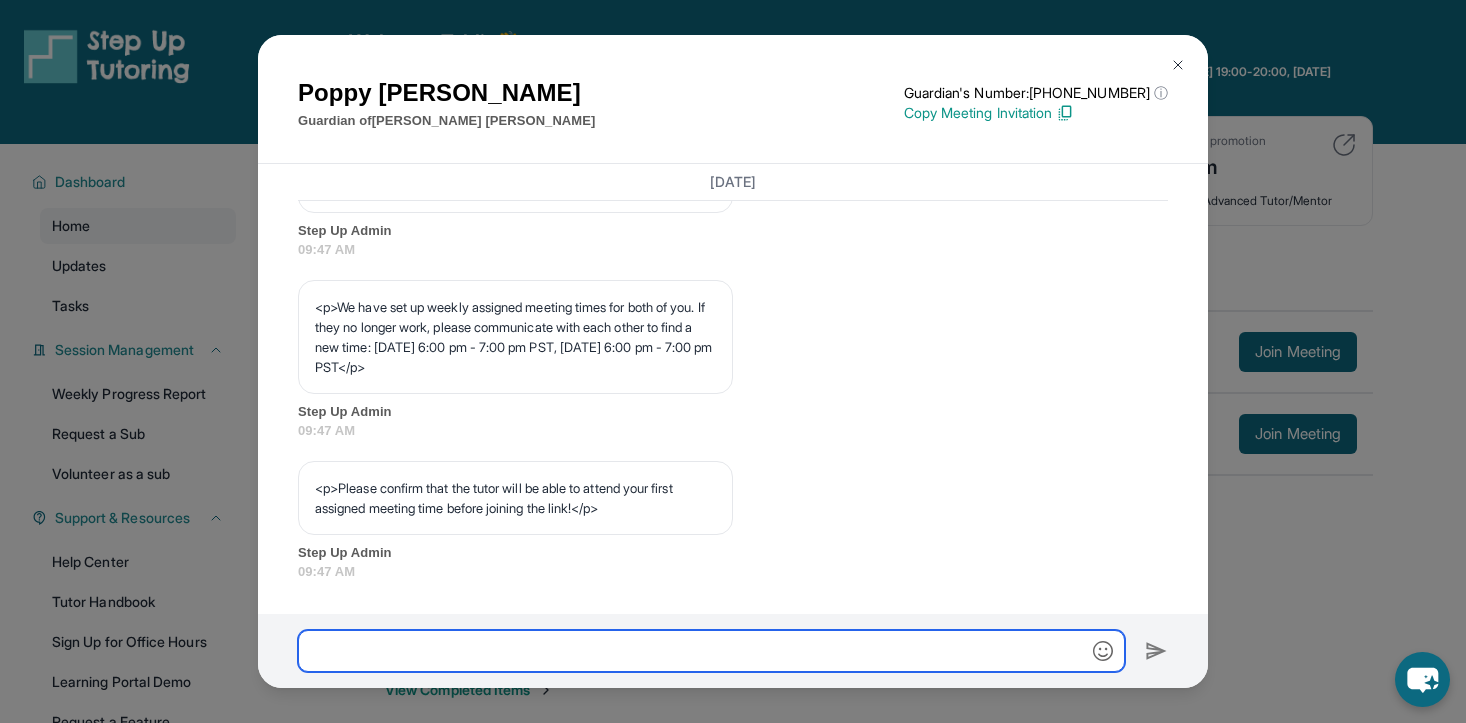 click at bounding box center (711, 651) 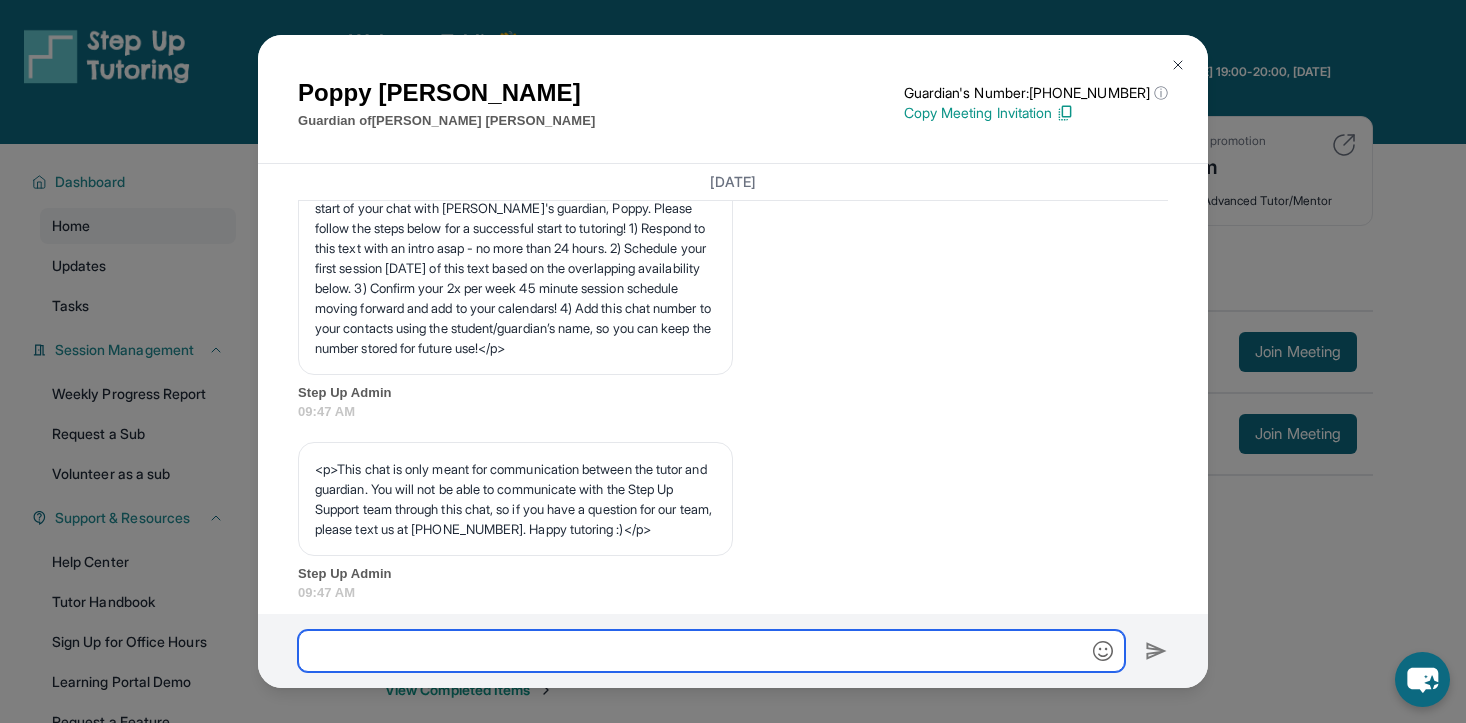 scroll, scrollTop: 0, scrollLeft: 0, axis: both 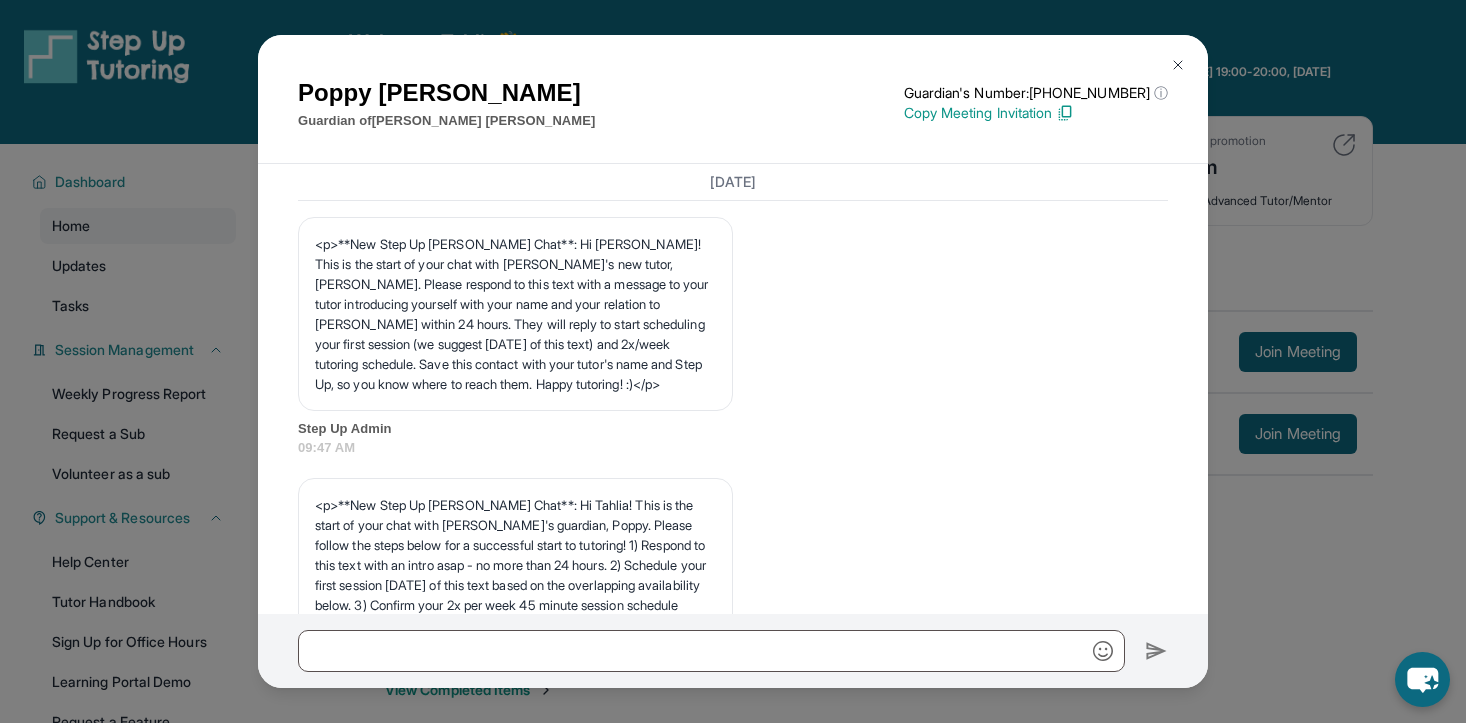 click at bounding box center [1178, 65] 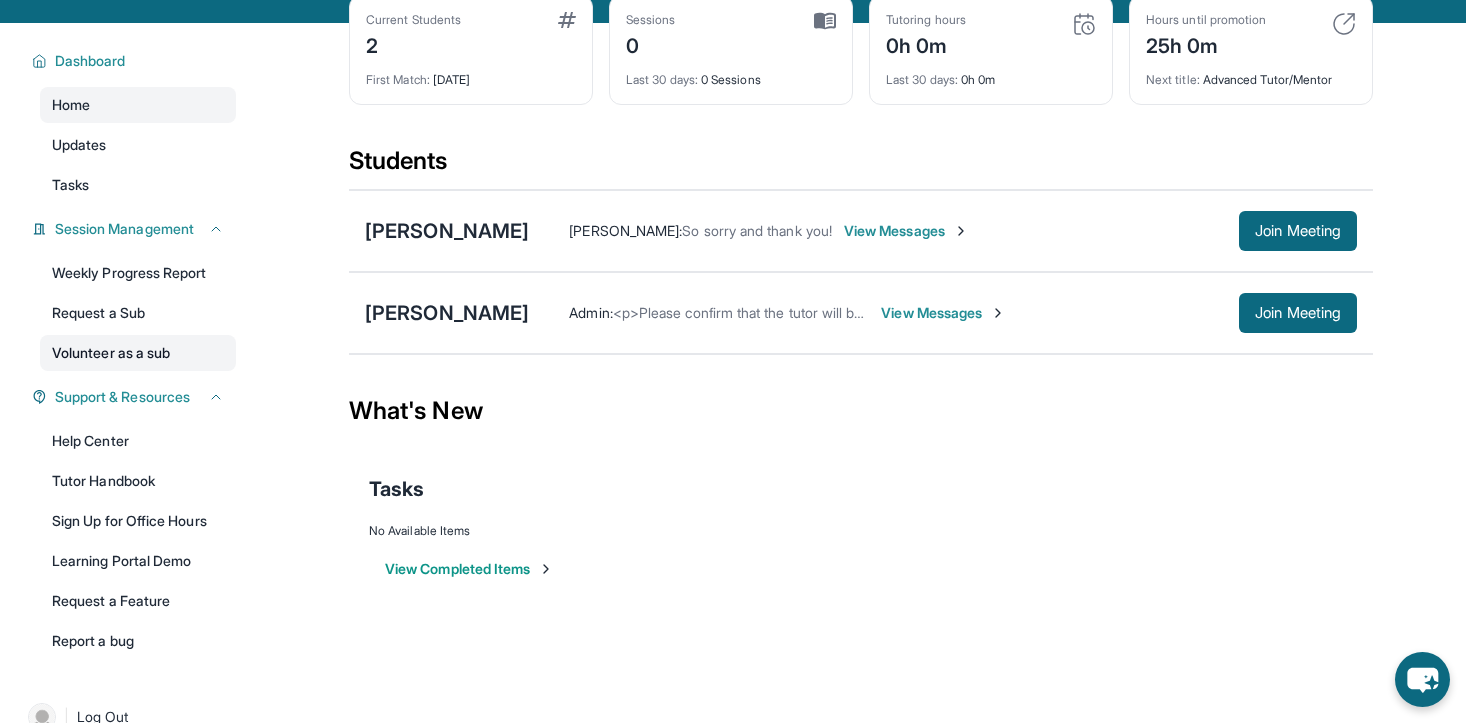 scroll, scrollTop: 157, scrollLeft: 0, axis: vertical 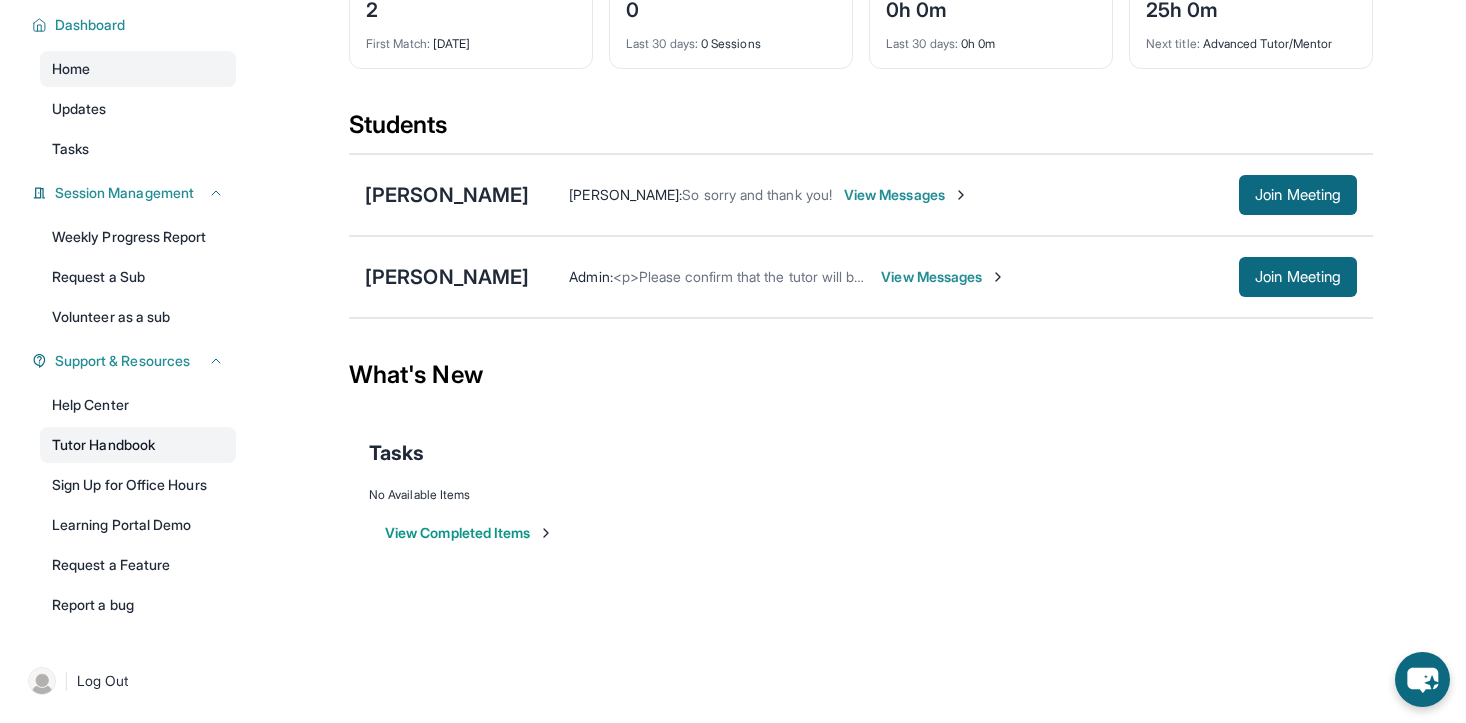 click on "Tutor Handbook" at bounding box center [138, 445] 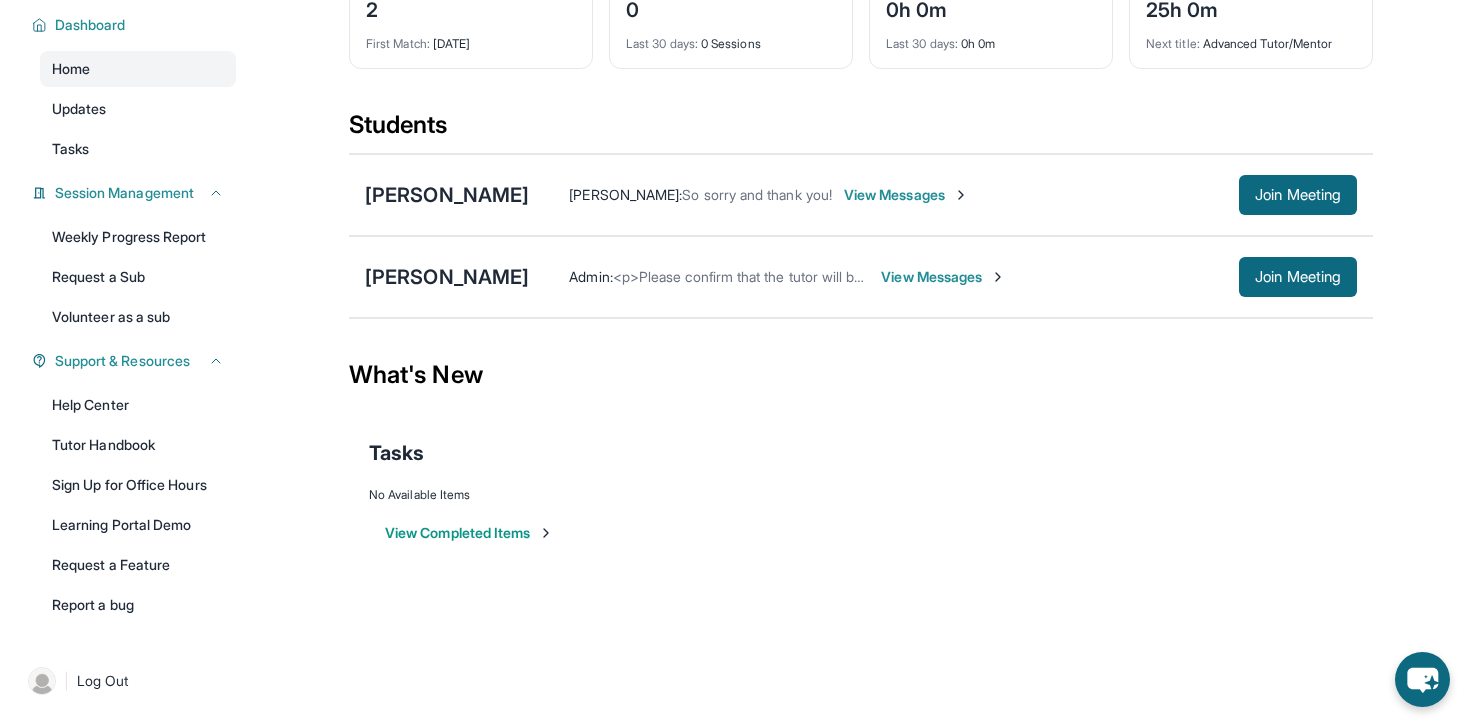 click on "View Messages" at bounding box center (906, 195) 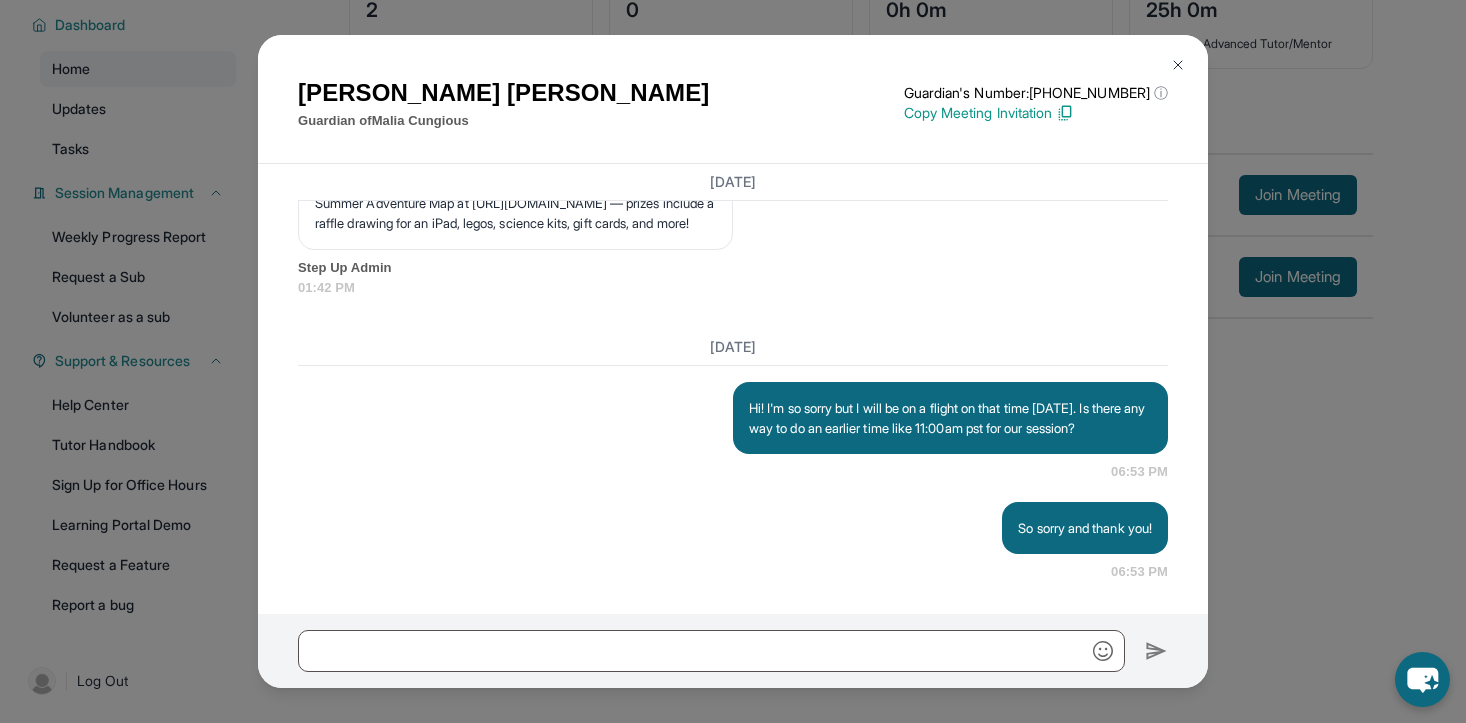 scroll, scrollTop: 3076, scrollLeft: 0, axis: vertical 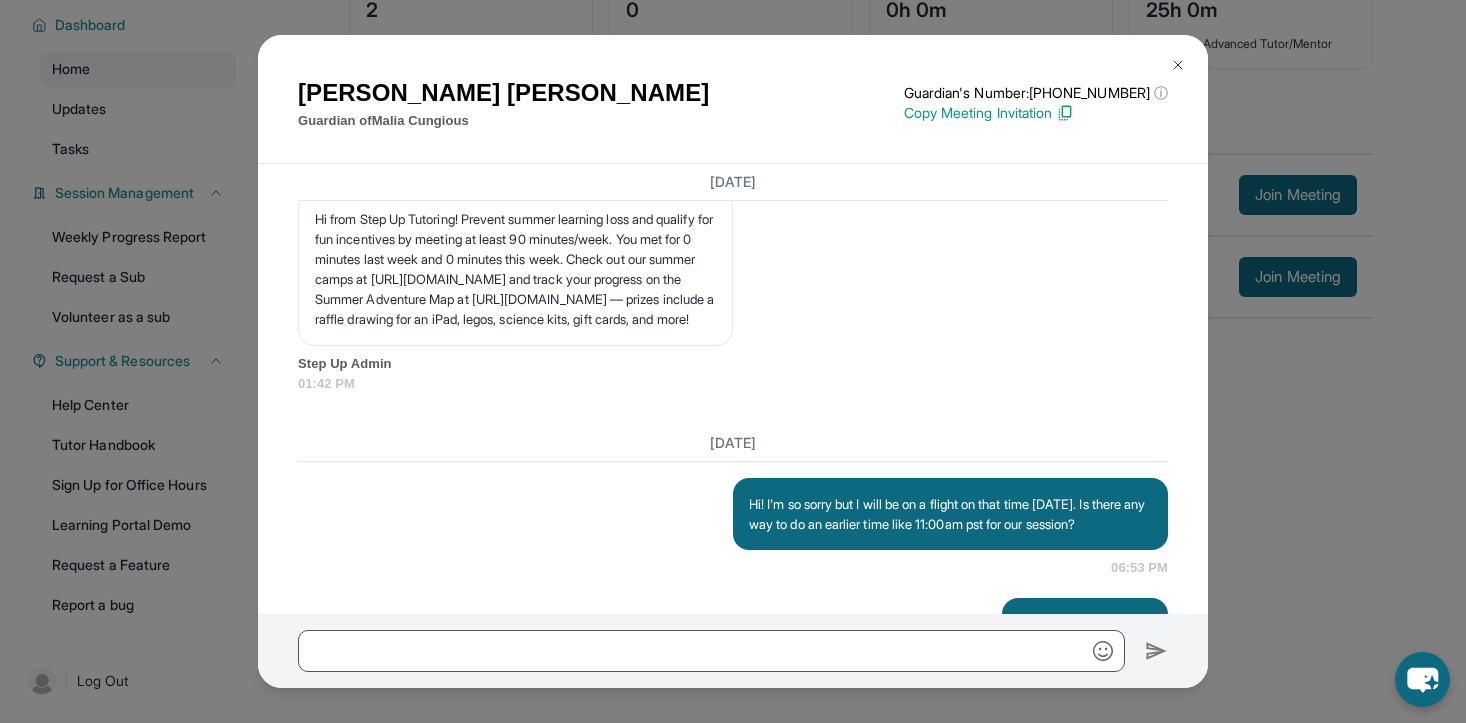 click at bounding box center [1178, 65] 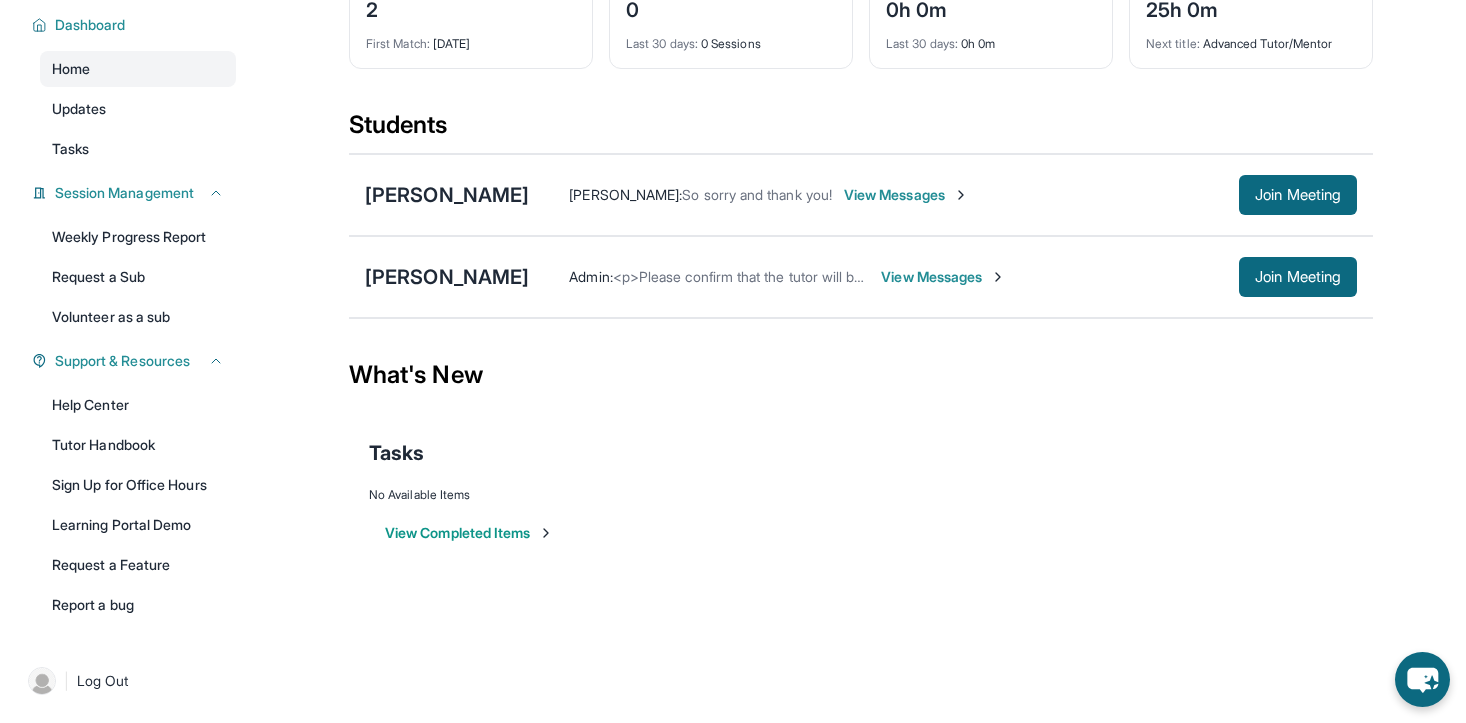 click on "View Messages" at bounding box center [943, 277] 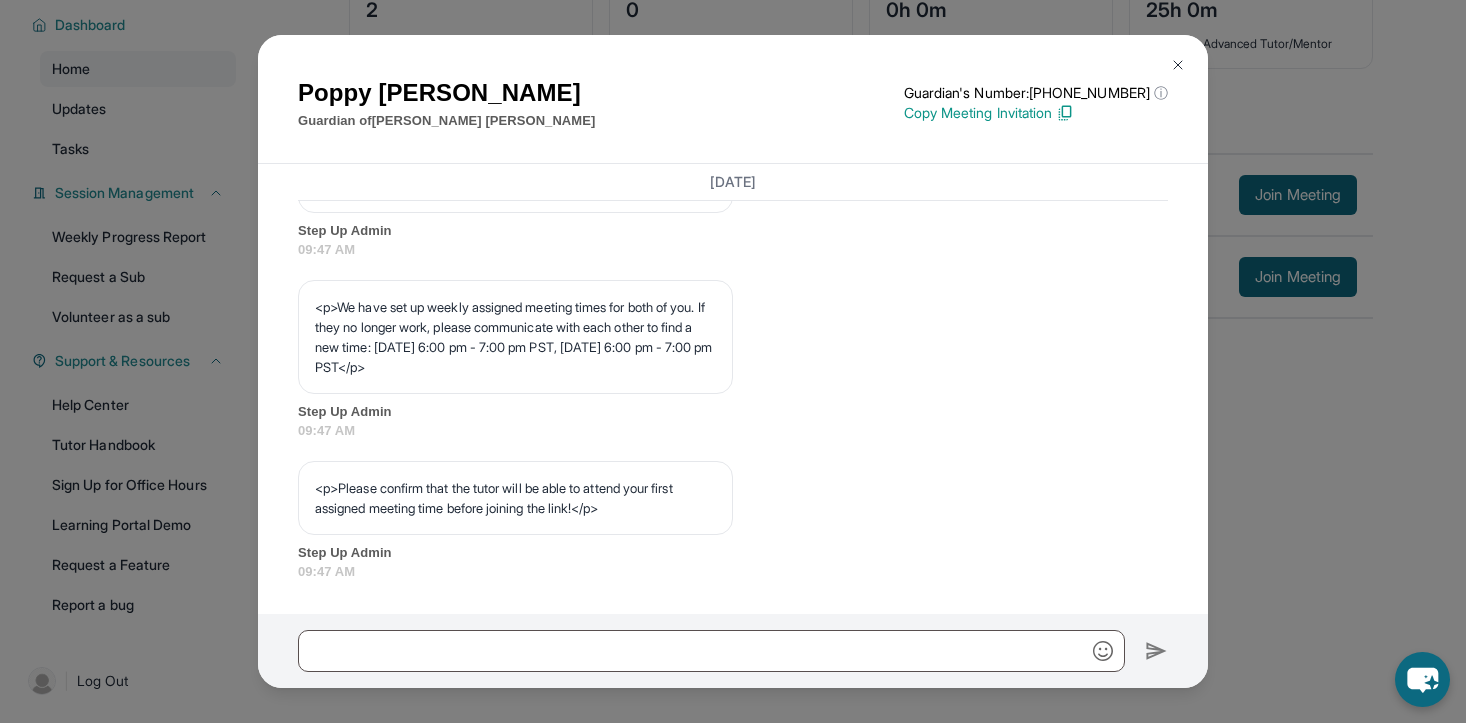 scroll, scrollTop: 1082, scrollLeft: 0, axis: vertical 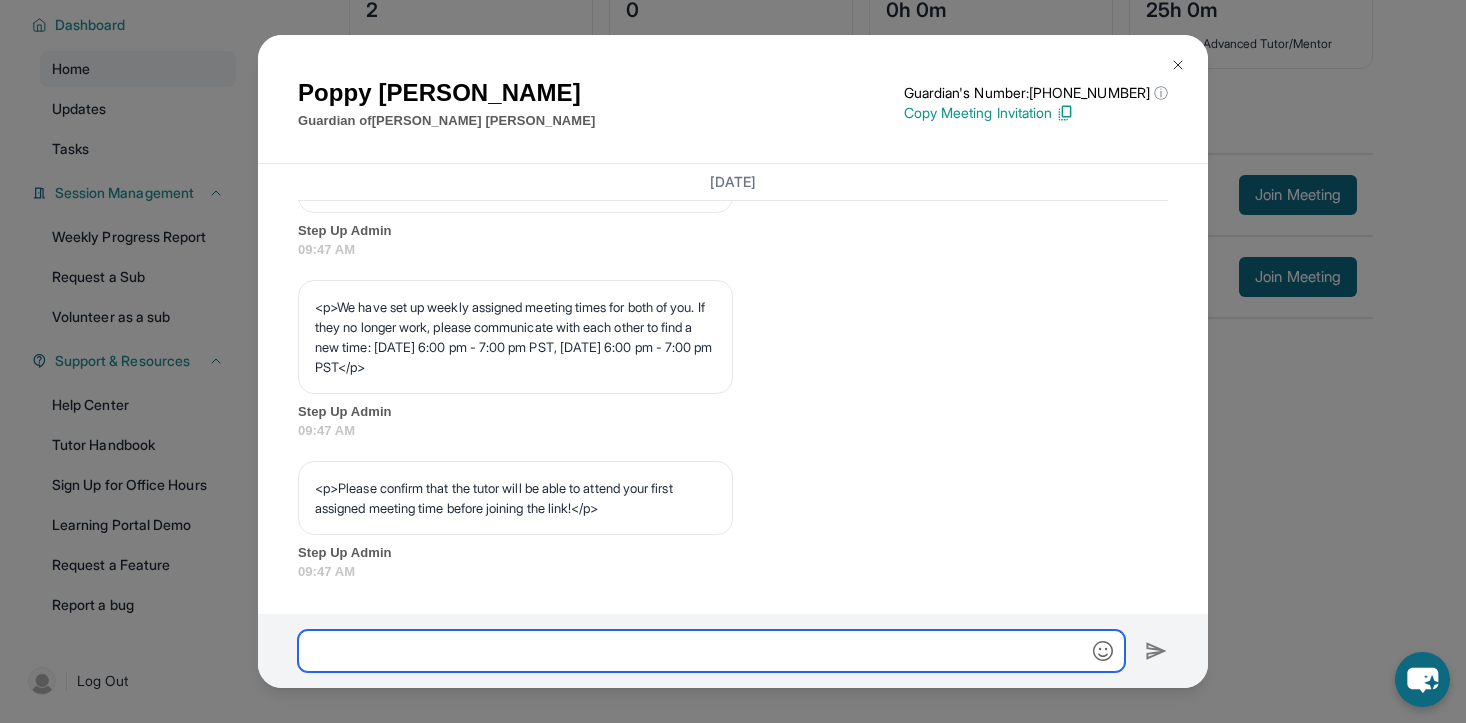 click at bounding box center (711, 651) 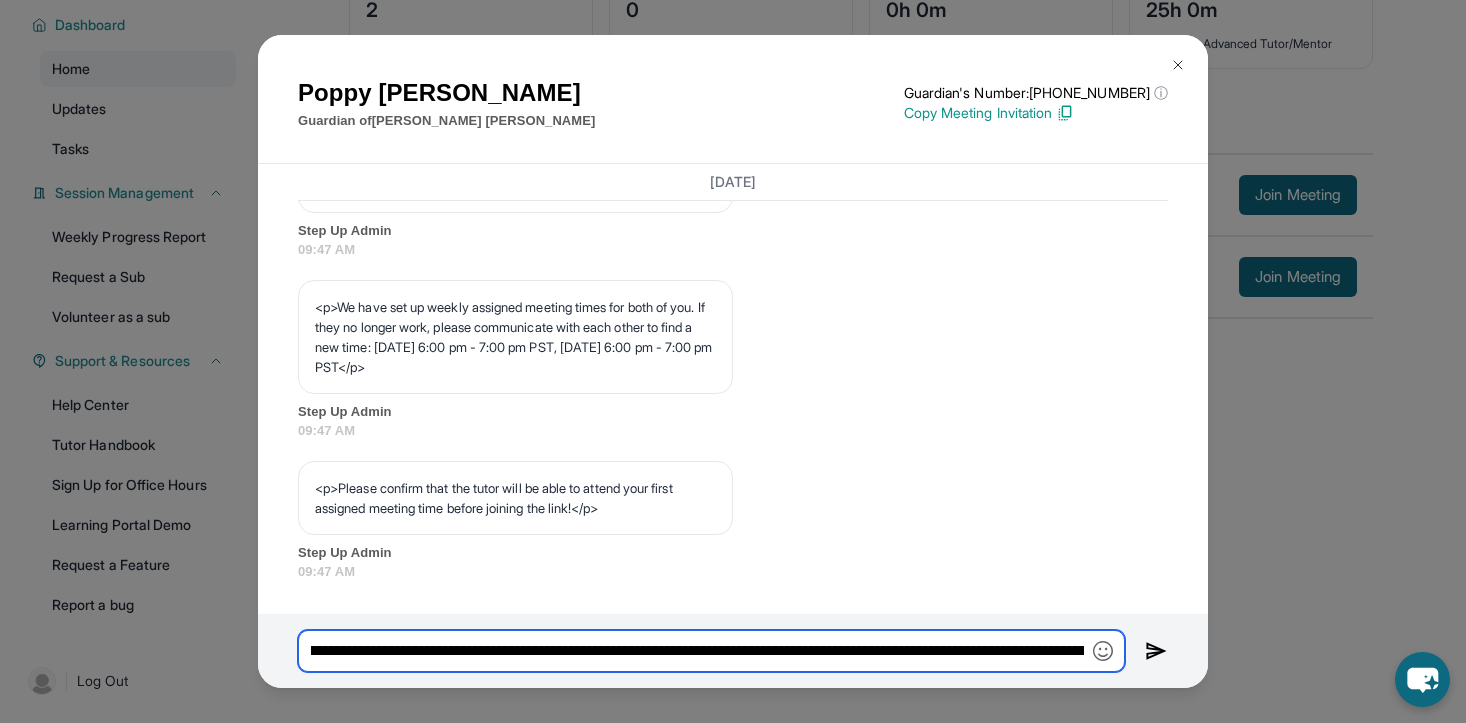 scroll, scrollTop: 0, scrollLeft: 0, axis: both 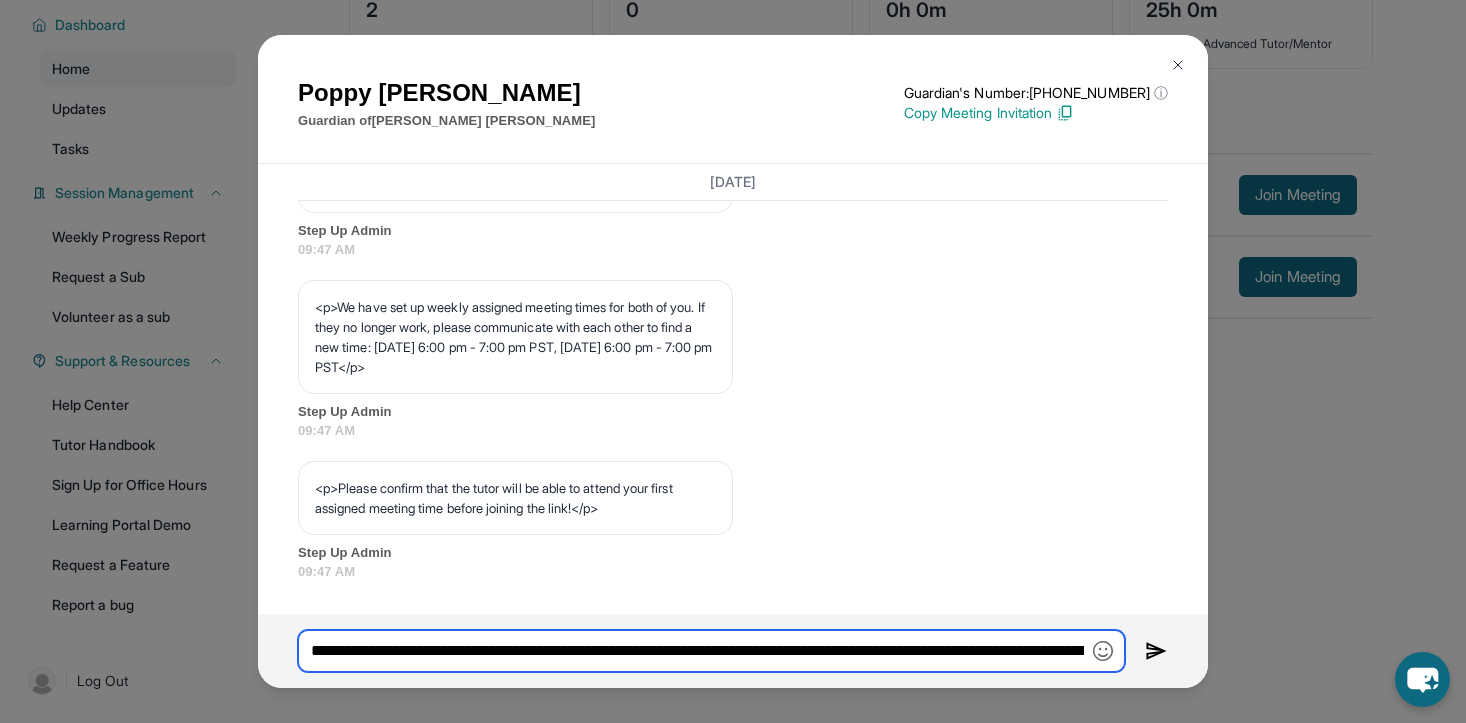 drag, startPoint x: 366, startPoint y: 650, endPoint x: 494, endPoint y: 649, distance: 128.0039 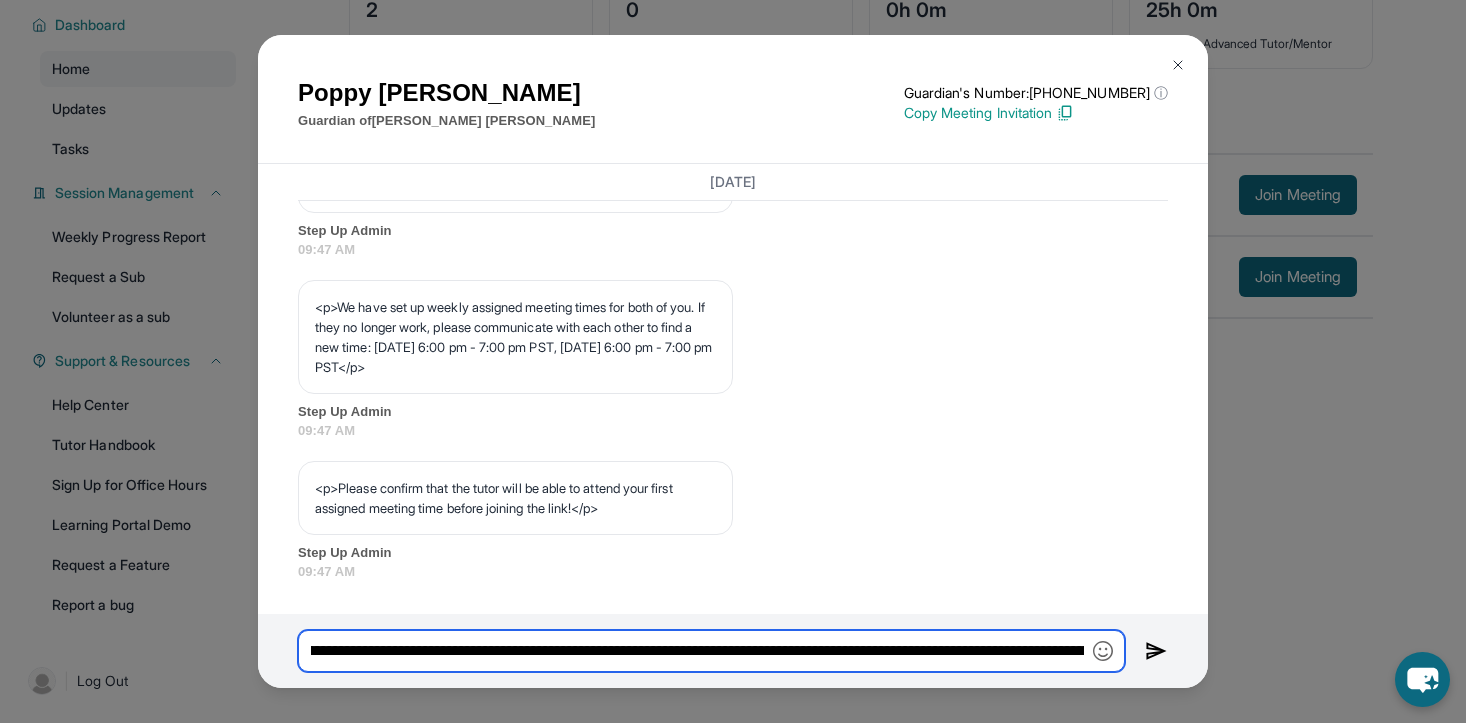 scroll, scrollTop: 0, scrollLeft: 471, axis: horizontal 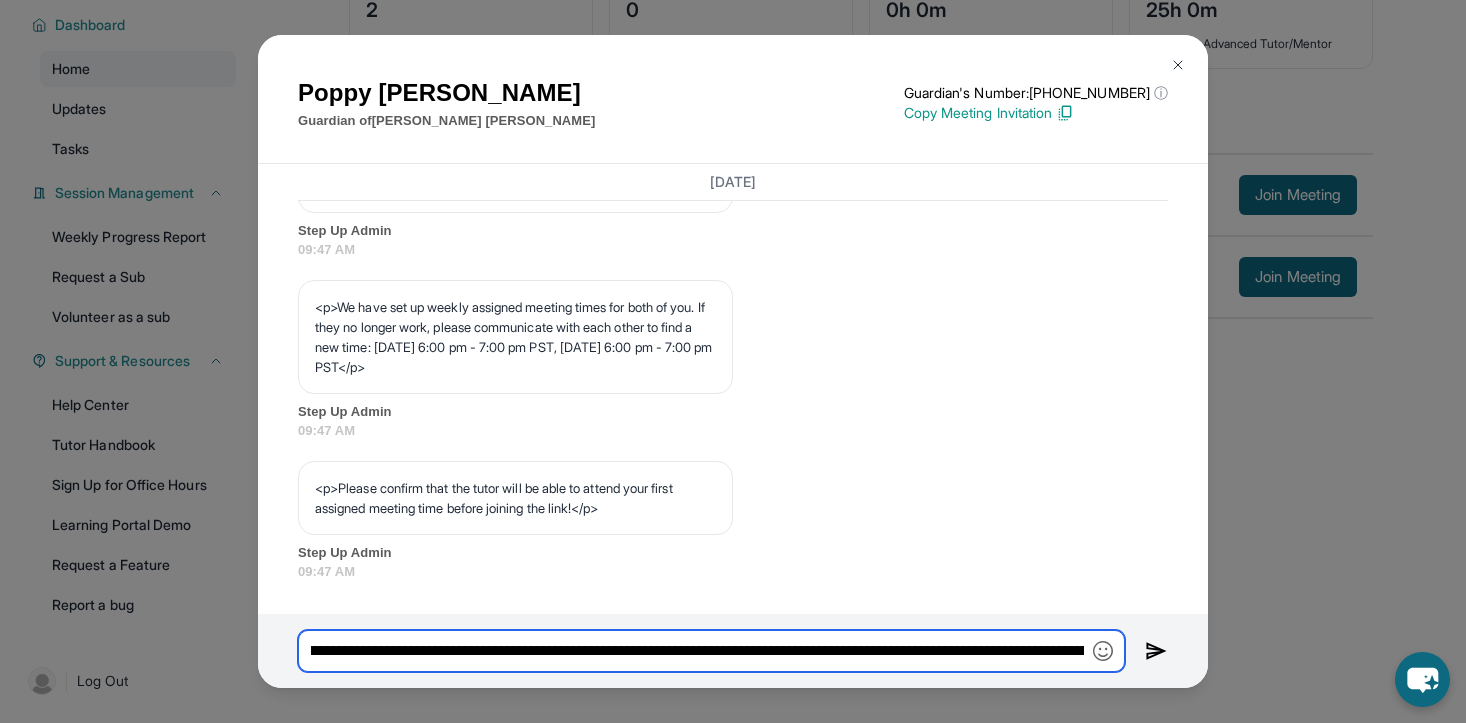 drag, startPoint x: 757, startPoint y: 650, endPoint x: 631, endPoint y: 650, distance: 126 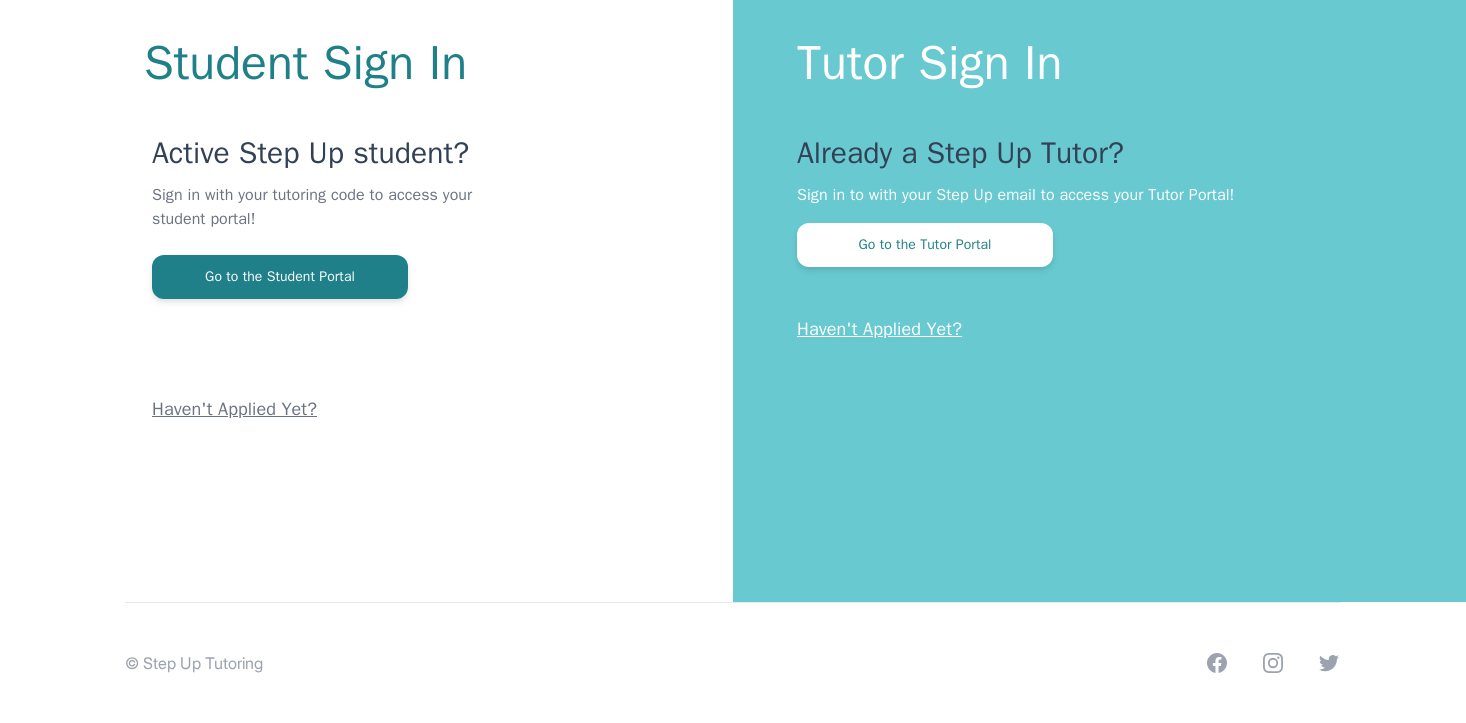 scroll, scrollTop: 0, scrollLeft: 0, axis: both 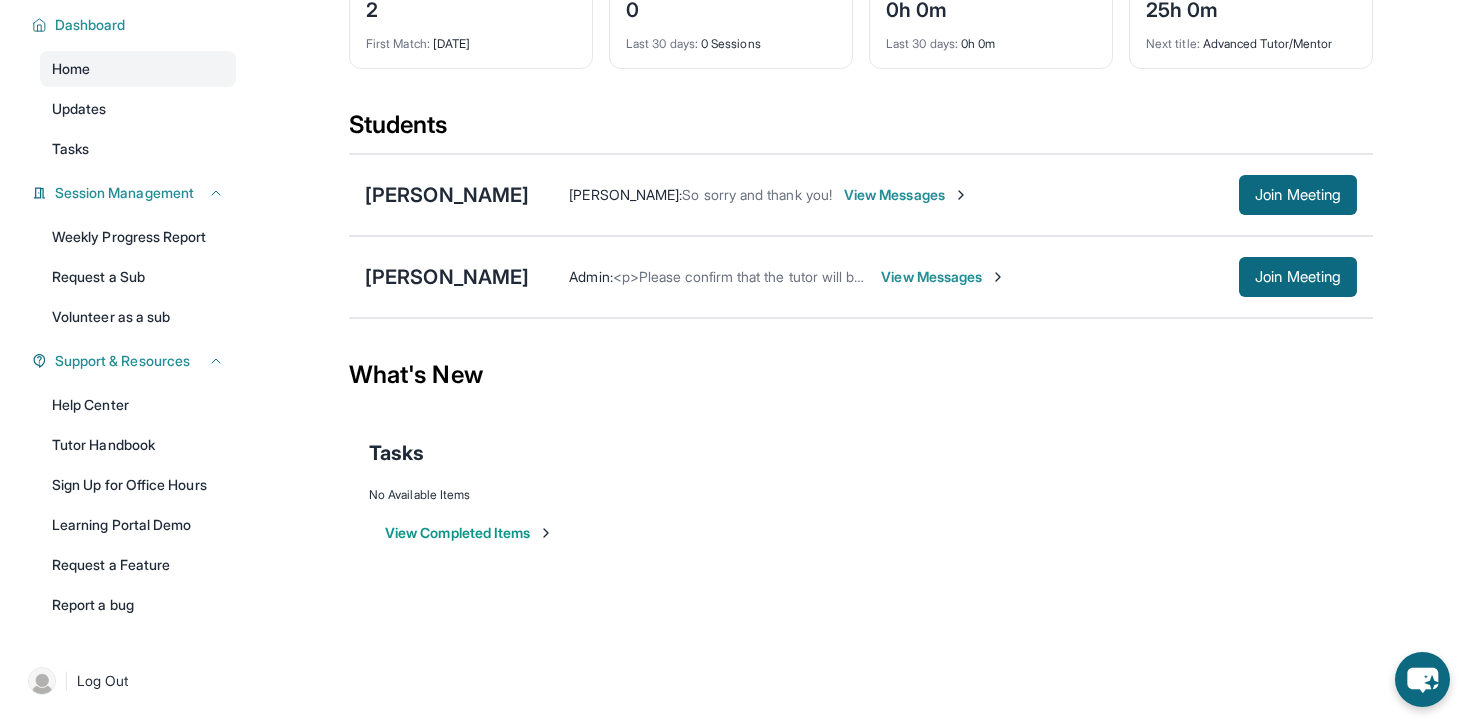 click on "View Messages" at bounding box center [943, 277] 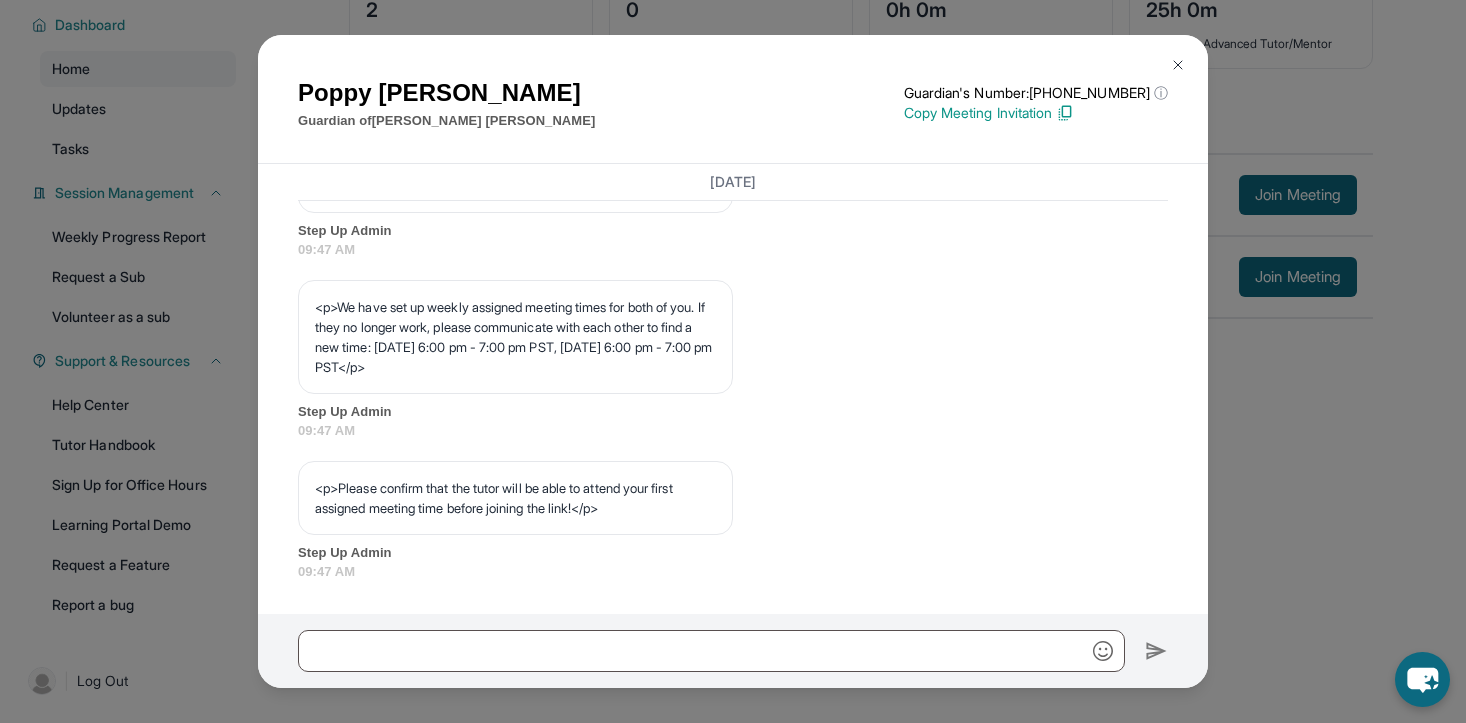 scroll, scrollTop: 1082, scrollLeft: 0, axis: vertical 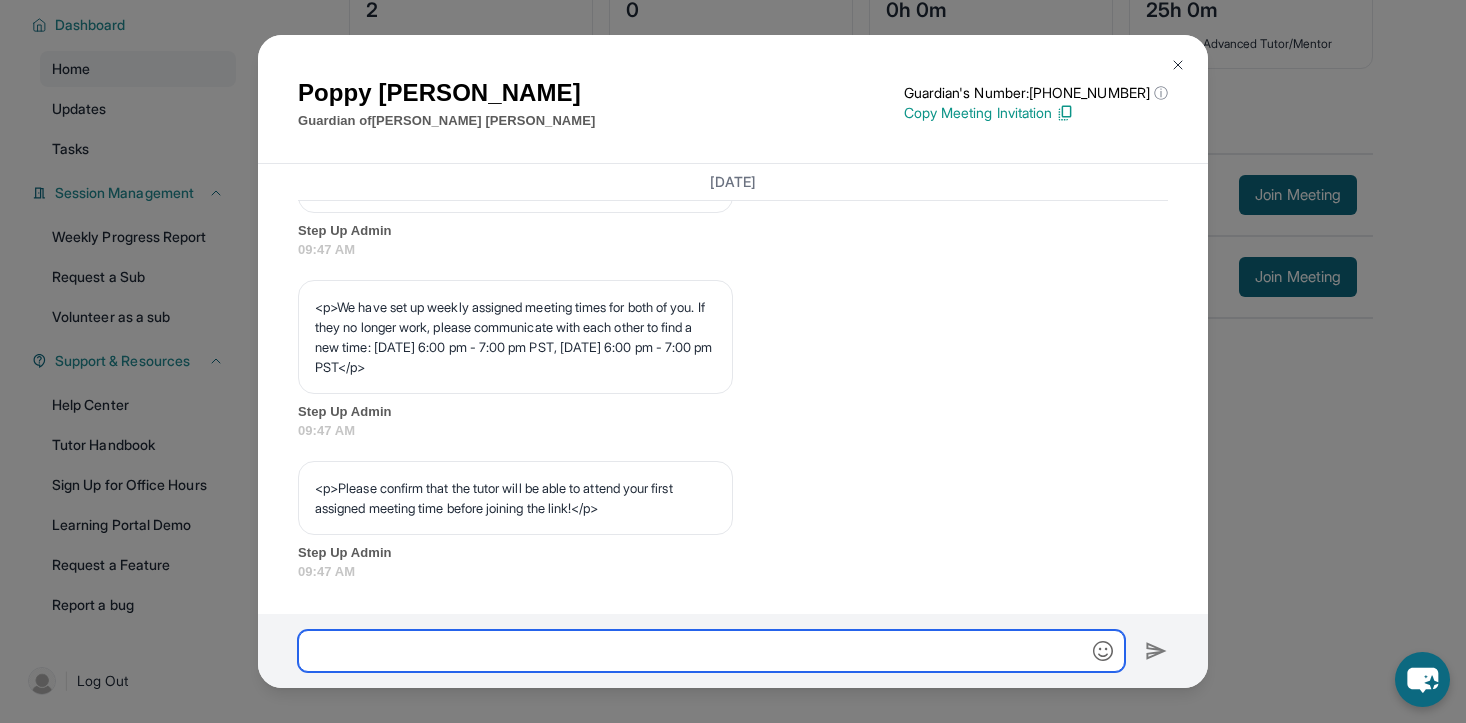 click at bounding box center (711, 651) 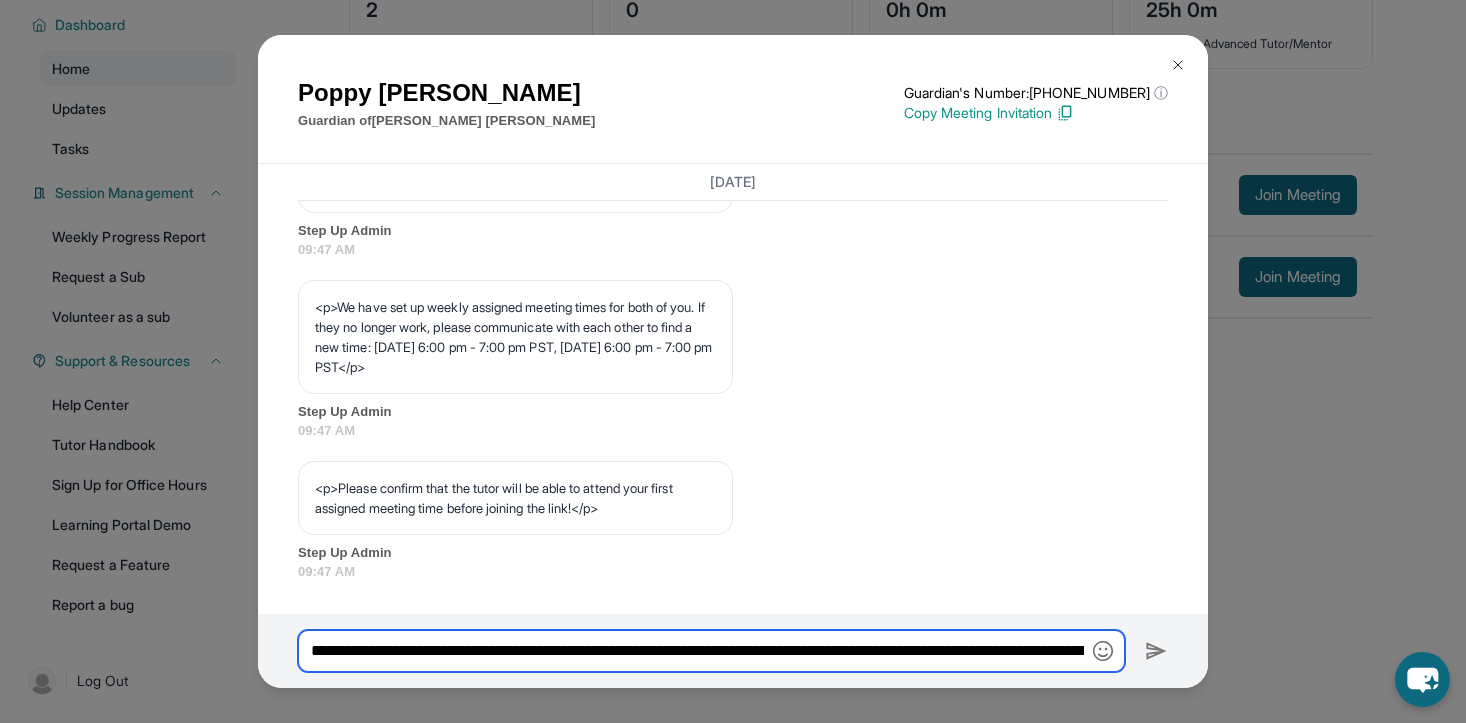 scroll, scrollTop: 0, scrollLeft: 1469, axis: horizontal 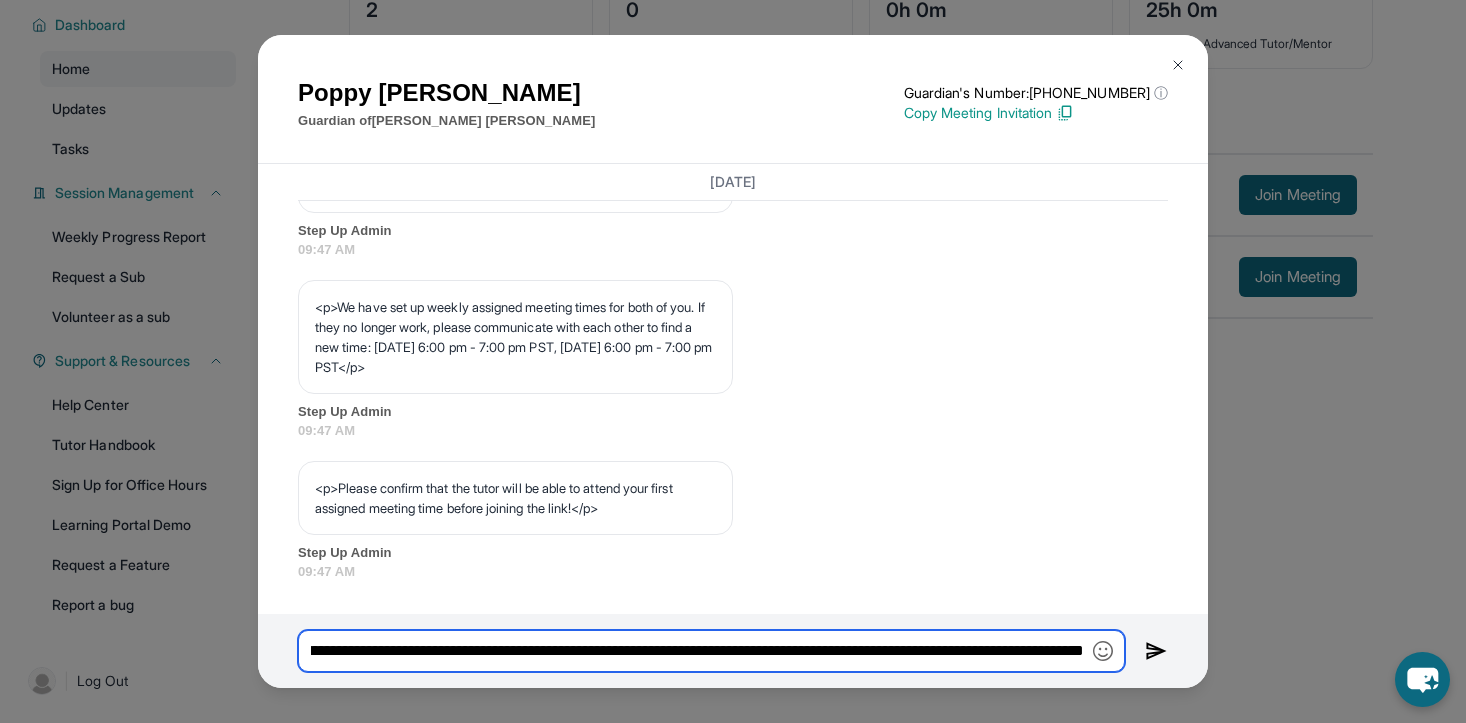 click on "**********" at bounding box center (711, 651) 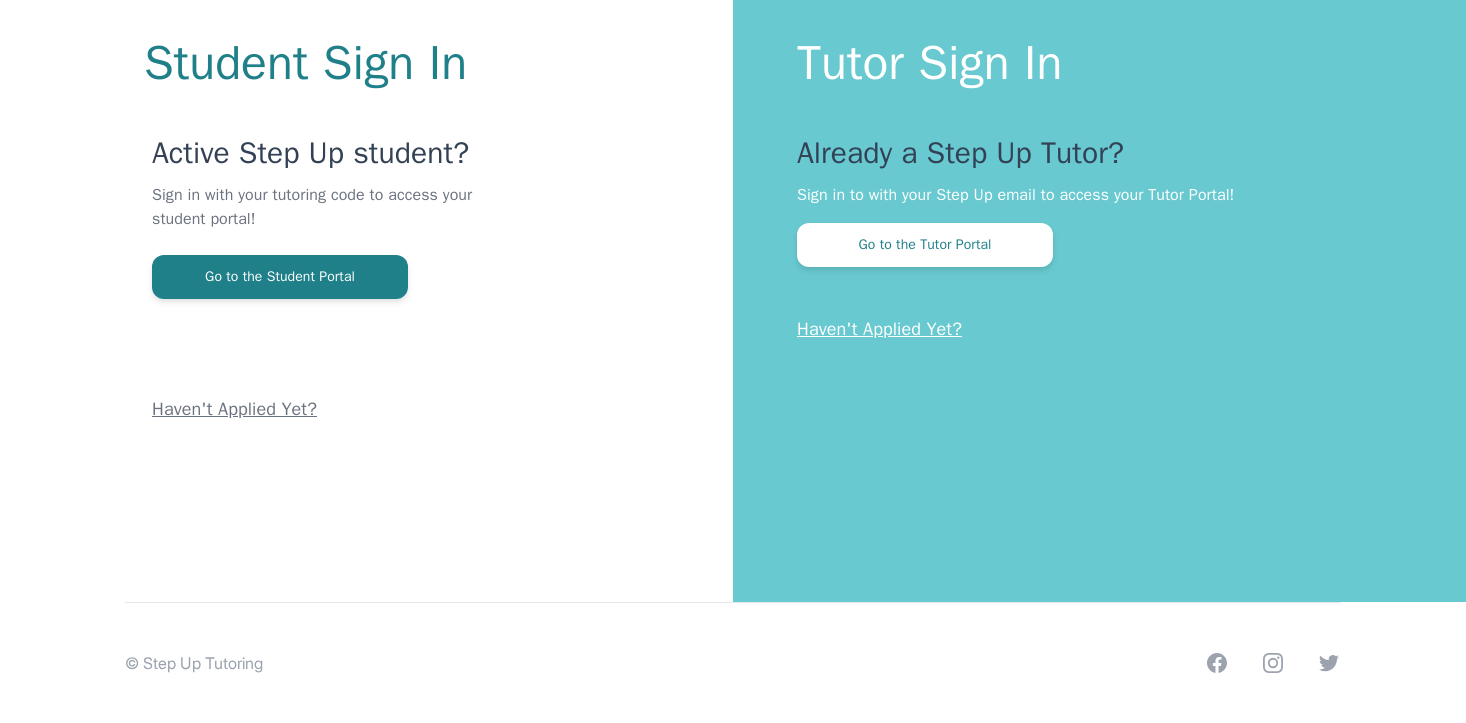scroll, scrollTop: 0, scrollLeft: 0, axis: both 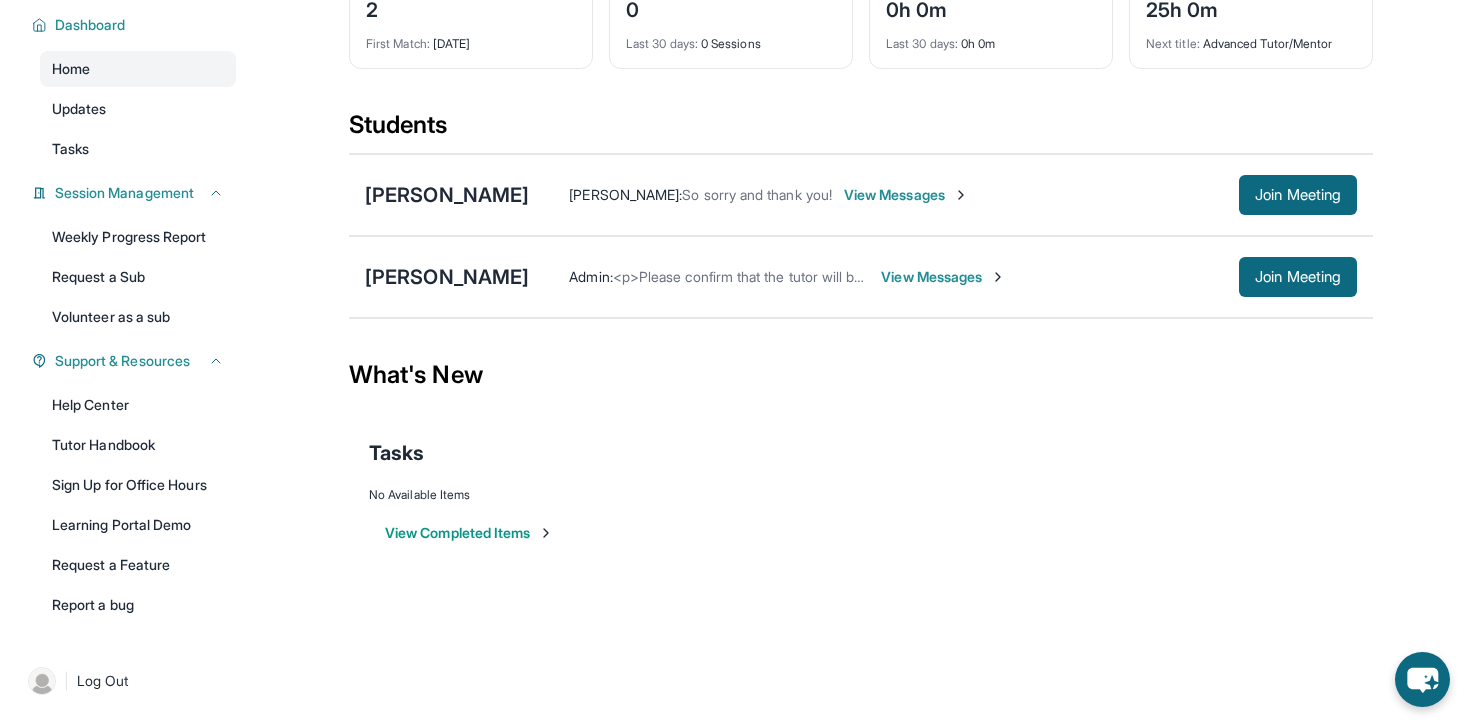 click on "View Messages" at bounding box center (943, 277) 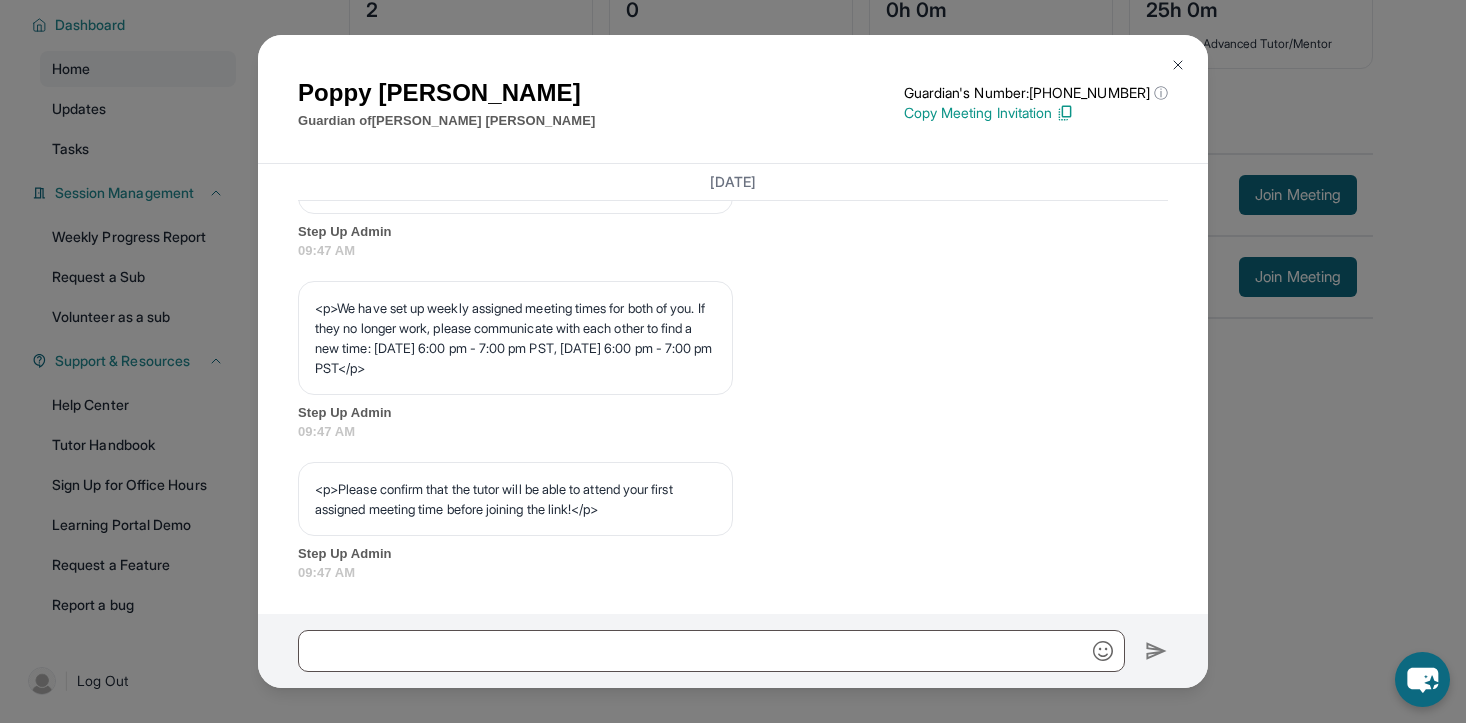 scroll, scrollTop: 1082, scrollLeft: 0, axis: vertical 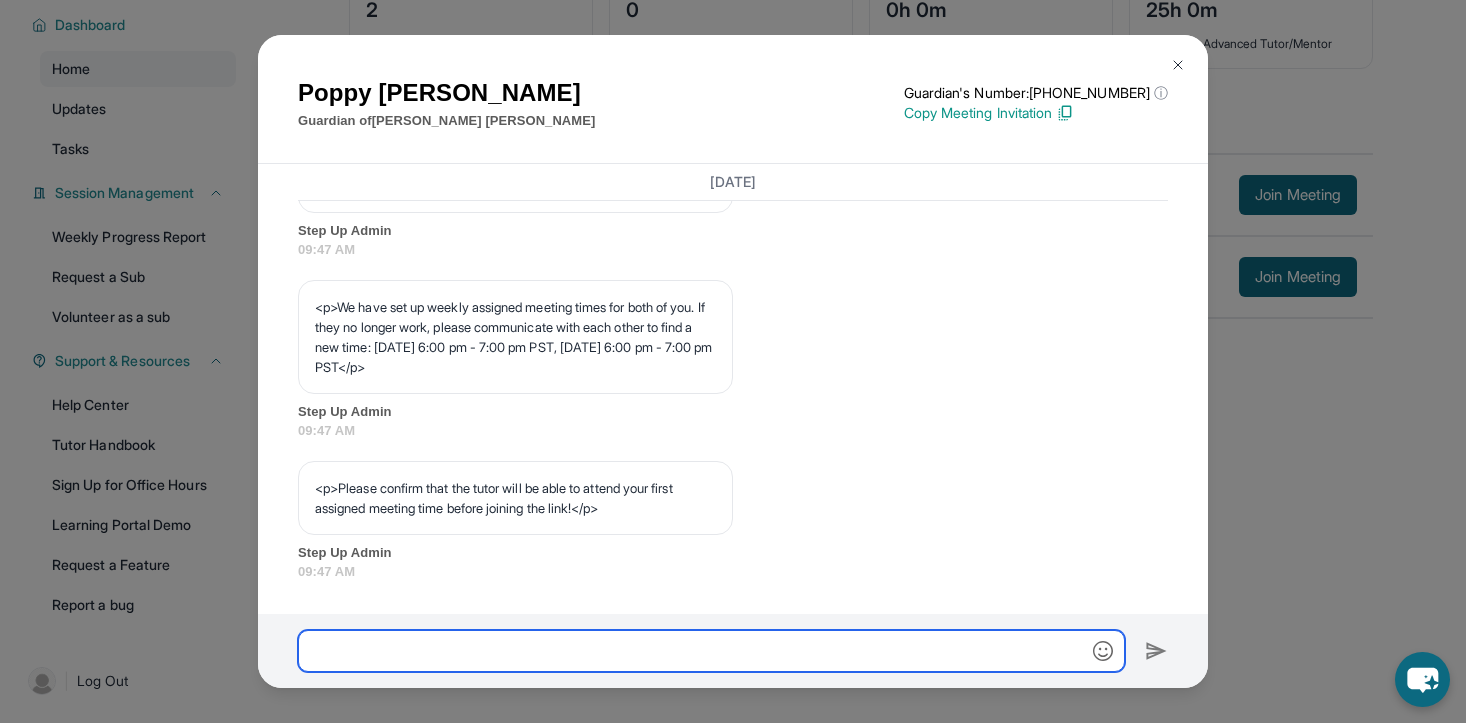 click at bounding box center [711, 651] 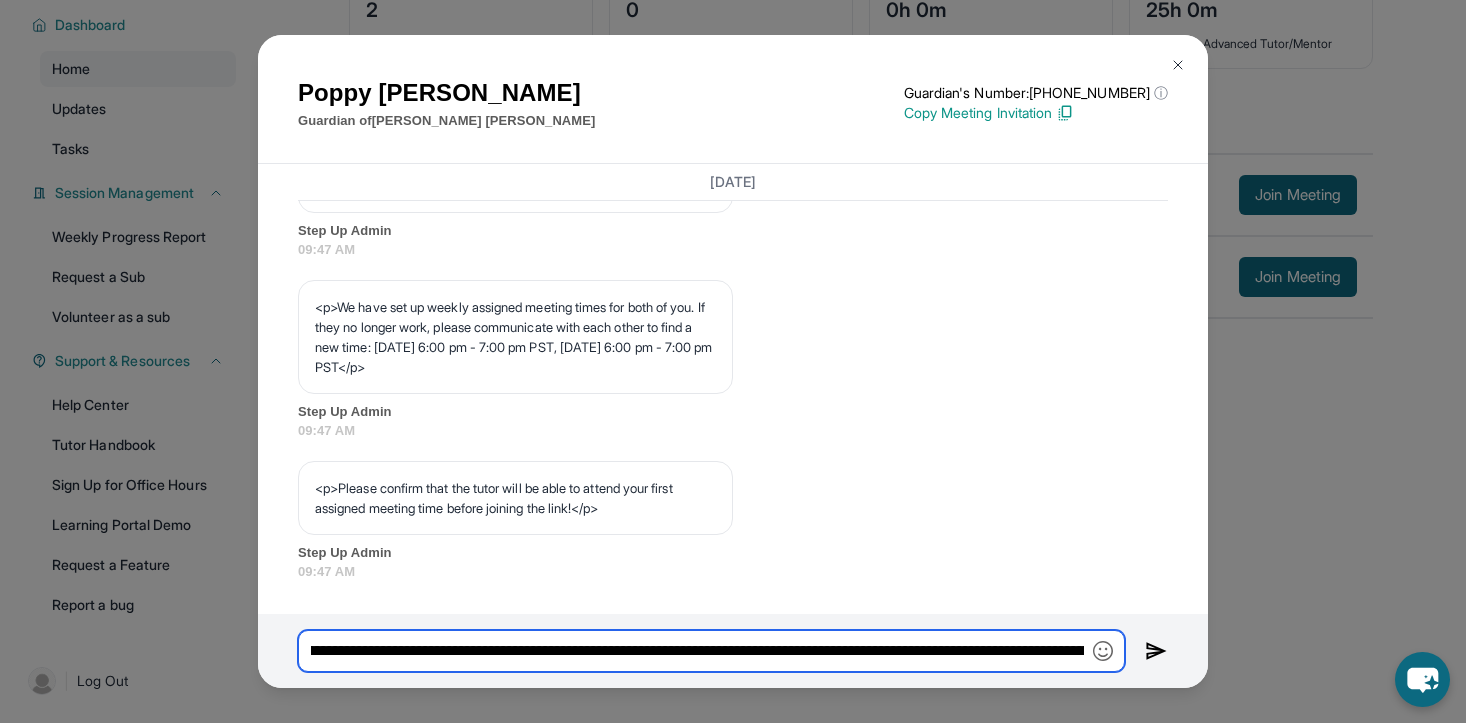 scroll, scrollTop: 0, scrollLeft: 0, axis: both 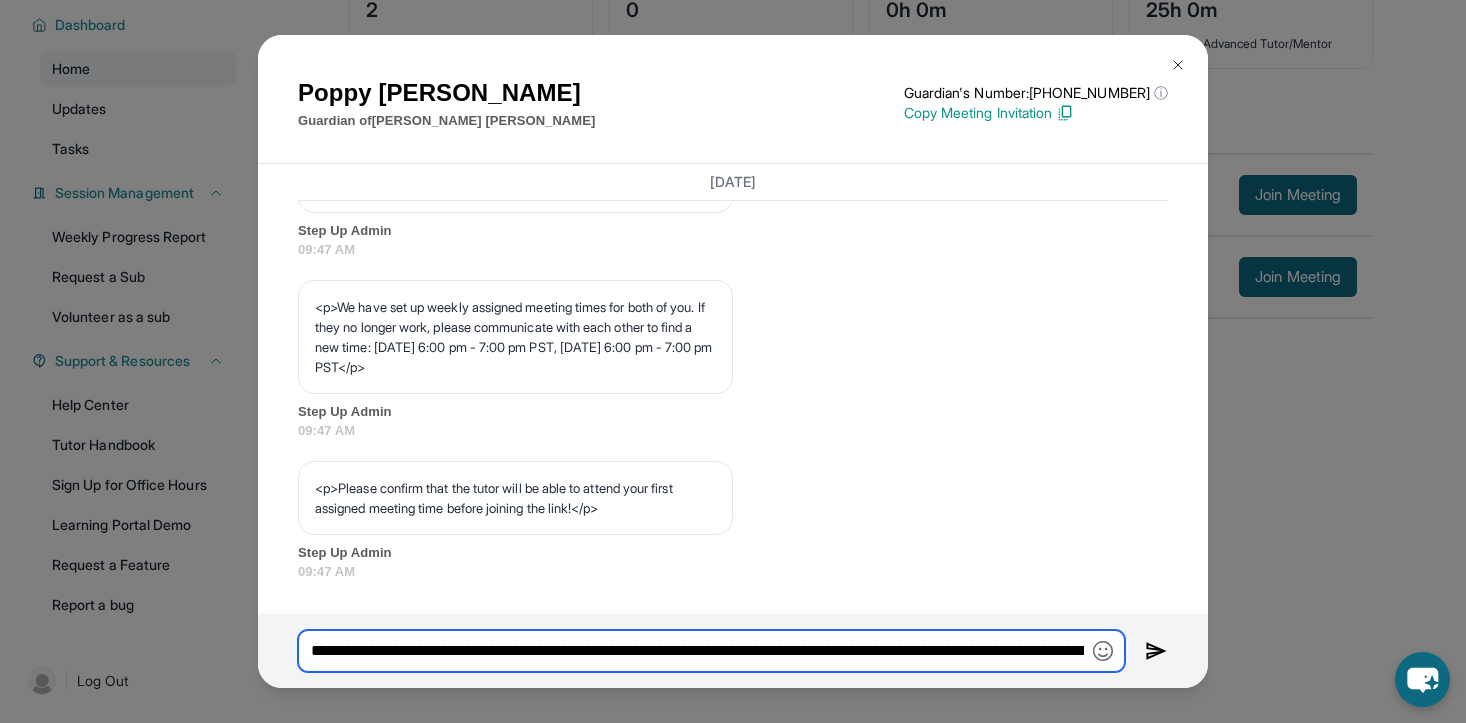 drag, startPoint x: 496, startPoint y: 649, endPoint x: 358, endPoint y: 648, distance: 138.00362 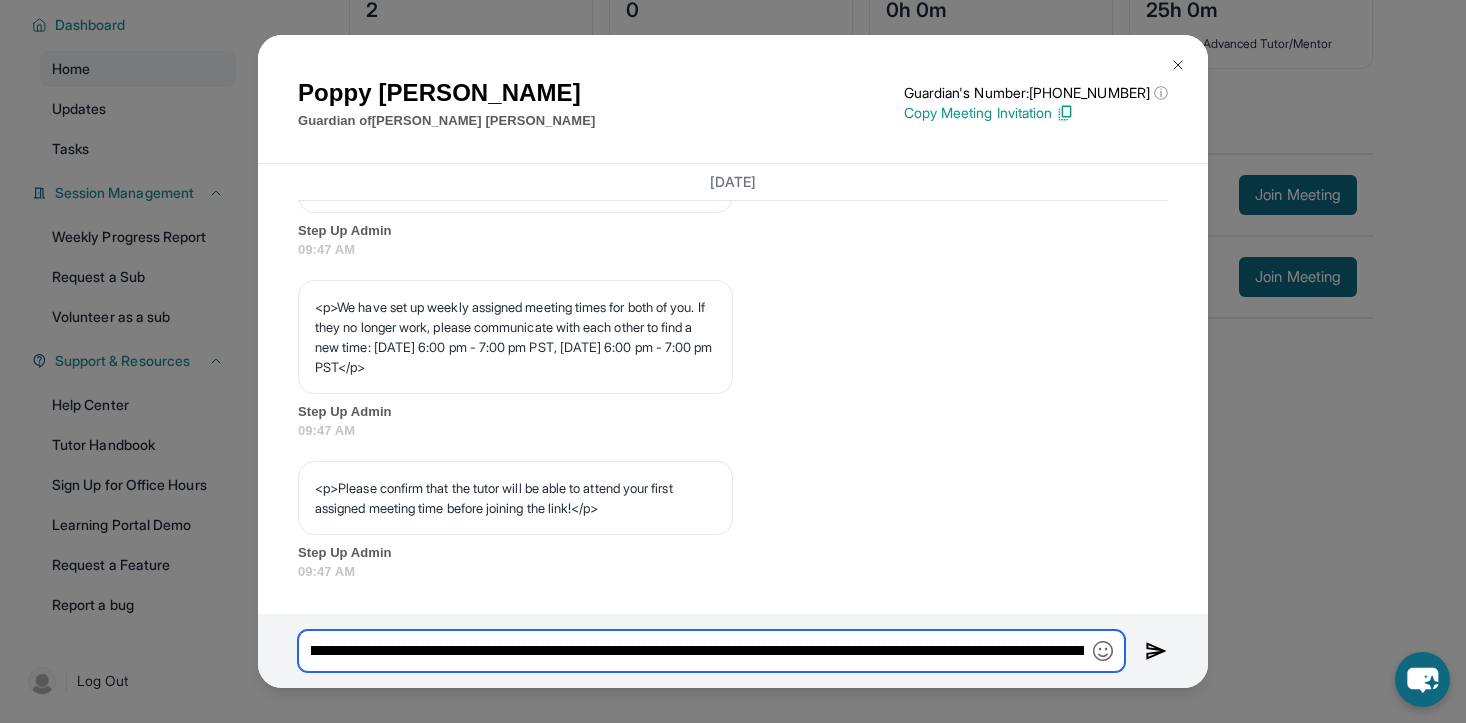 scroll, scrollTop: 0, scrollLeft: 216, axis: horizontal 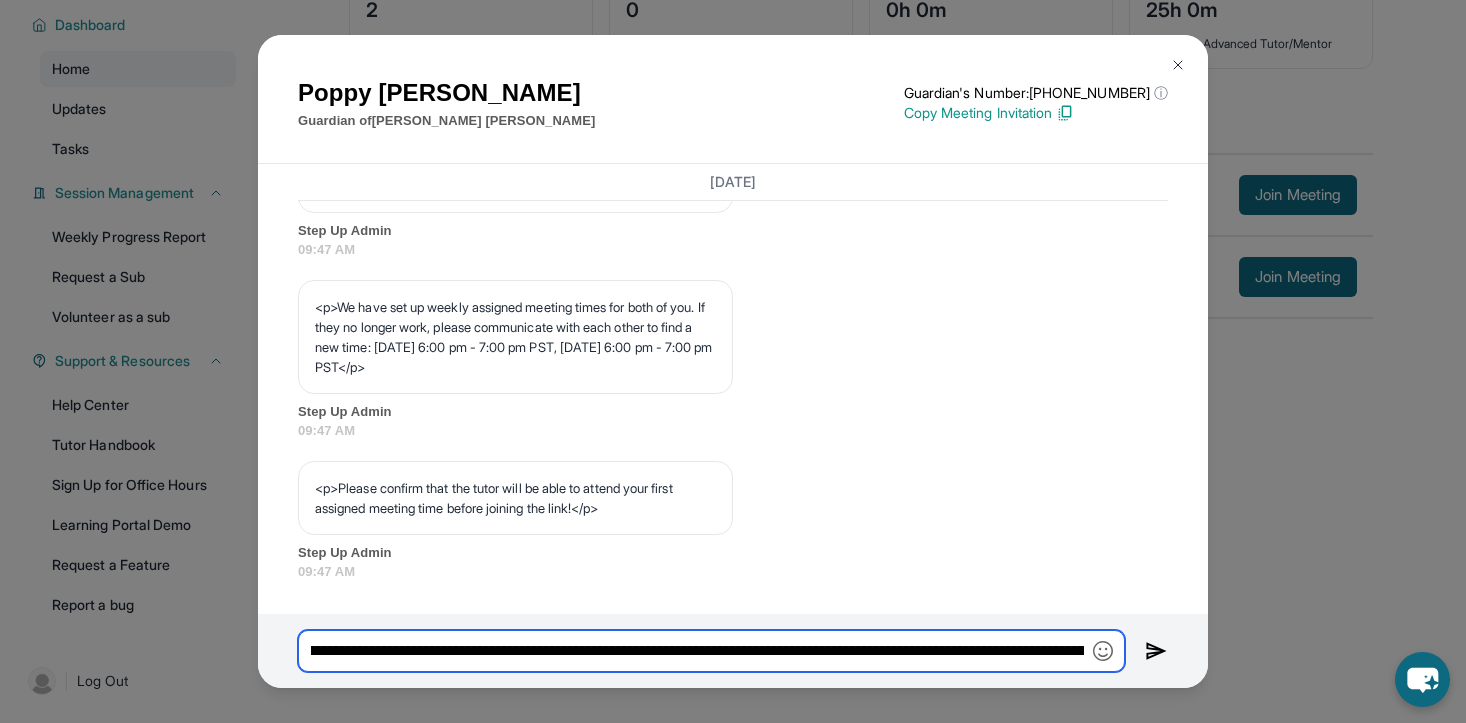 drag, startPoint x: 1026, startPoint y: 651, endPoint x: 897, endPoint y: 651, distance: 129 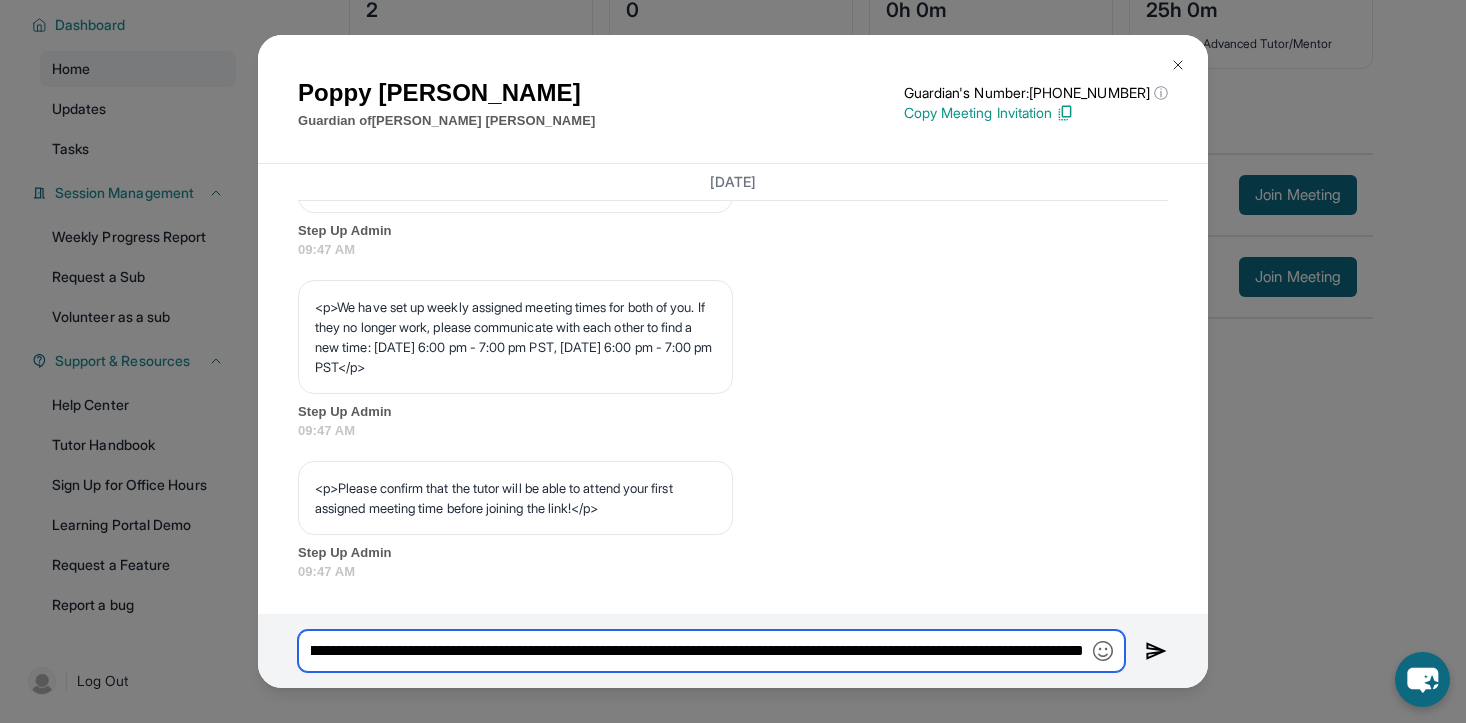 scroll, scrollTop: 0, scrollLeft: 1041, axis: horizontal 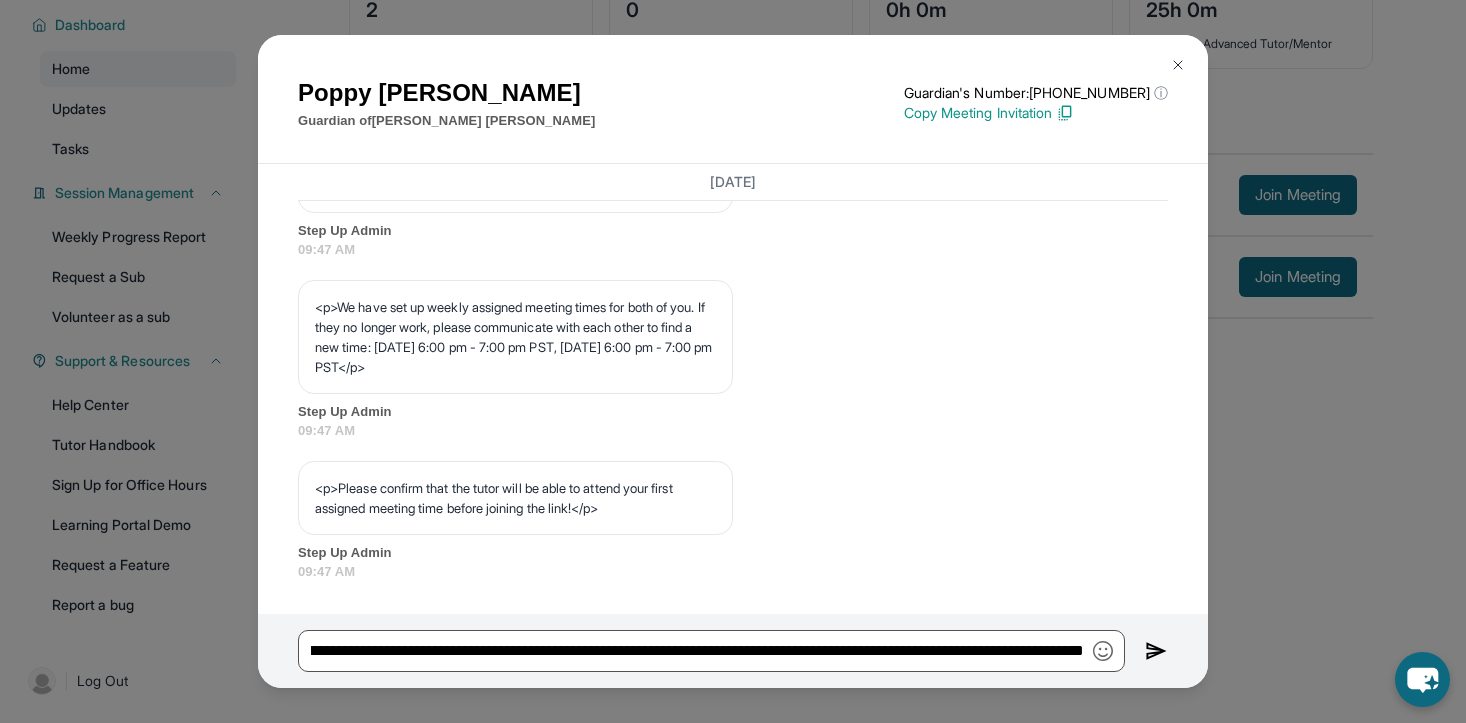 click at bounding box center [1156, 651] 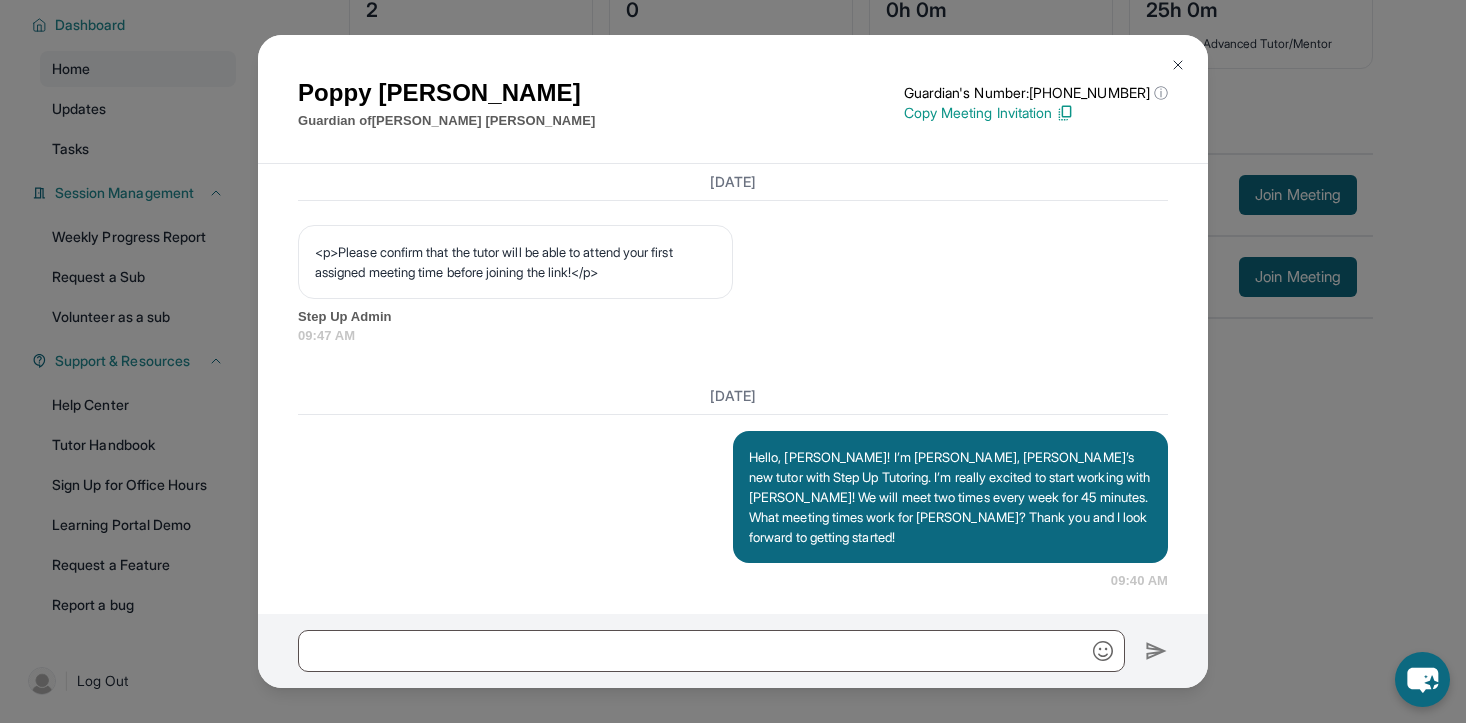 scroll, scrollTop: 1326, scrollLeft: 0, axis: vertical 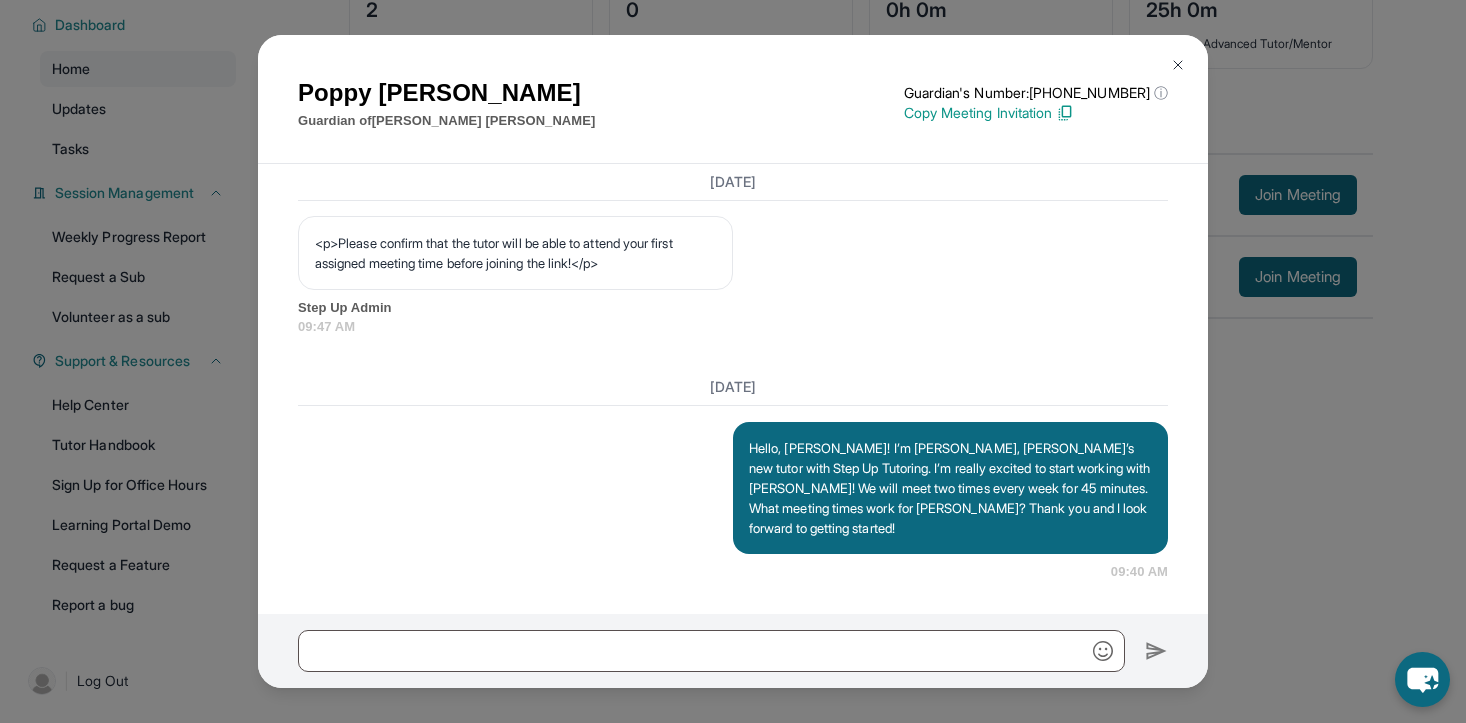 click on "Hello, [PERSON_NAME]! I’m [PERSON_NAME], [PERSON_NAME]’s new tutor with Step Up Tutoring. I’m really excited to start working with [PERSON_NAME]! We will meet two times every week for 45 minutes. What meeting times work for [PERSON_NAME]? Thank you and I look forward to getting started!" at bounding box center [950, 488] 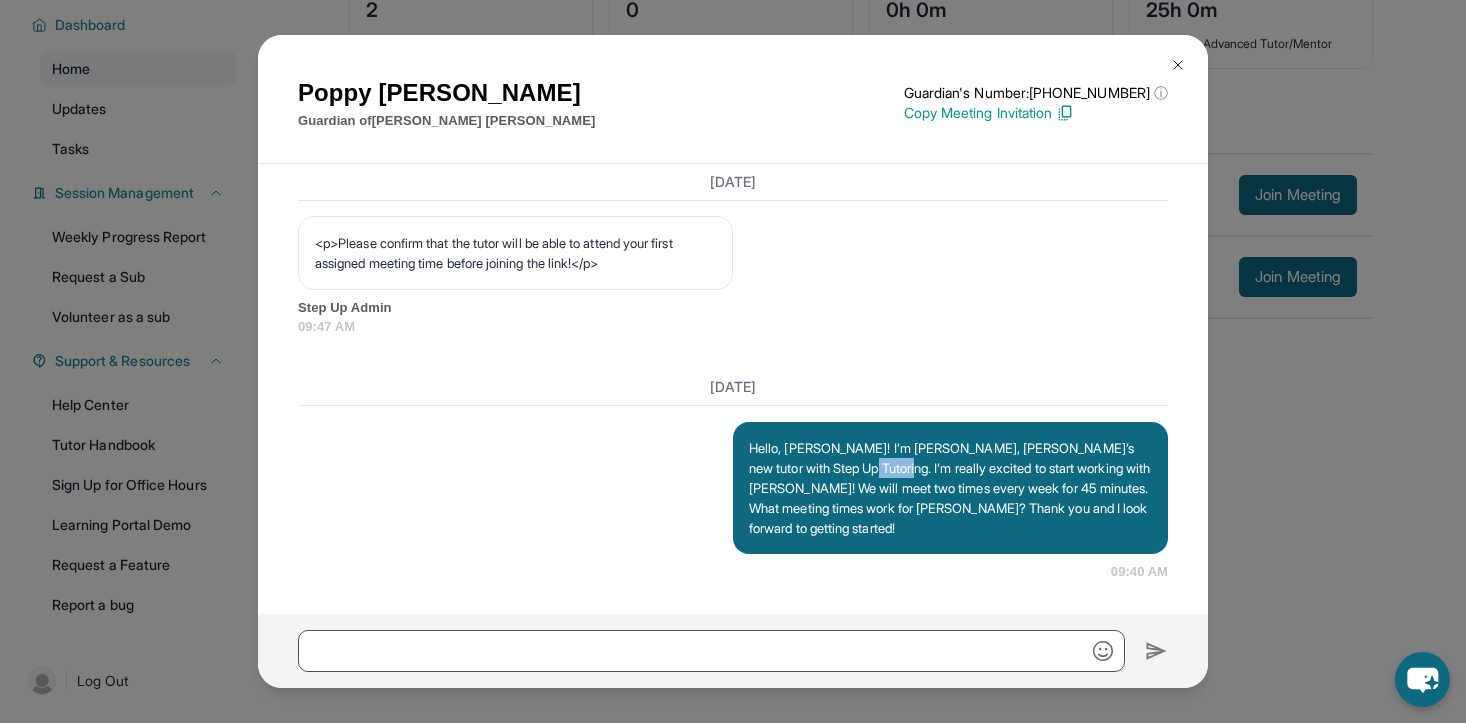 click on "Hello, [PERSON_NAME]! I’m [PERSON_NAME], [PERSON_NAME]’s new tutor with Step Up Tutoring. I’m really excited to start working with [PERSON_NAME]! We will meet two times every week for 45 minutes. What meeting times work for [PERSON_NAME]? Thank you and I look forward to getting started!" at bounding box center (950, 488) 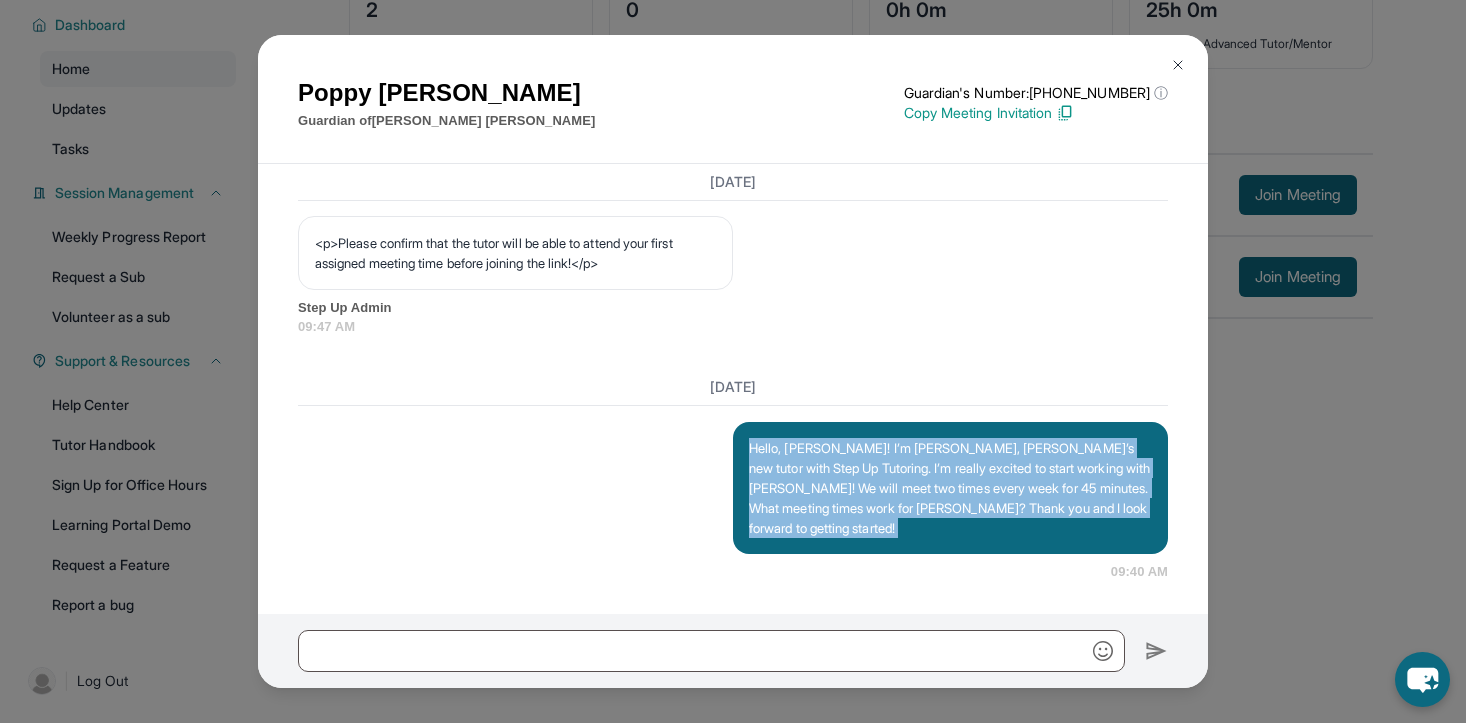 click on "Hello, [PERSON_NAME]! I’m [PERSON_NAME], [PERSON_NAME]’s new tutor with Step Up Tutoring. I’m really excited to start working with [PERSON_NAME]! We will meet two times every week for 45 minutes. What meeting times work for [PERSON_NAME]? Thank you and I look forward to getting started!" at bounding box center (950, 488) 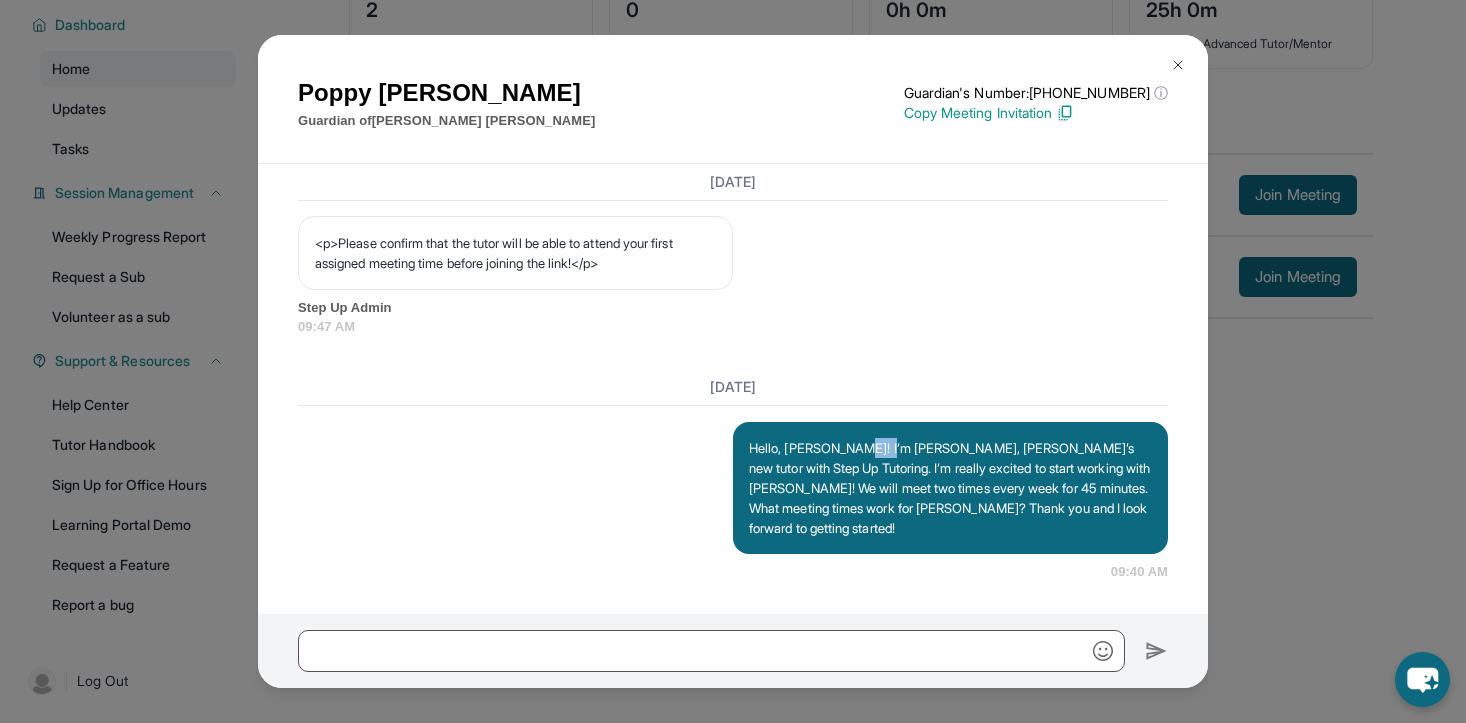 click on "Hello, [PERSON_NAME]! I’m [PERSON_NAME], [PERSON_NAME]’s new tutor with Step Up Tutoring. I’m really excited to start working with [PERSON_NAME]! We will meet two times every week for 45 minutes. What meeting times work for [PERSON_NAME]? Thank you and I look forward to getting started!" at bounding box center (950, 488) 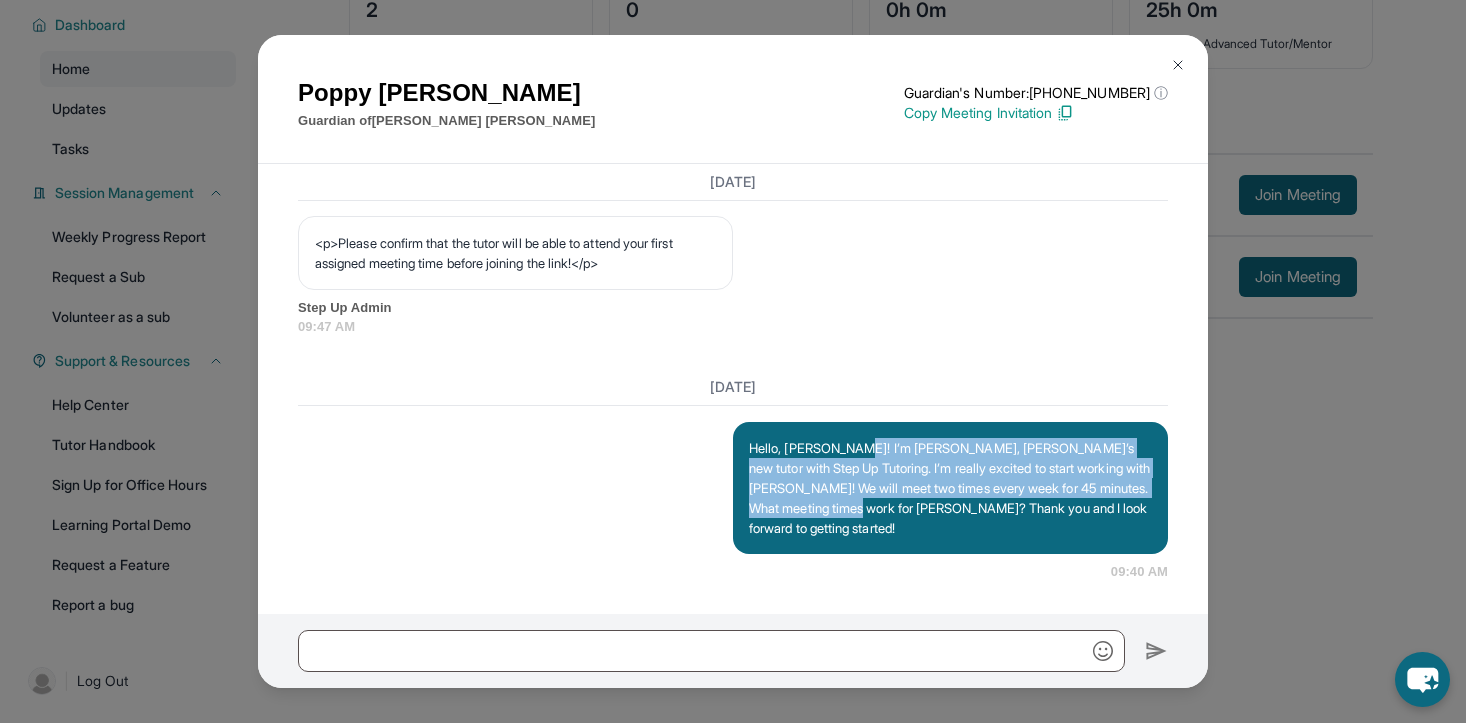click on "Hello, [PERSON_NAME]! I’m [PERSON_NAME], [PERSON_NAME]’s new tutor with Step Up Tutoring. I’m really excited to start working with [PERSON_NAME]! We will meet two times every week for 45 minutes. What meeting times work for [PERSON_NAME]? Thank you and I look forward to getting started!" at bounding box center (950, 488) 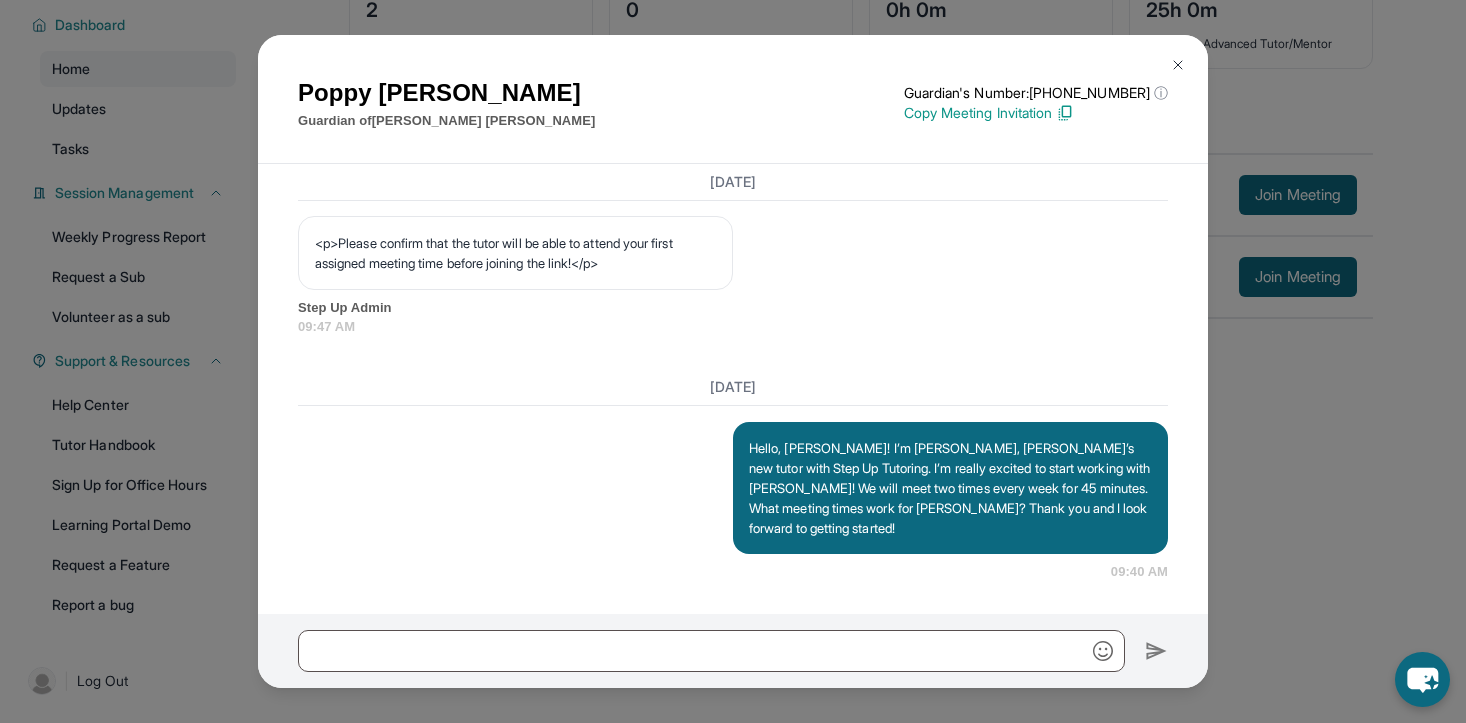 click at bounding box center (733, 651) 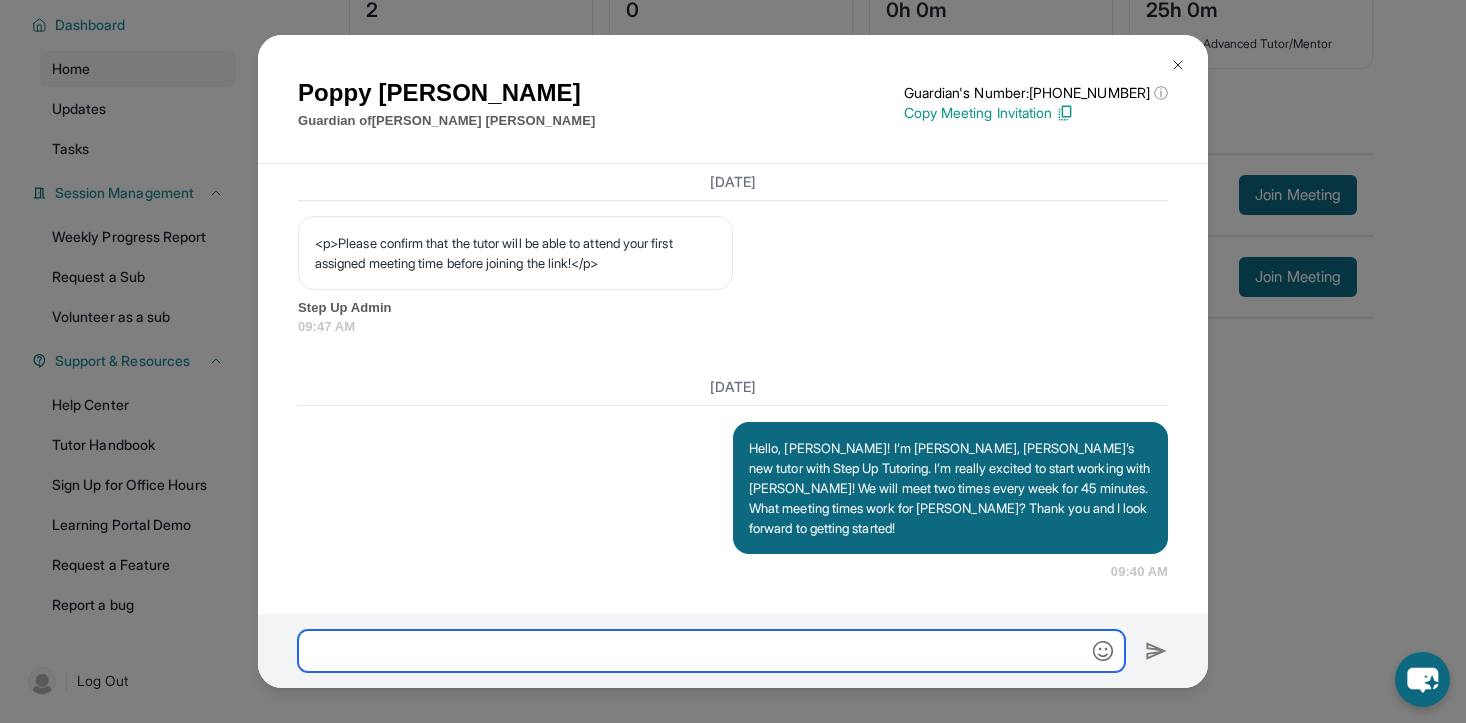 click at bounding box center (711, 651) 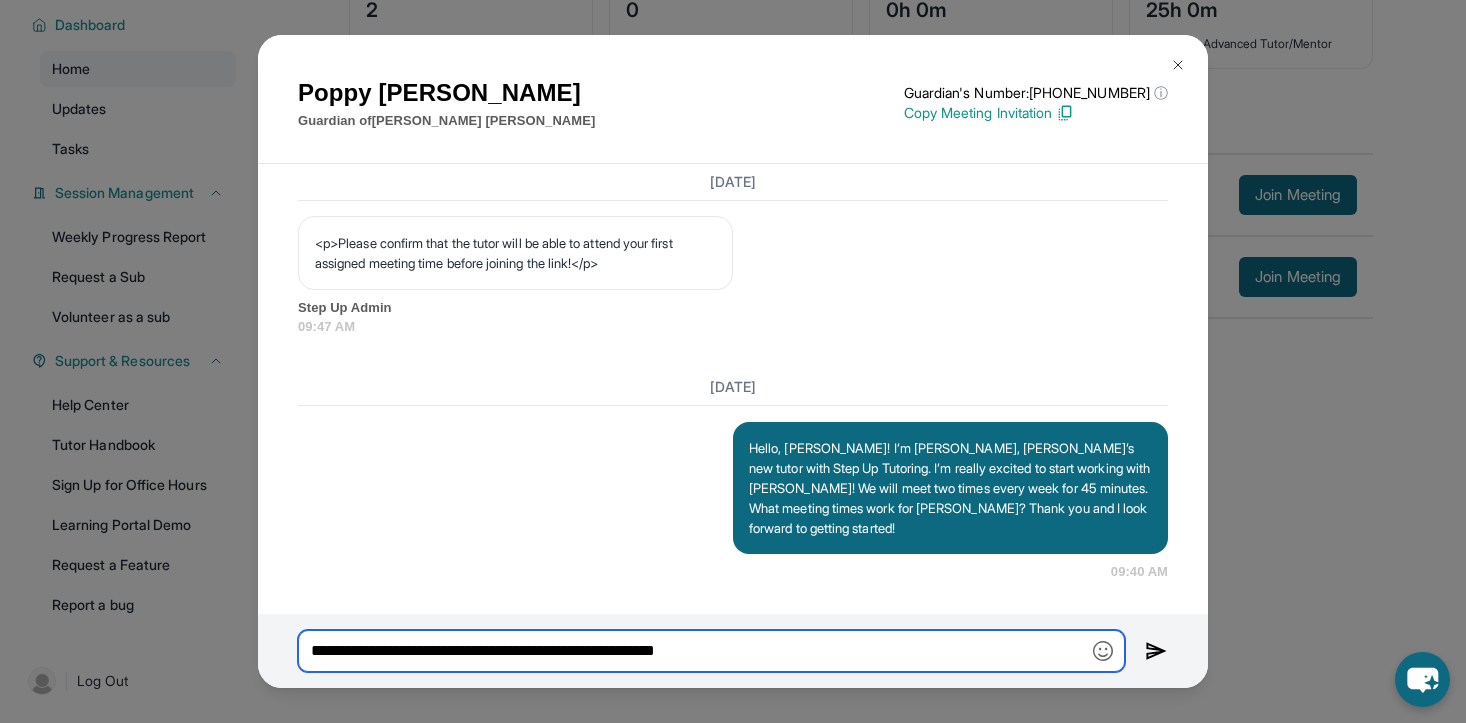 type on "**********" 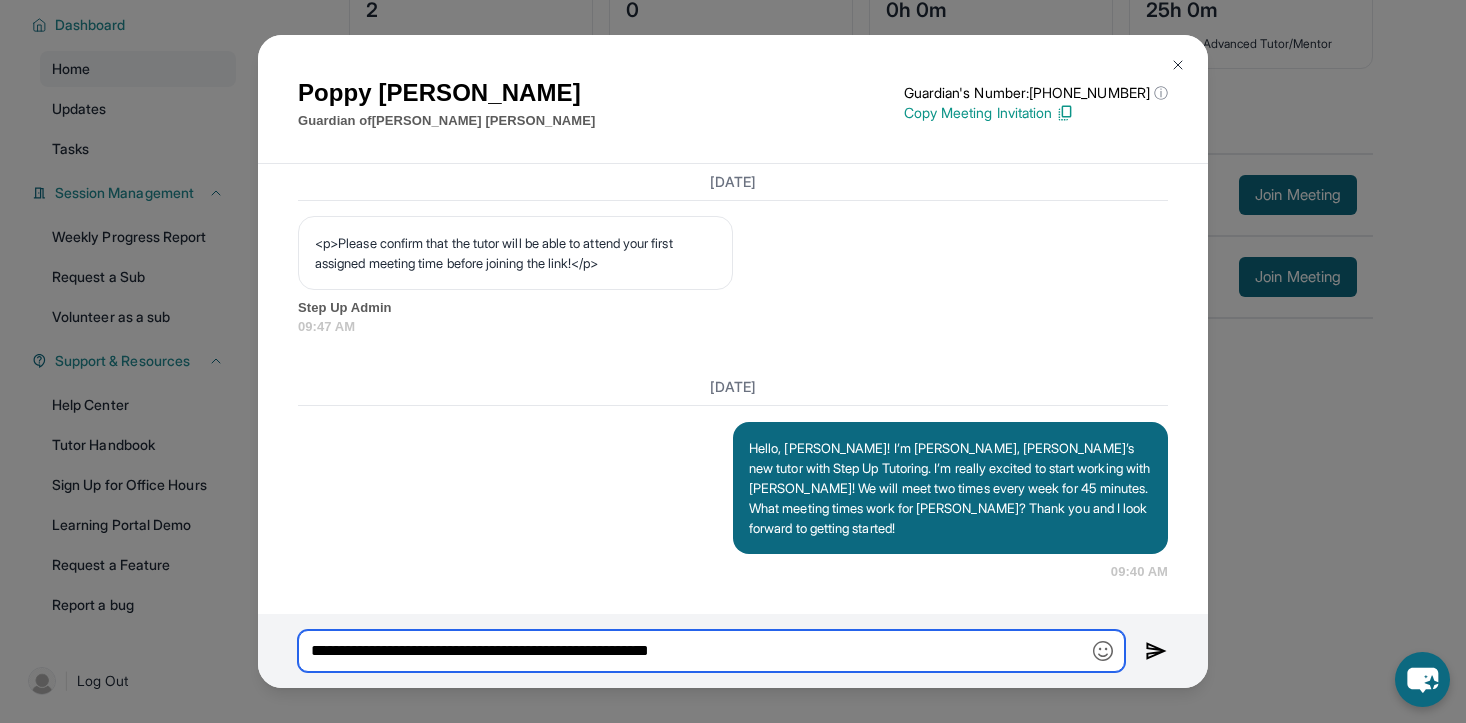 click on "**********" at bounding box center (711, 651) 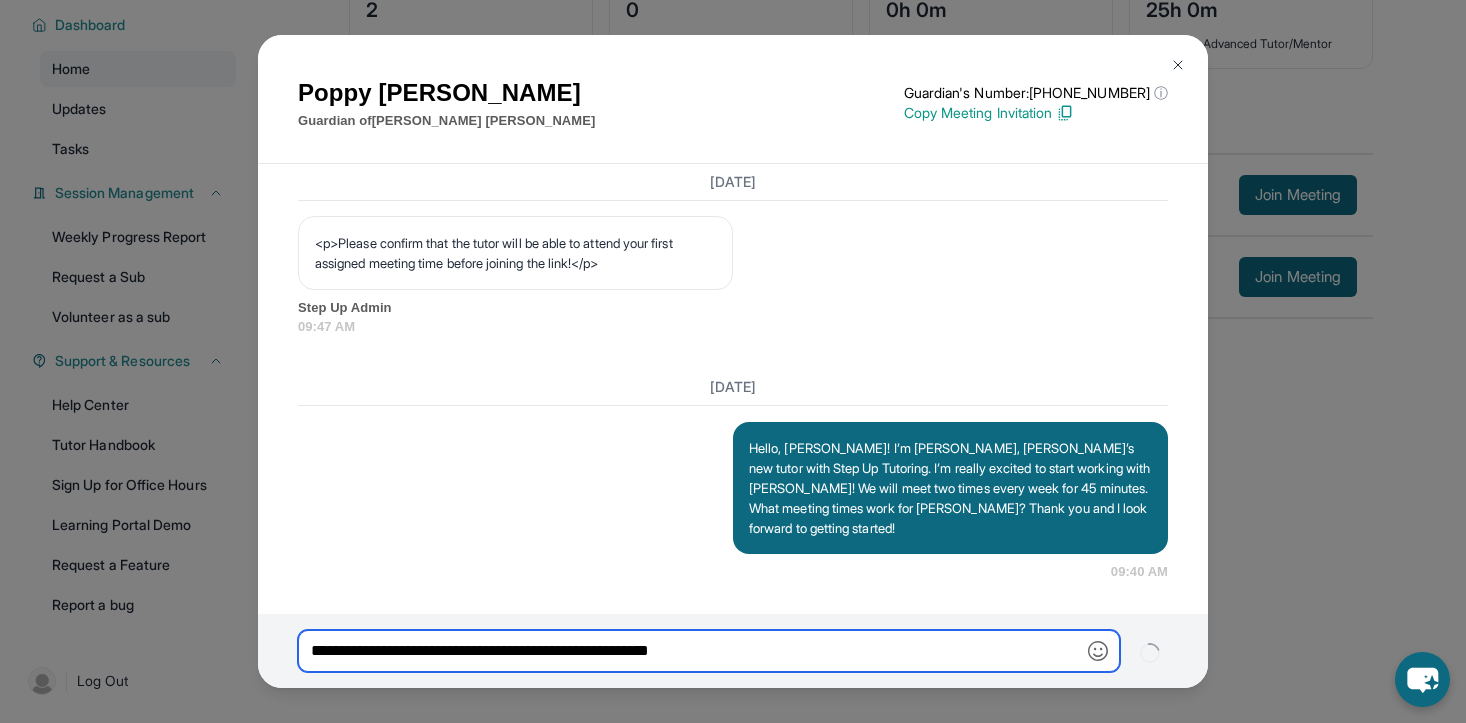 type 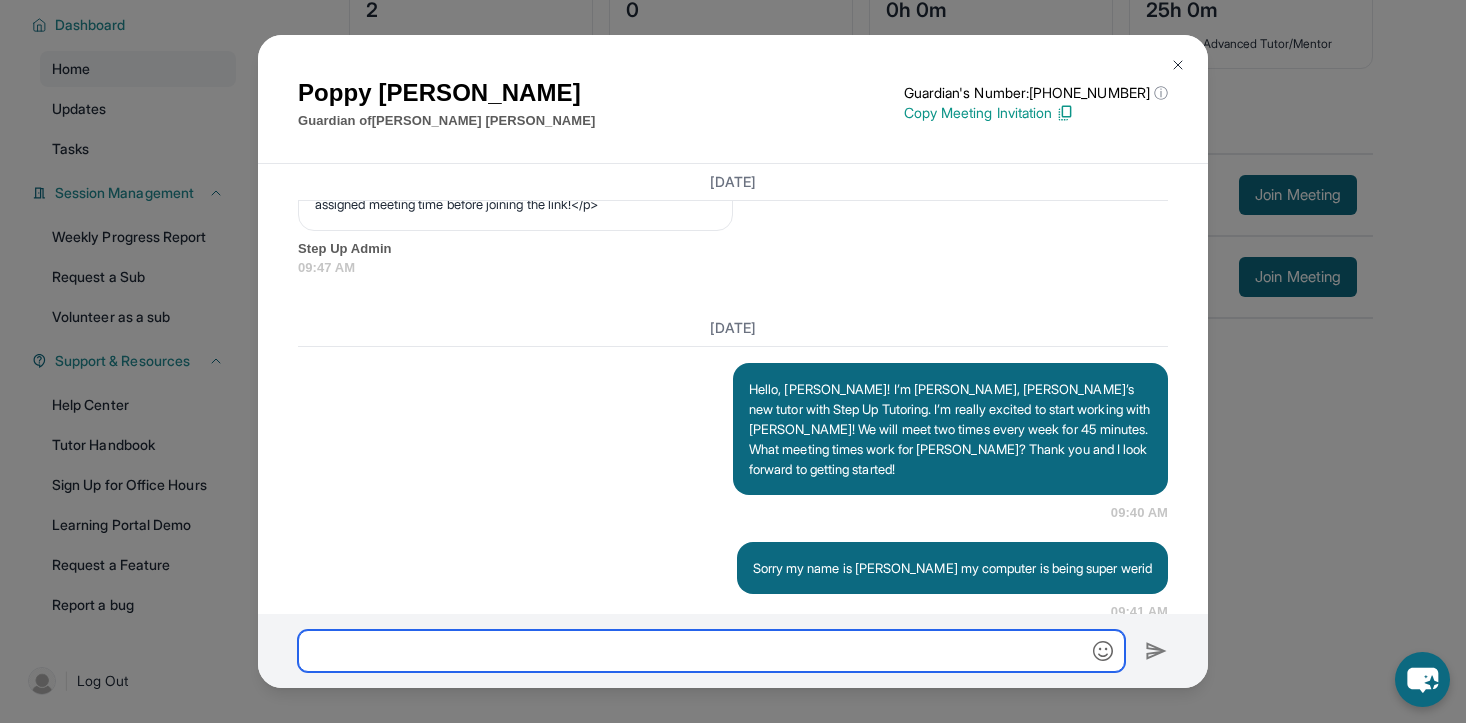scroll, scrollTop: 1426, scrollLeft: 0, axis: vertical 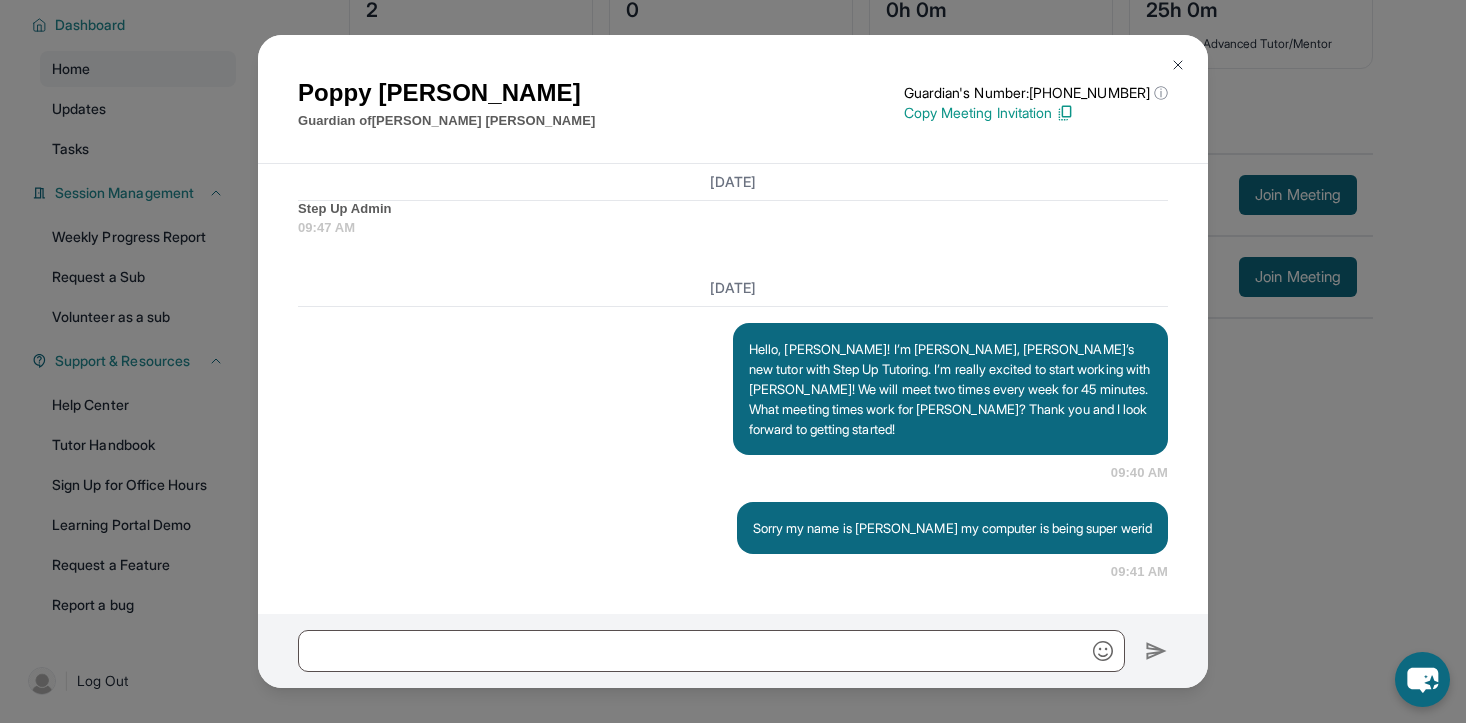 click at bounding box center [1178, 65] 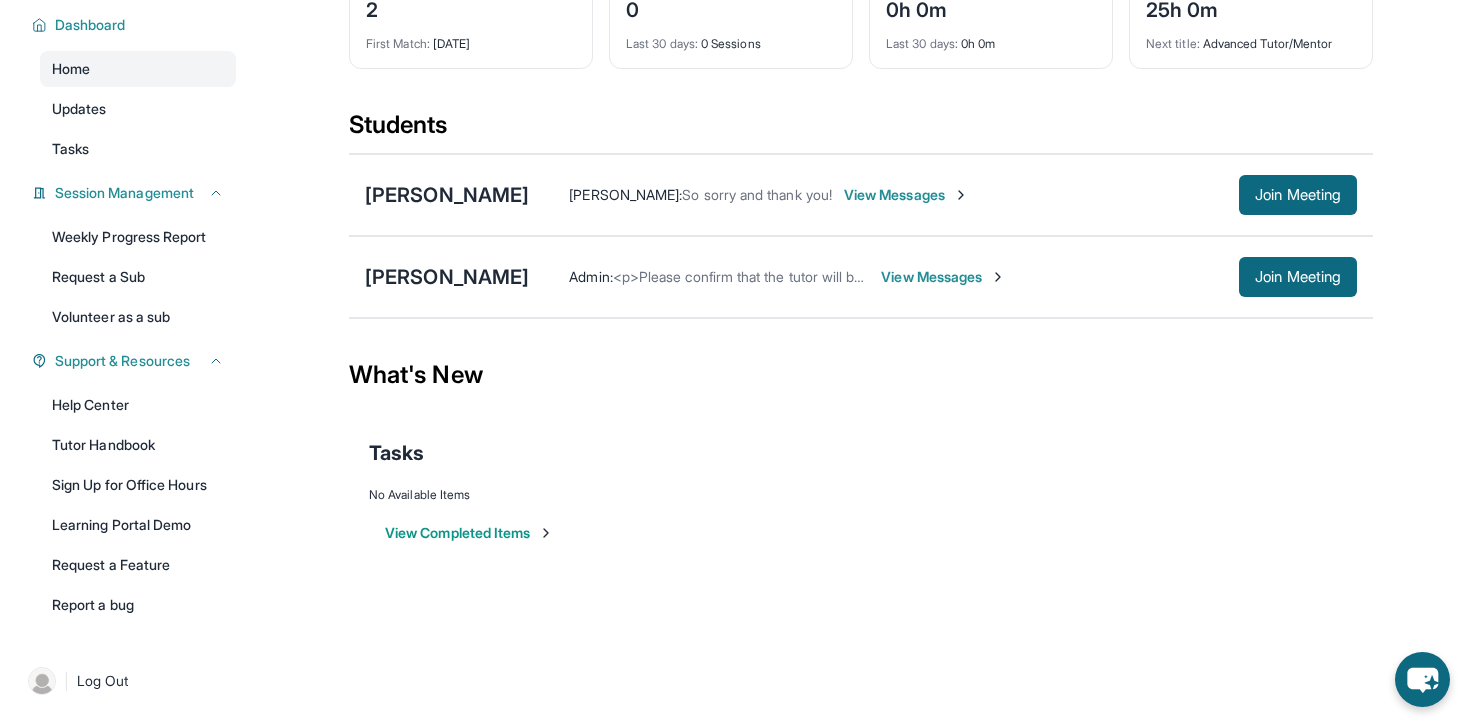 scroll, scrollTop: 0, scrollLeft: 0, axis: both 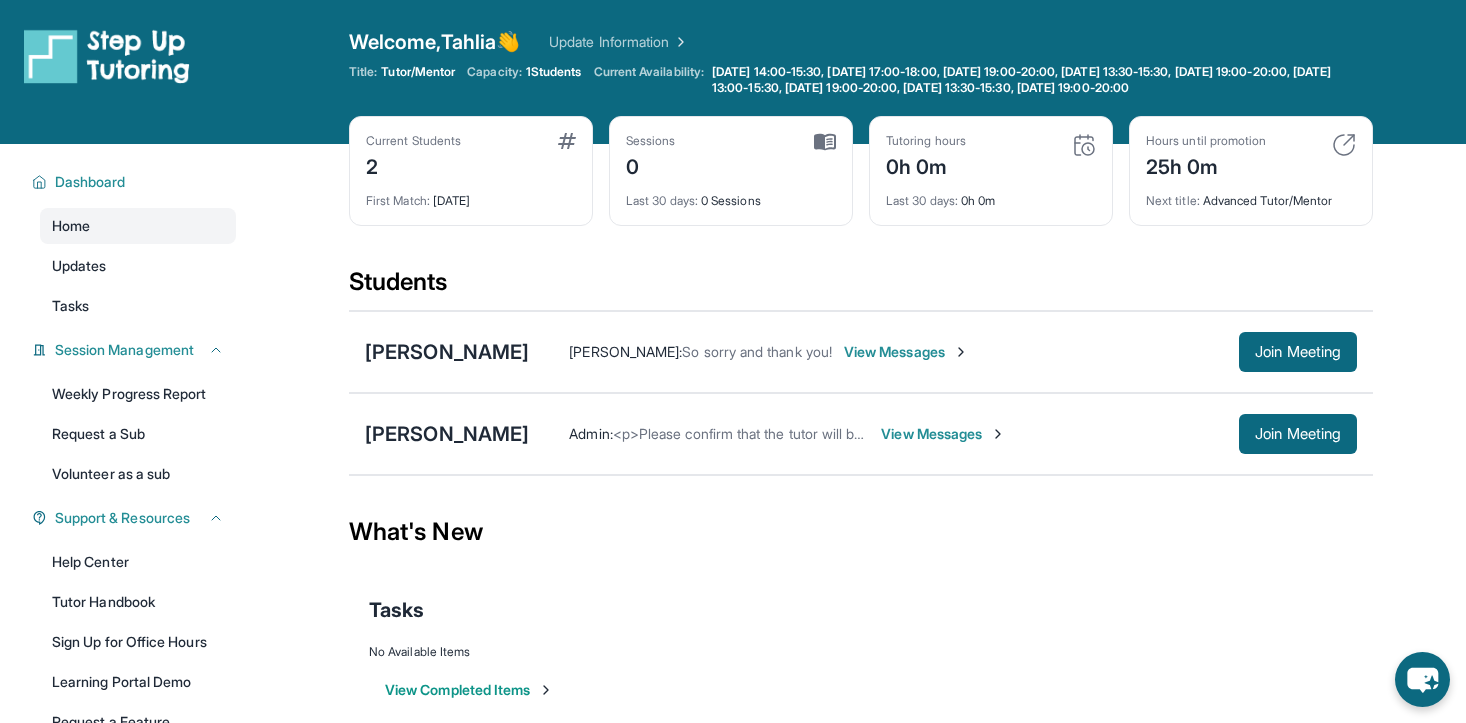 click on "View Messages" at bounding box center (943, 434) 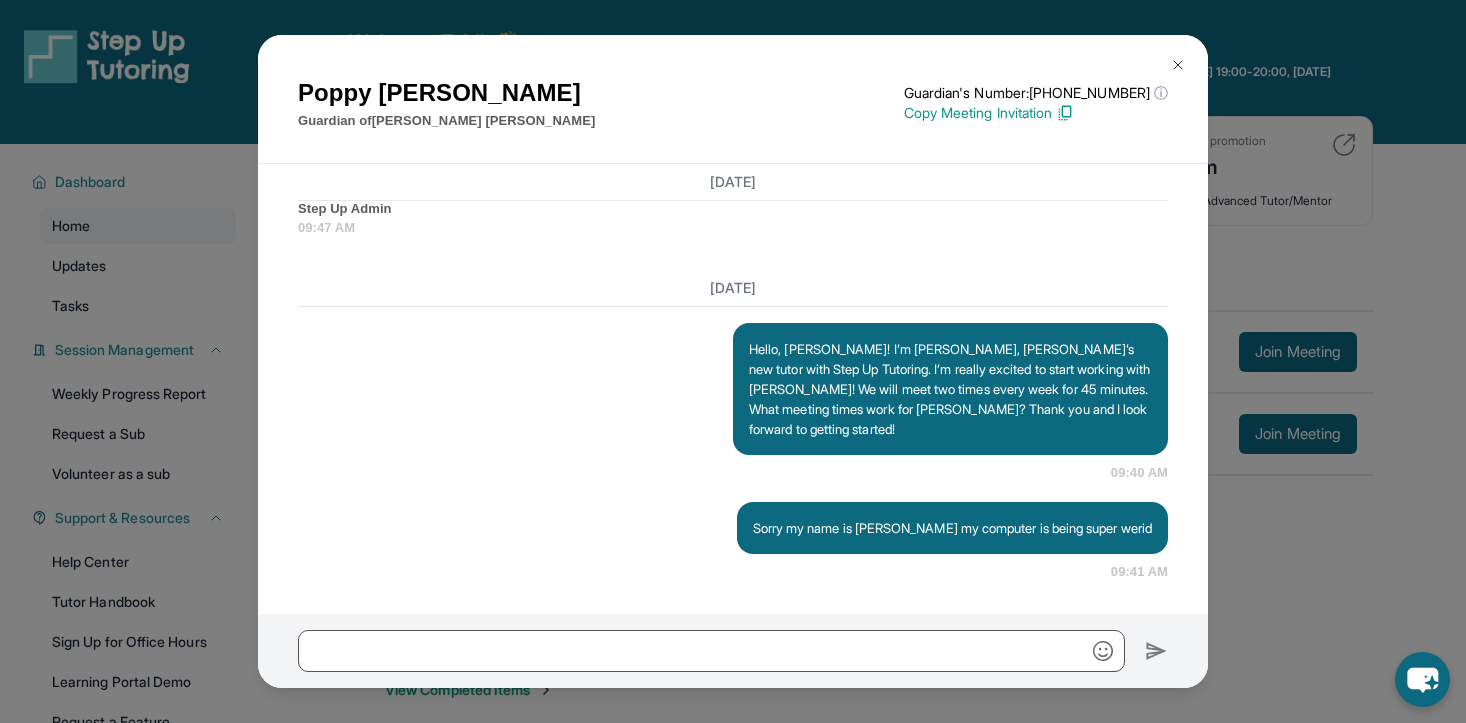 scroll, scrollTop: 1426, scrollLeft: 0, axis: vertical 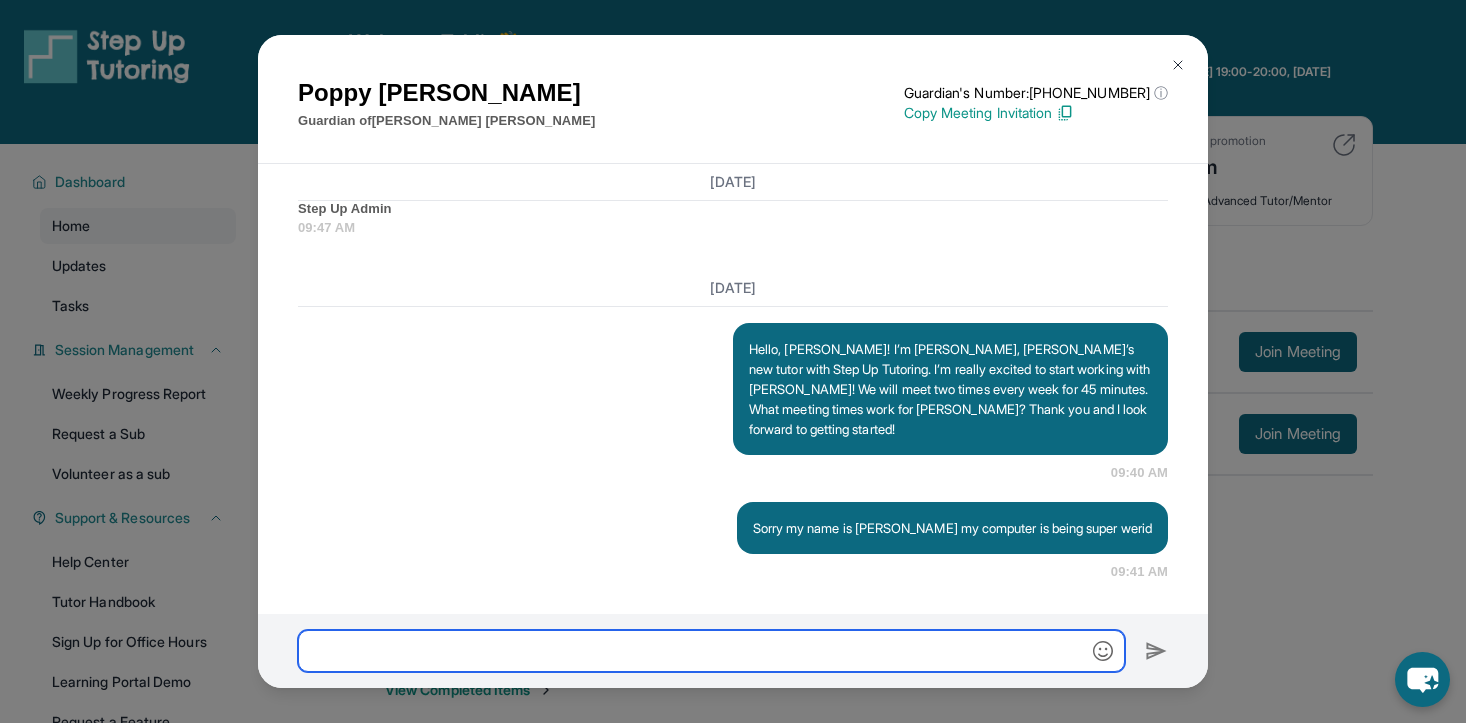 click at bounding box center (711, 651) 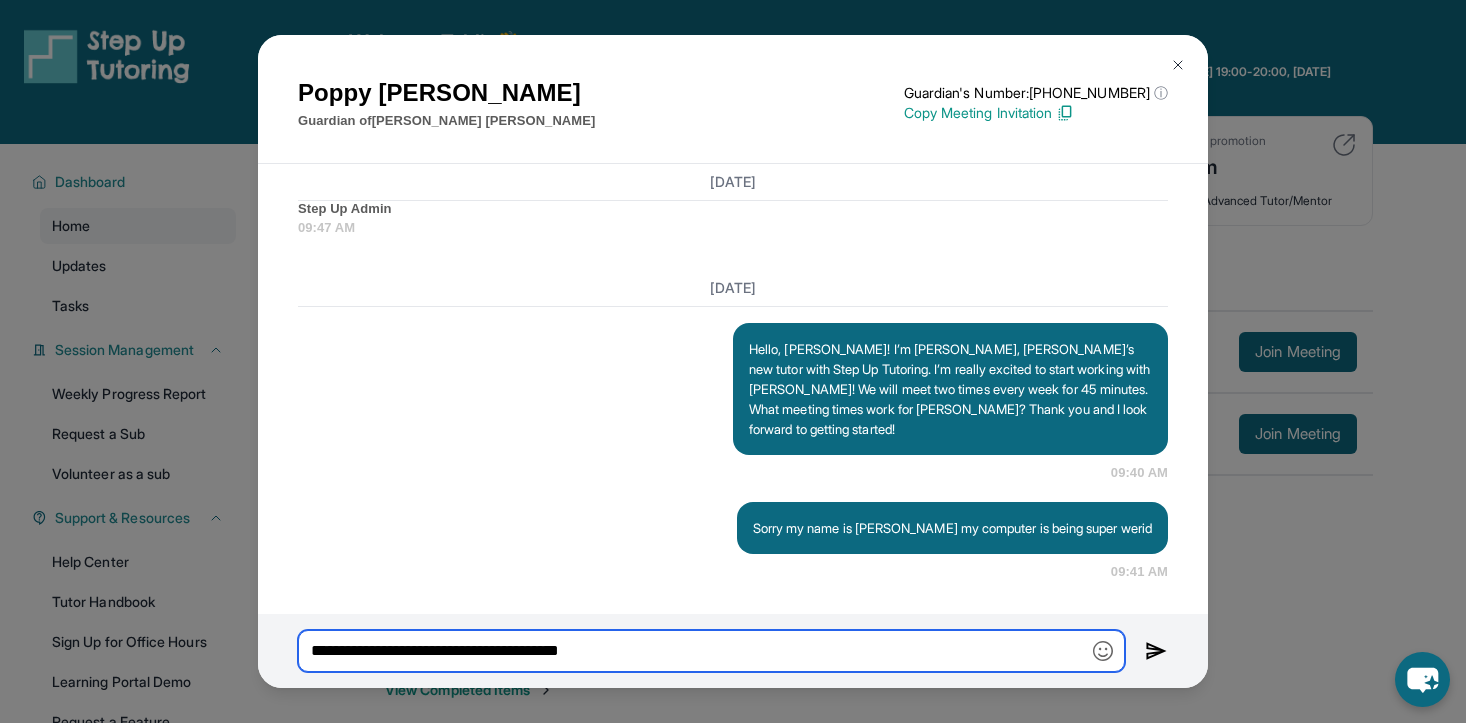 paste on "*********" 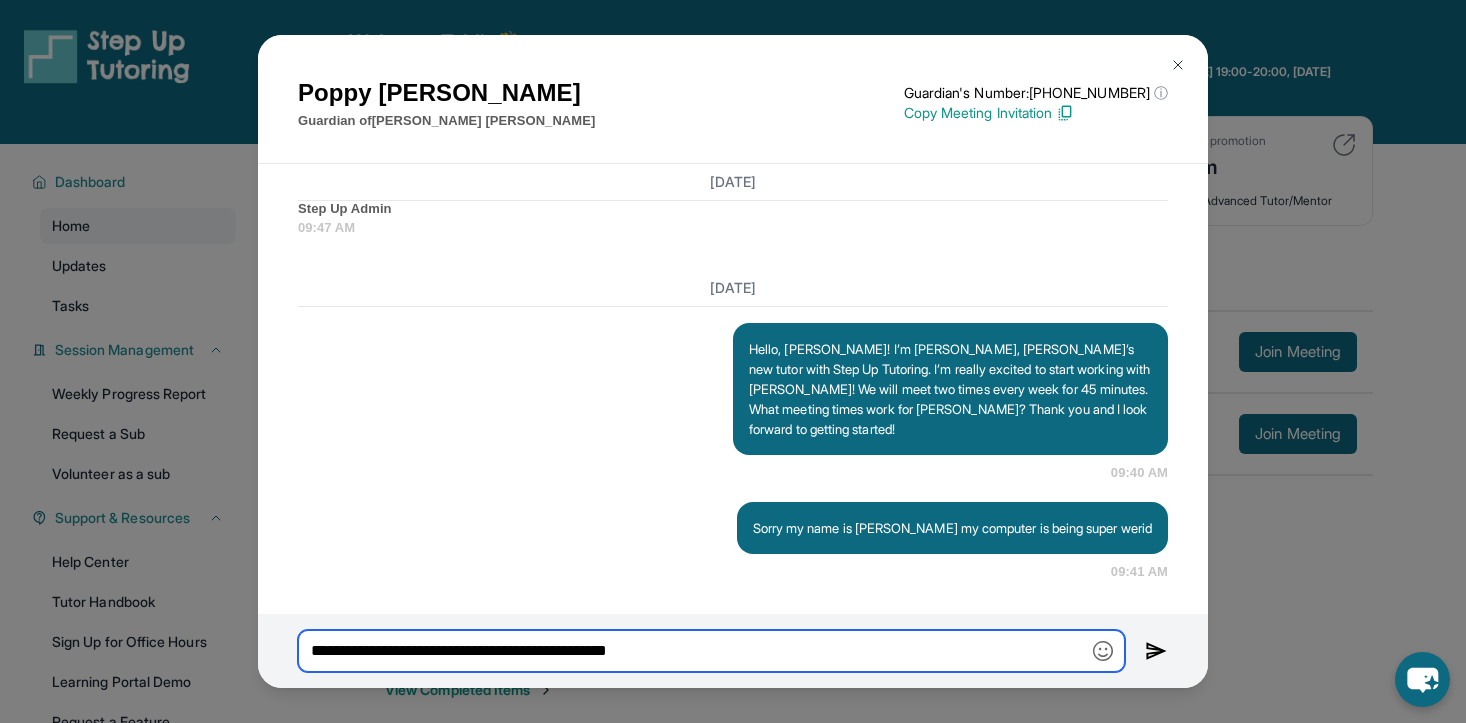 type on "**********" 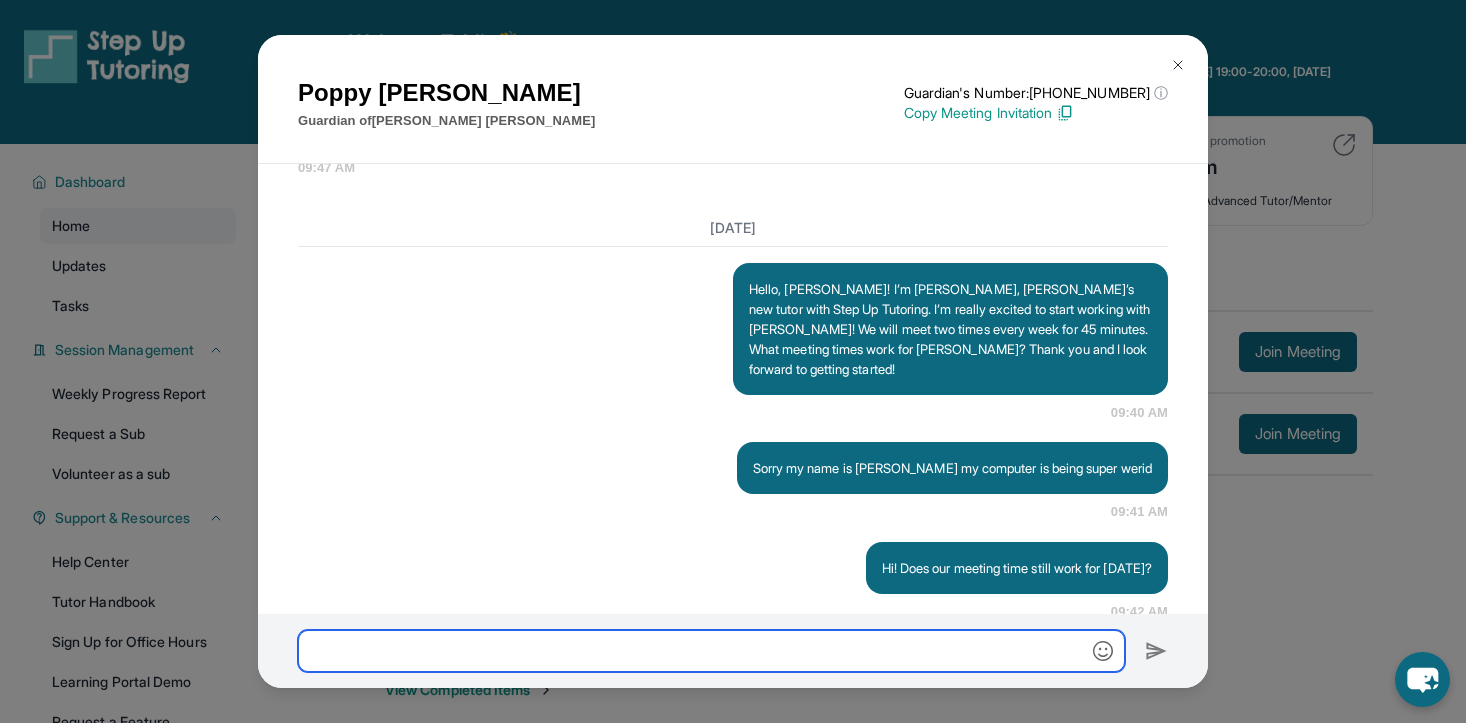 scroll, scrollTop: 1525, scrollLeft: 0, axis: vertical 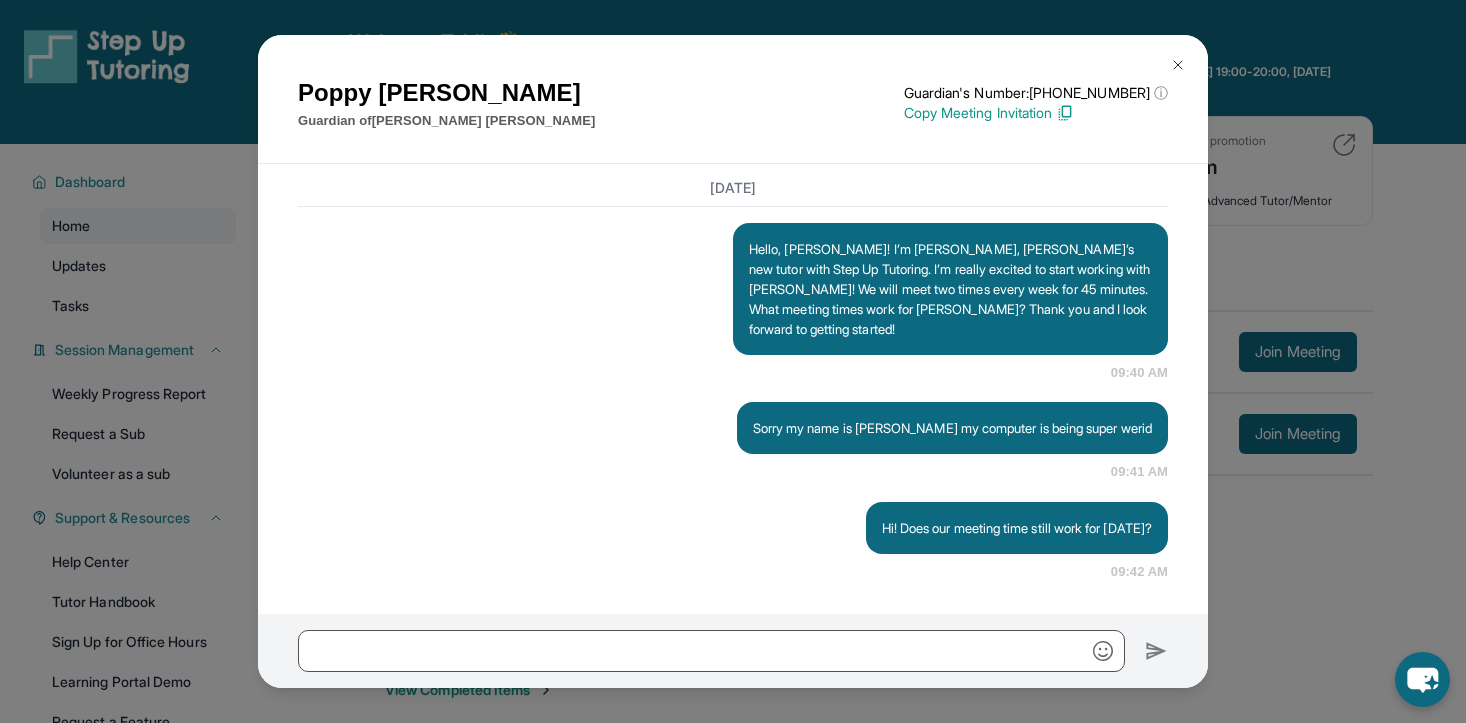 click on "Hi! Does our meeting time still work for [DATE]?" at bounding box center [1017, 528] 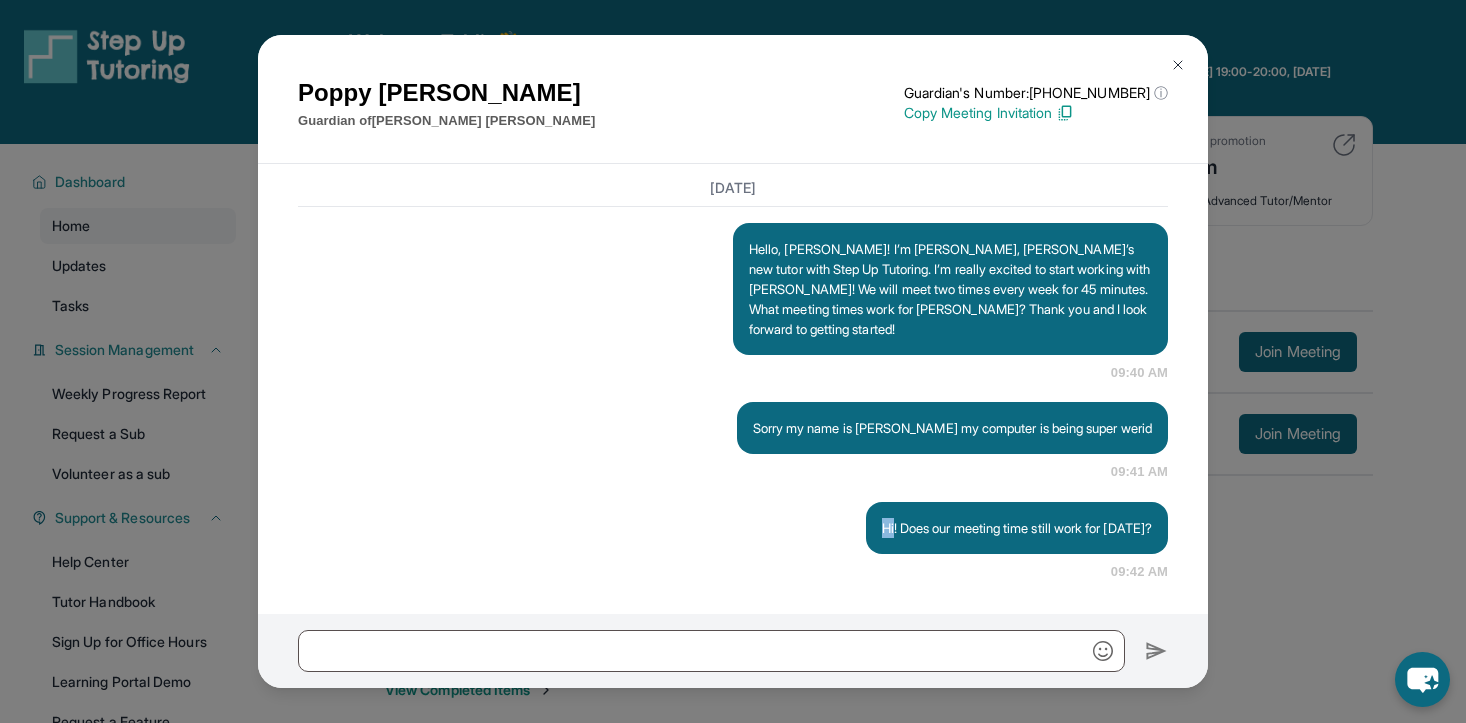 click on "Hi! Does our meeting time still work for [DATE]?" at bounding box center (1017, 528) 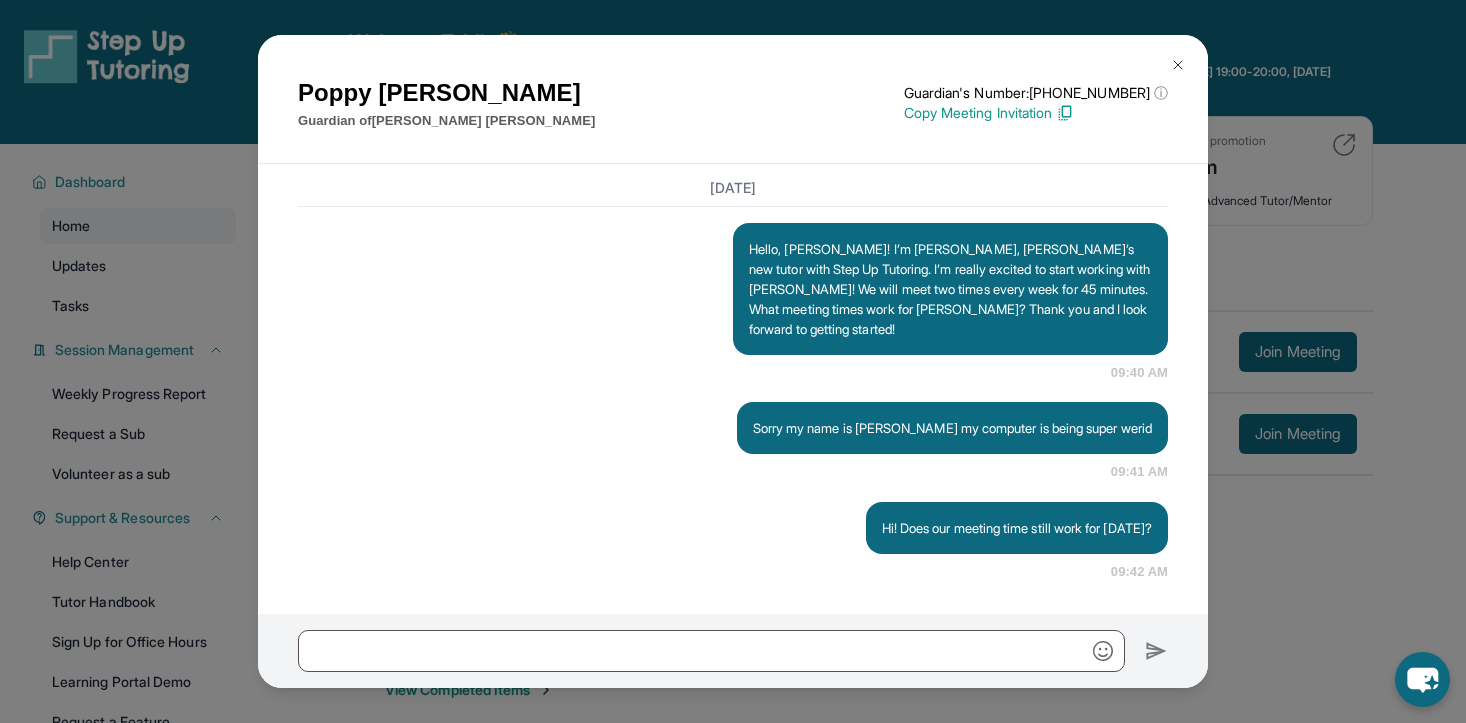 click on "Hi! Does our meeting time still work for [DATE]? 09:42 AM" at bounding box center (733, 542) 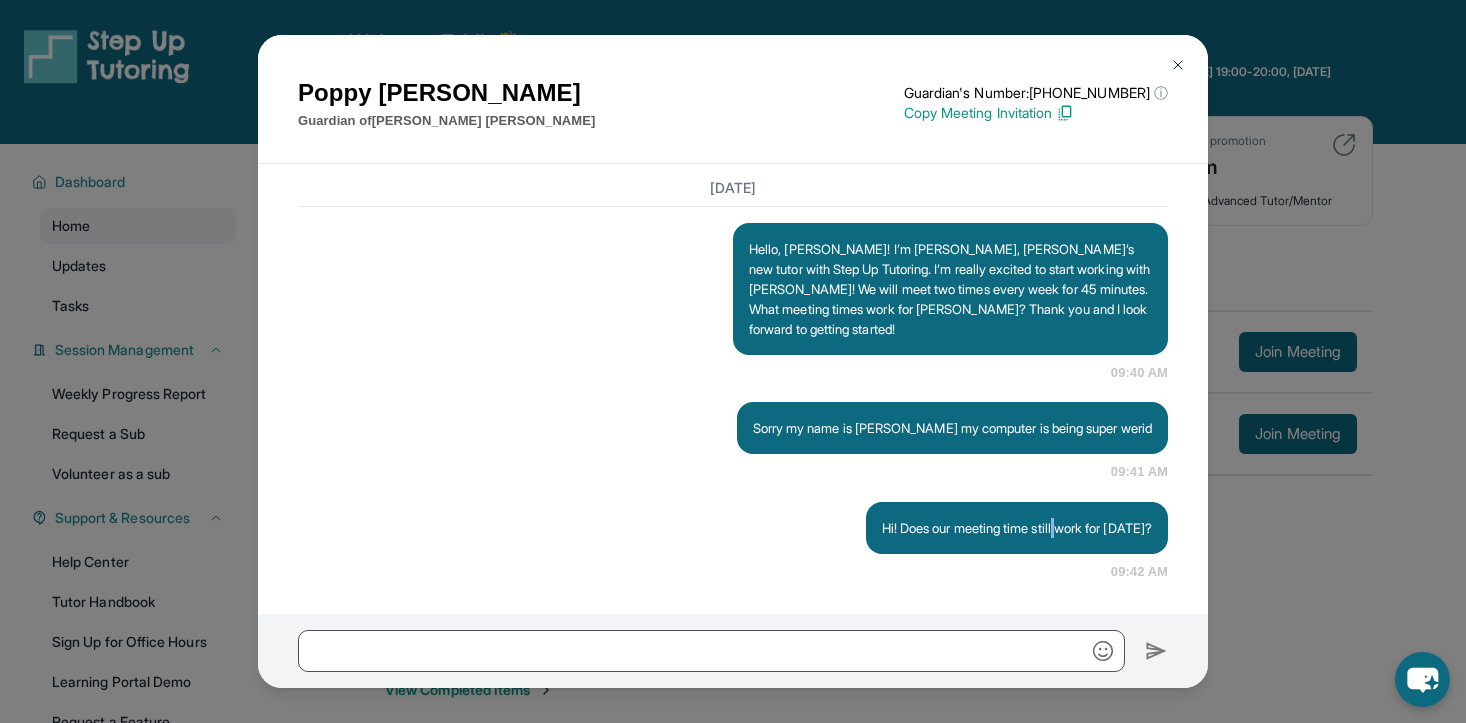 click on "Hi! Does our meeting time still work for [DATE]?" at bounding box center [1017, 528] 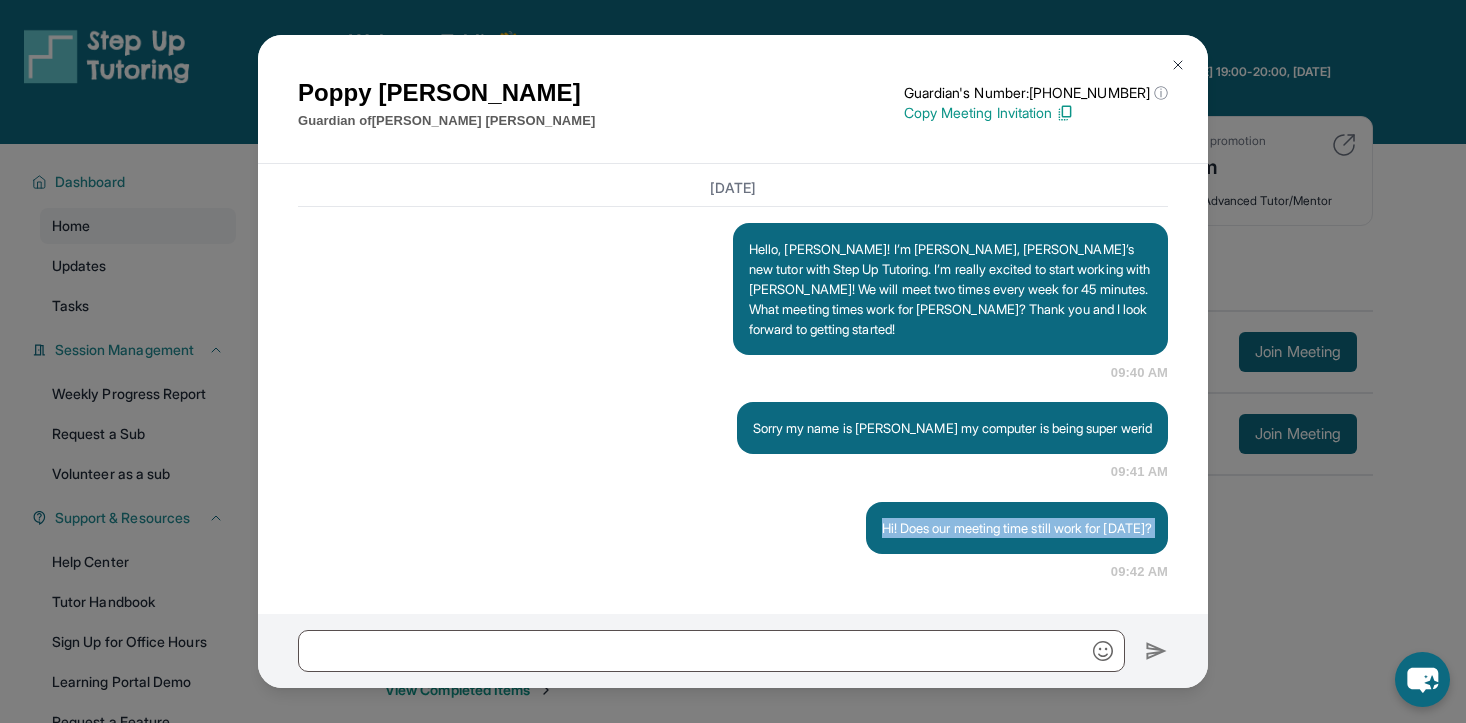 click on "Hi! Does our meeting time still work for [DATE]?" at bounding box center [1017, 528] 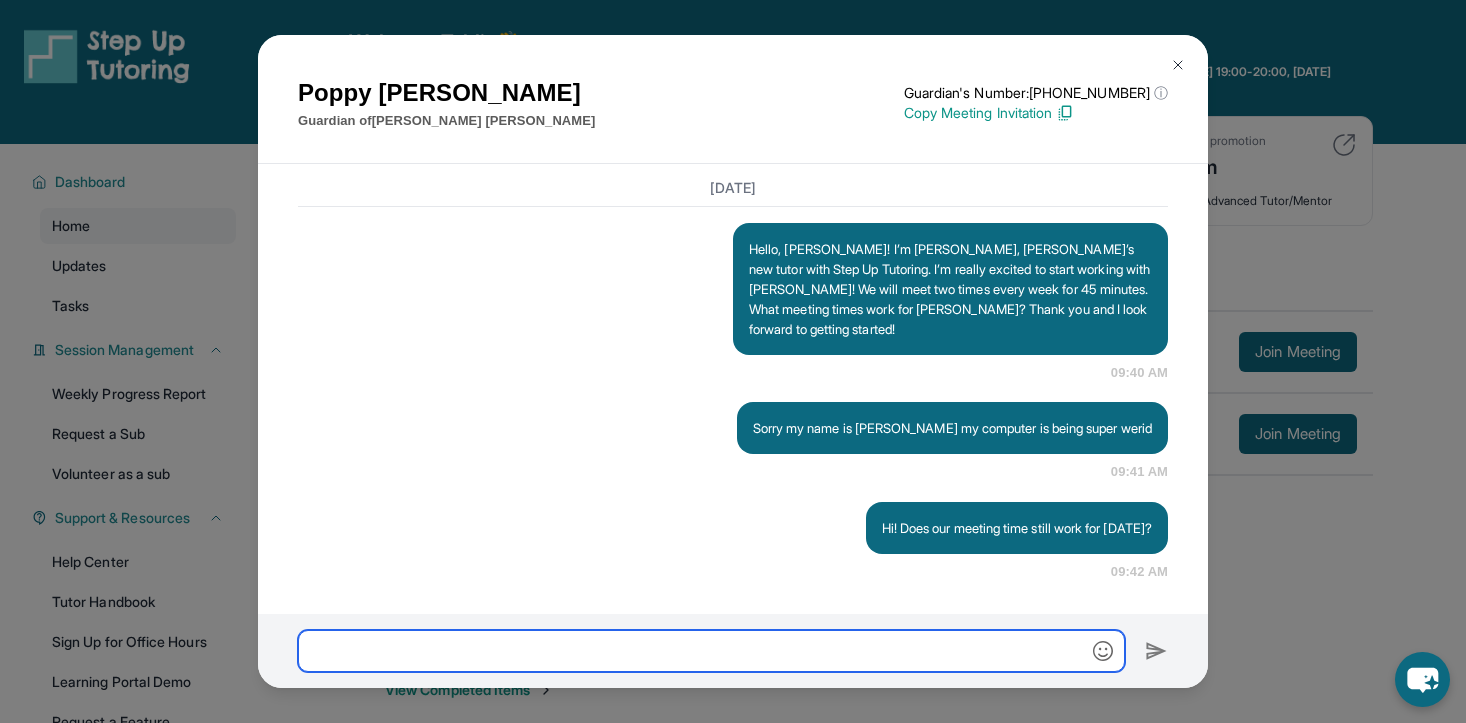 click at bounding box center (711, 651) 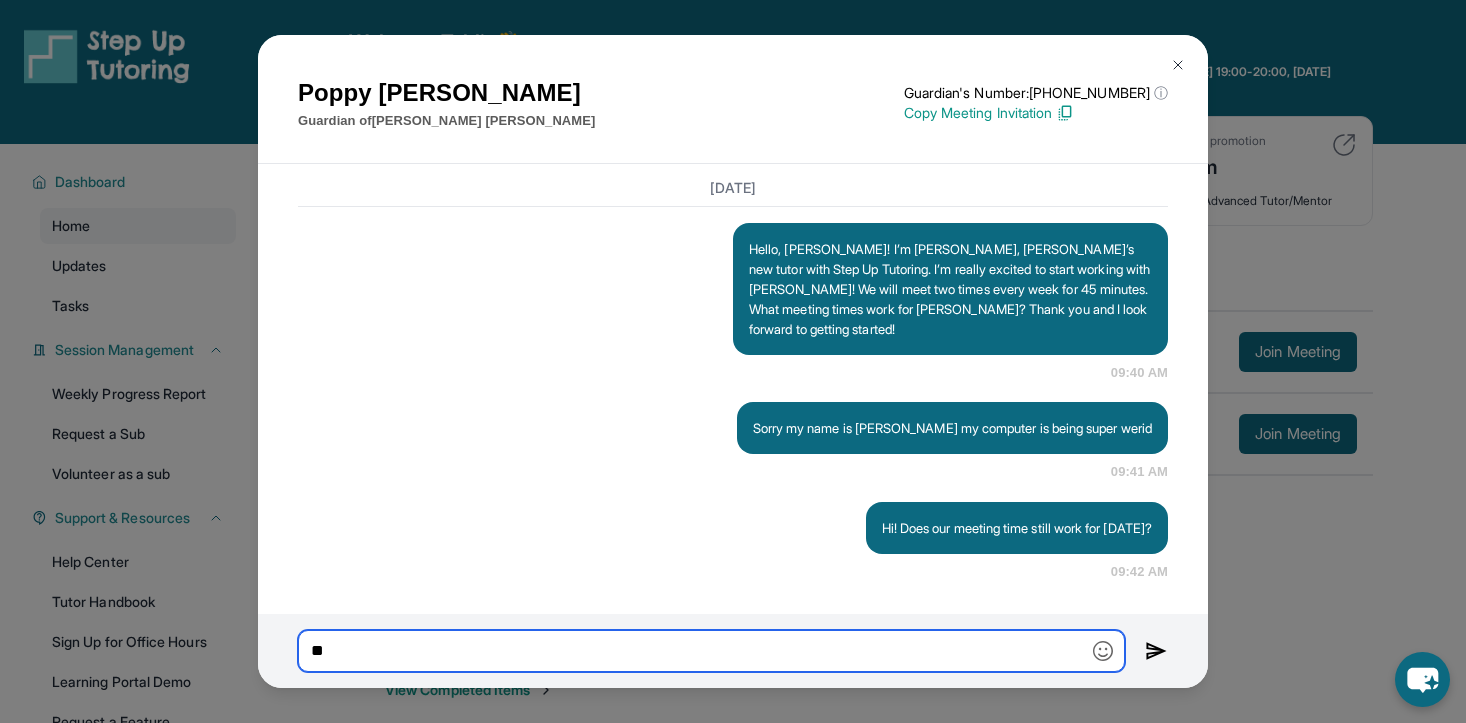 type on "*" 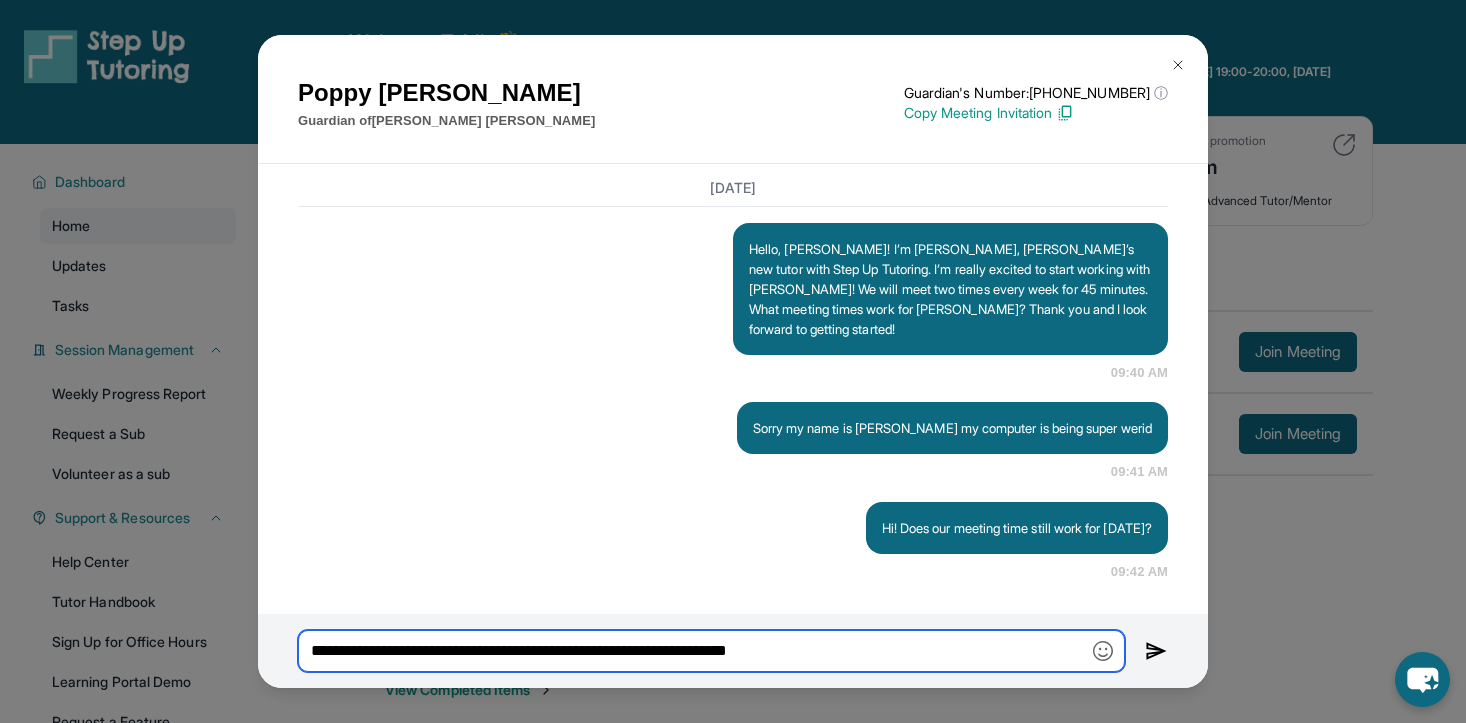 type on "**********" 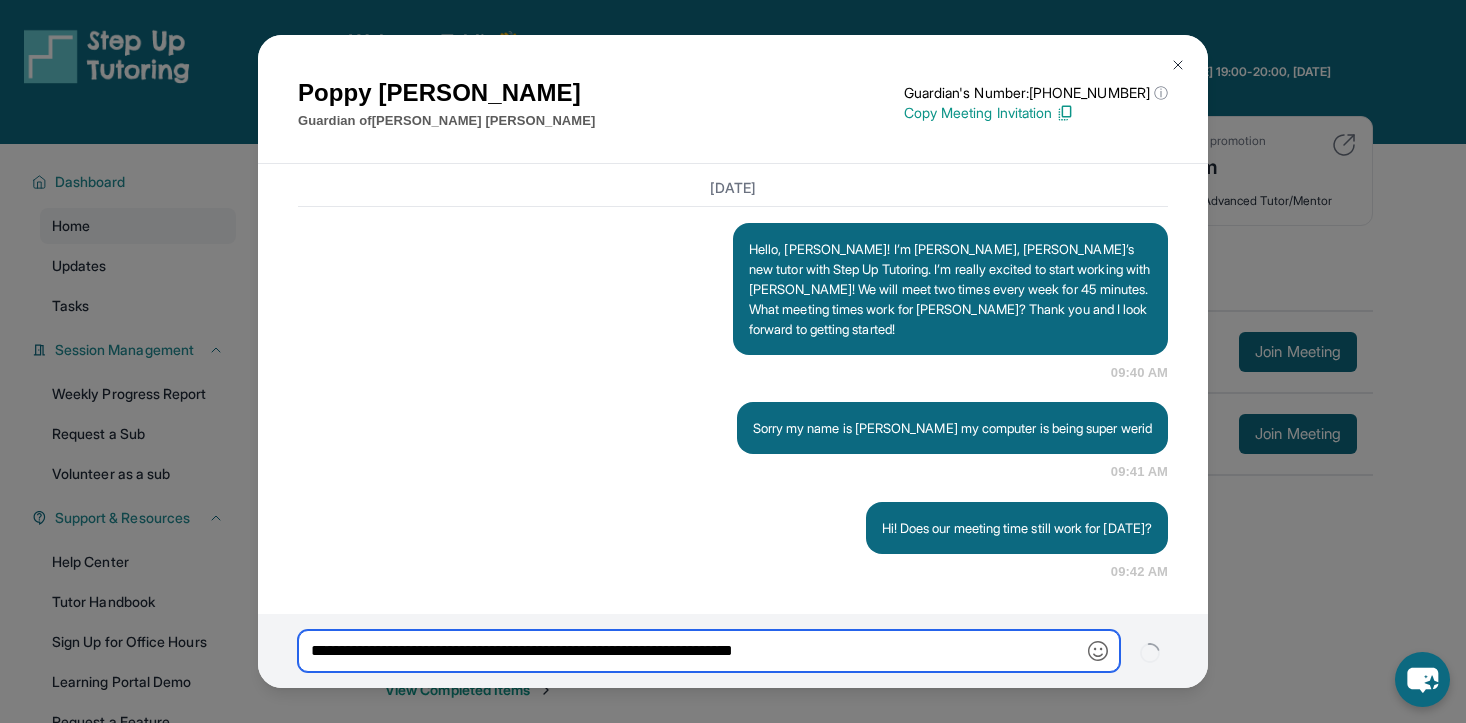 type 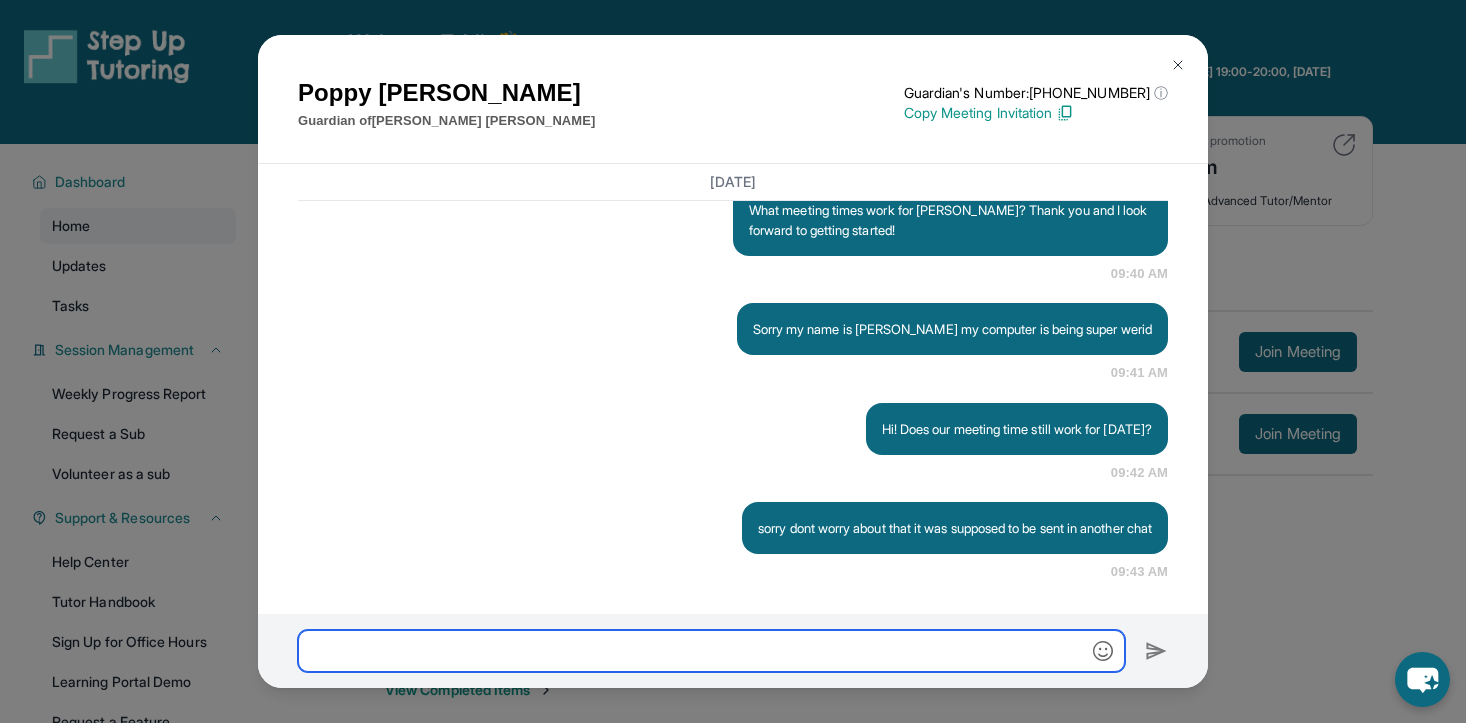 scroll, scrollTop: 1645, scrollLeft: 0, axis: vertical 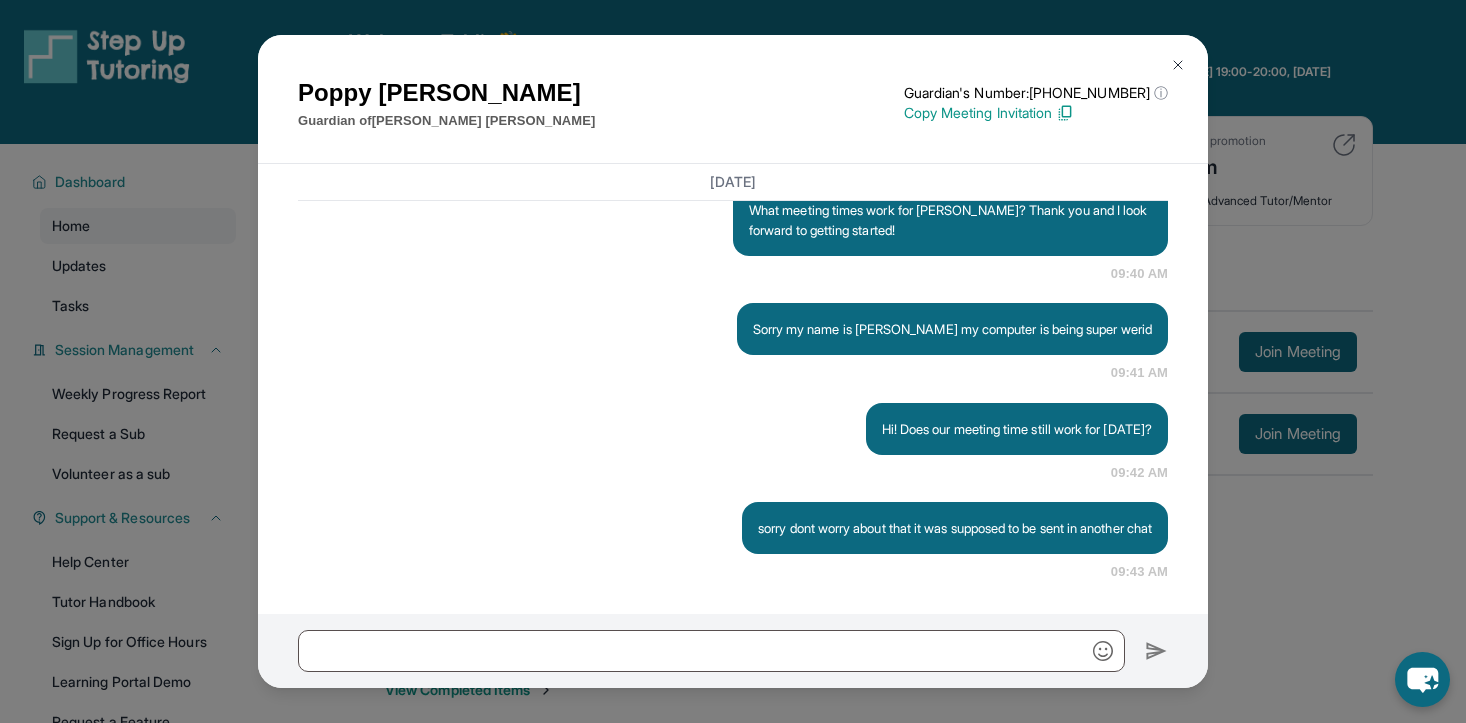 click at bounding box center [1178, 65] 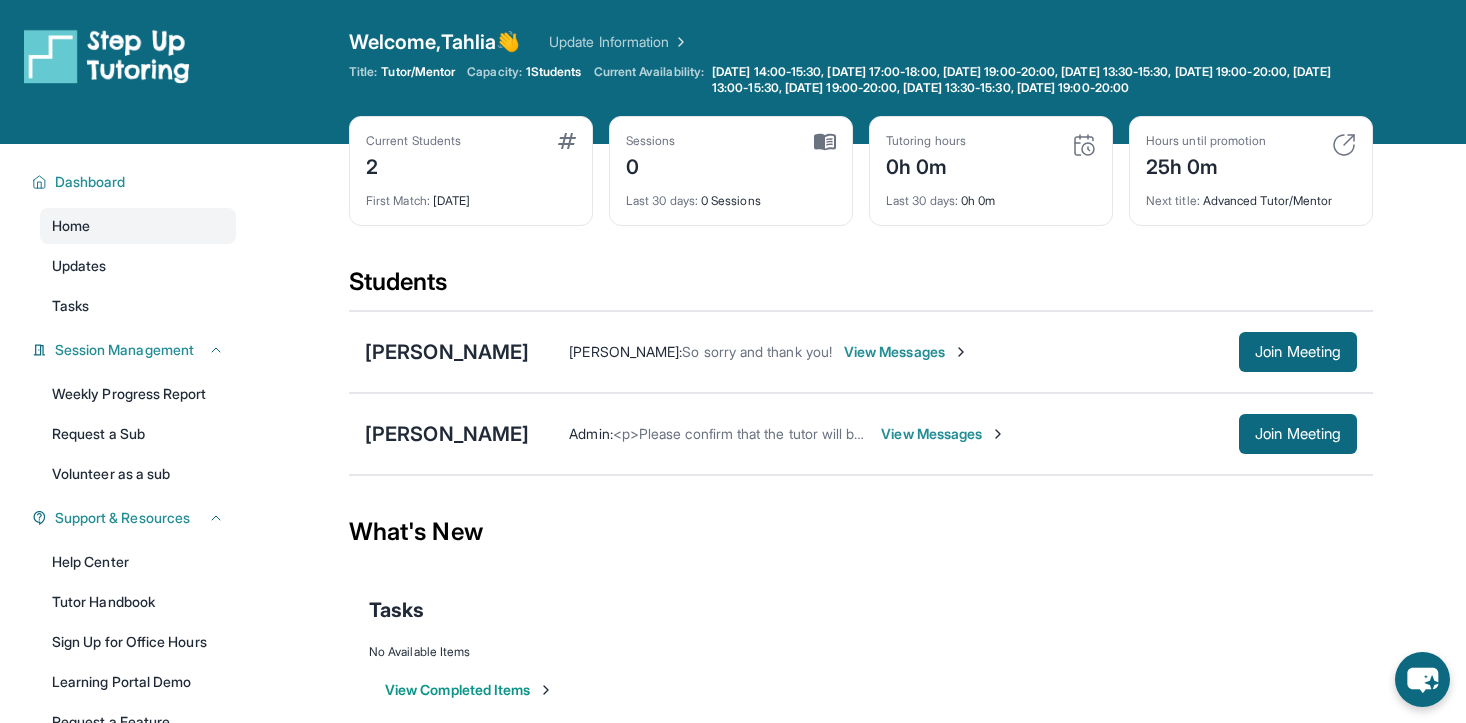click on "View Messages" at bounding box center [906, 352] 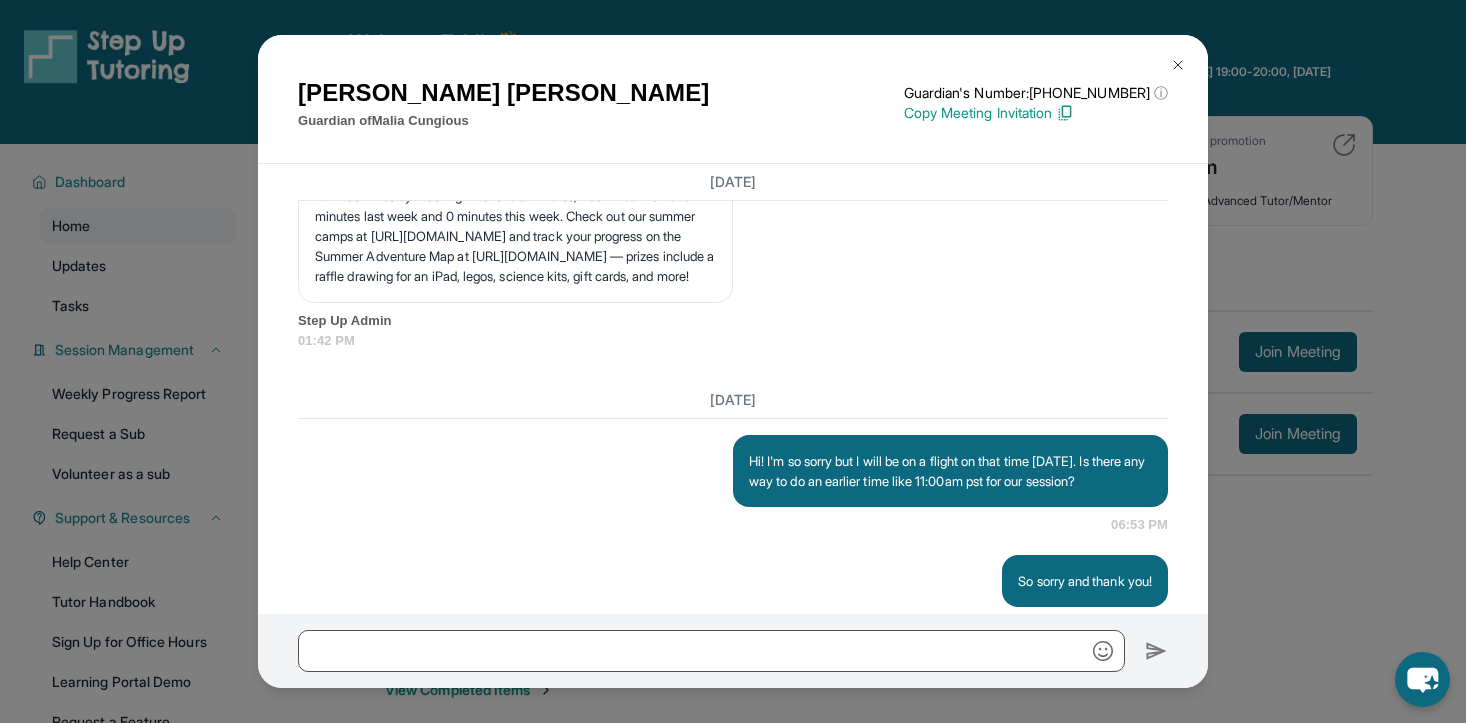 scroll, scrollTop: 3076, scrollLeft: 0, axis: vertical 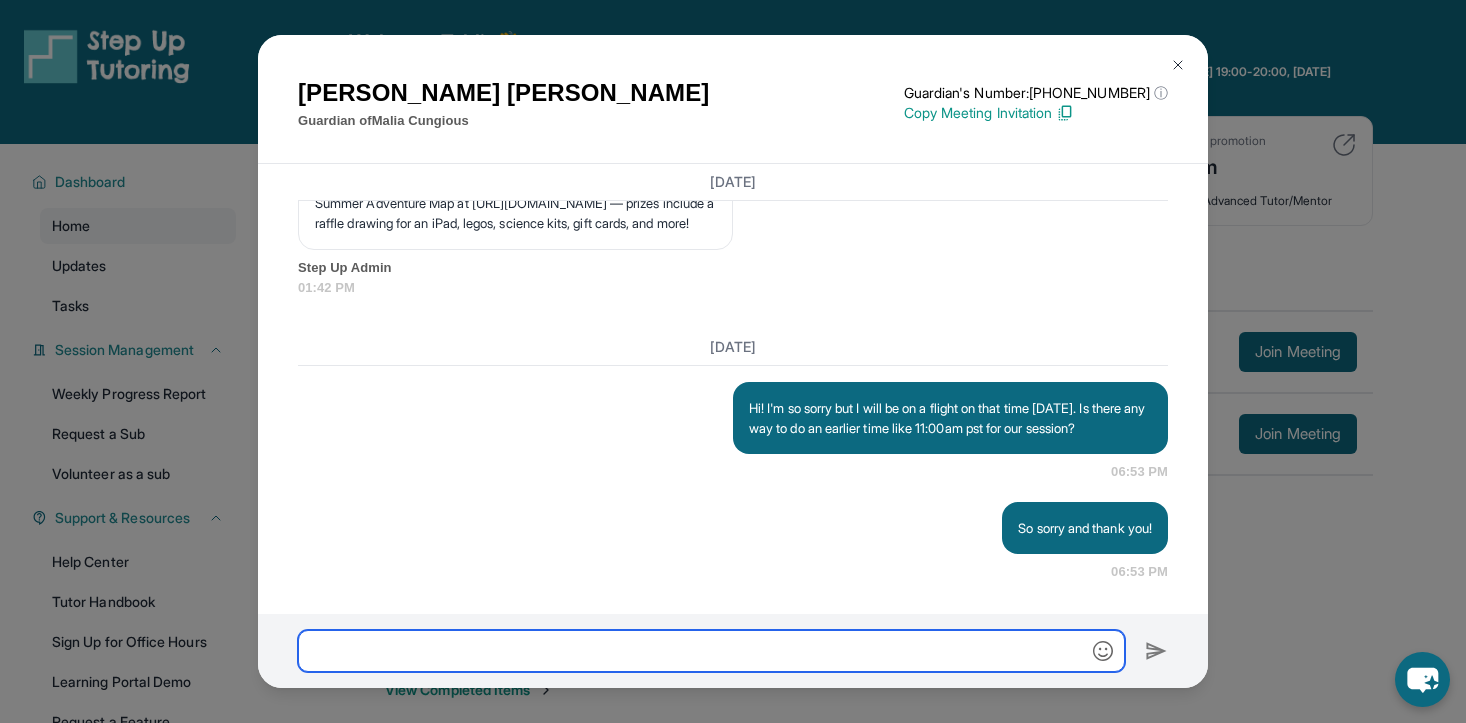 click at bounding box center (711, 651) 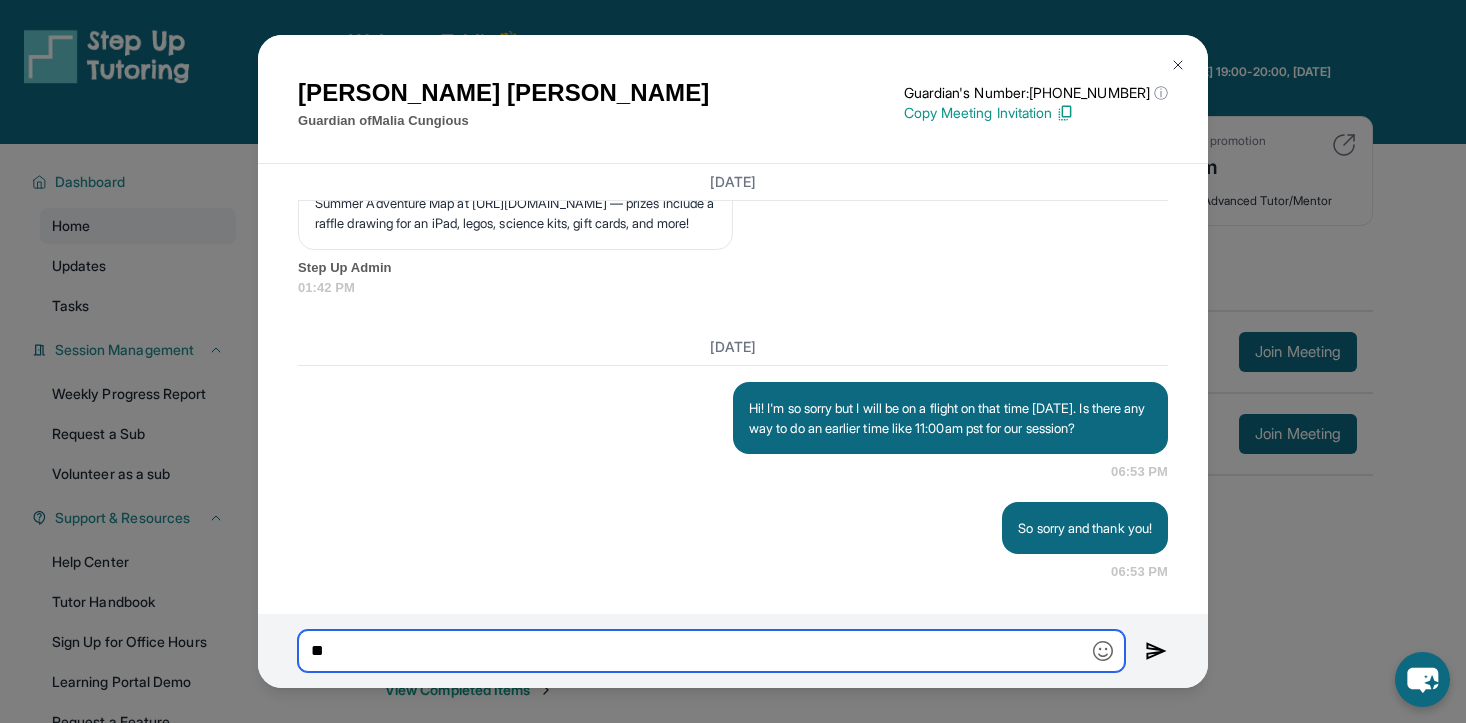 type on "*" 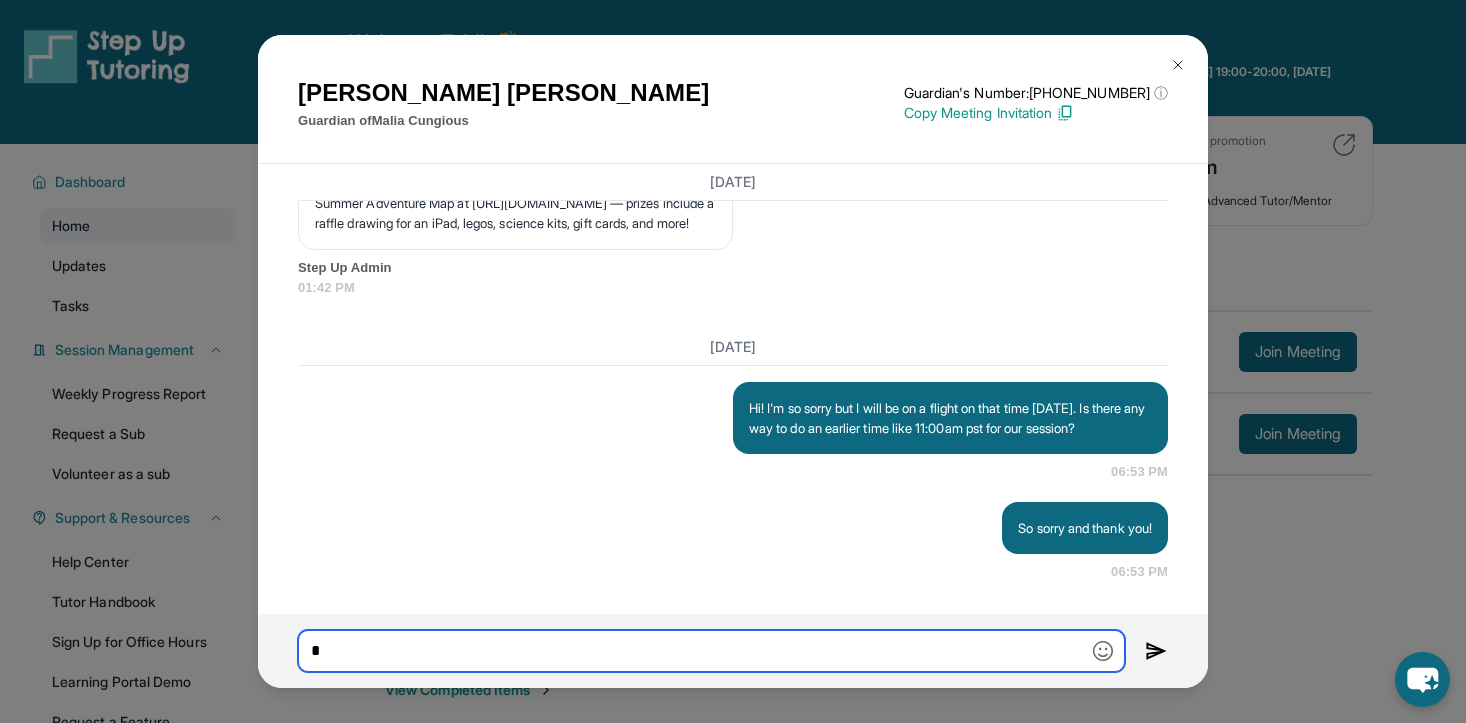 type 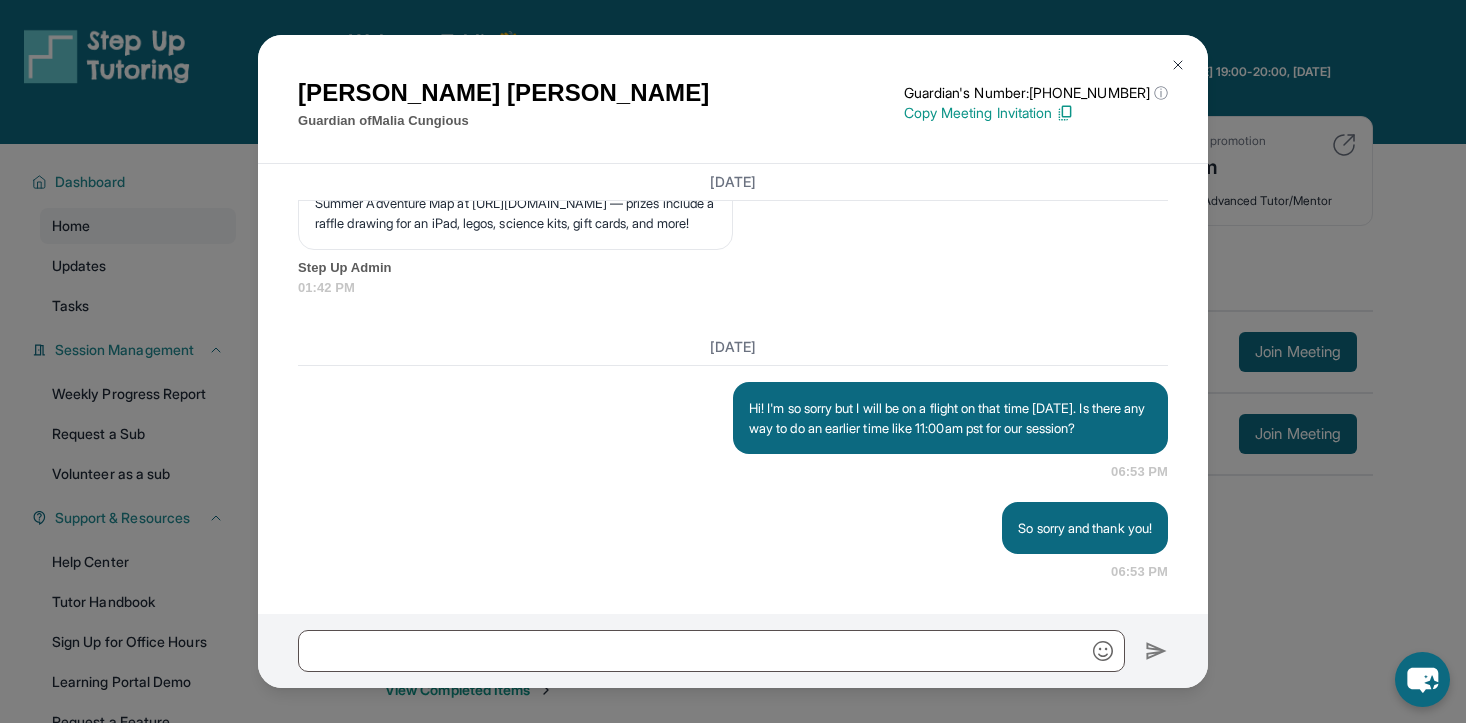 click at bounding box center [1178, 65] 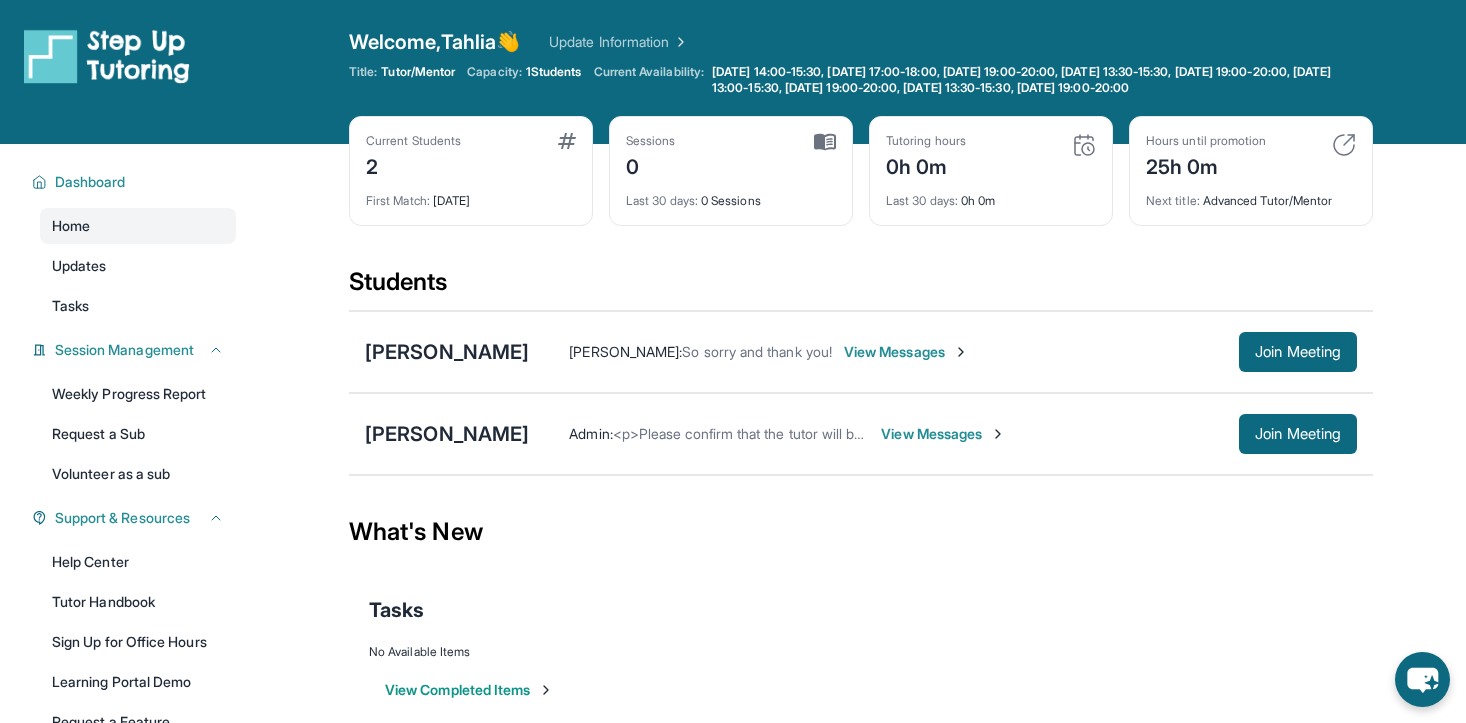 click on "[DATE] 14:00-15:30, [DATE] 17:00-18:00, [DATE] 19:00-20:00, [DATE] 13:30-15:30, [DATE] 19:00-20:00, [DATE] 13:00-15:30, [DATE] 19:00-20:00, [DATE] 13:30-15:30, [DATE] 19:00-20:00" at bounding box center [1040, 80] 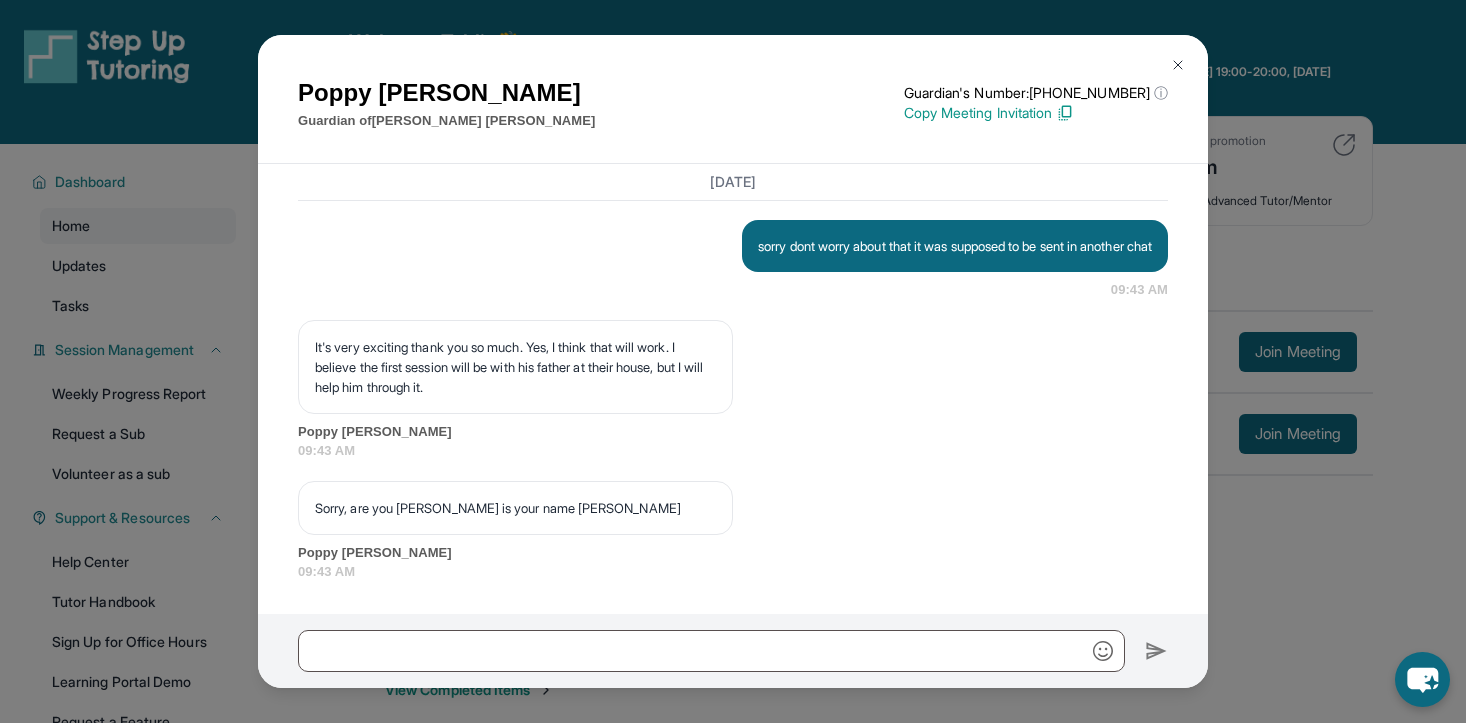 scroll, scrollTop: 1927, scrollLeft: 0, axis: vertical 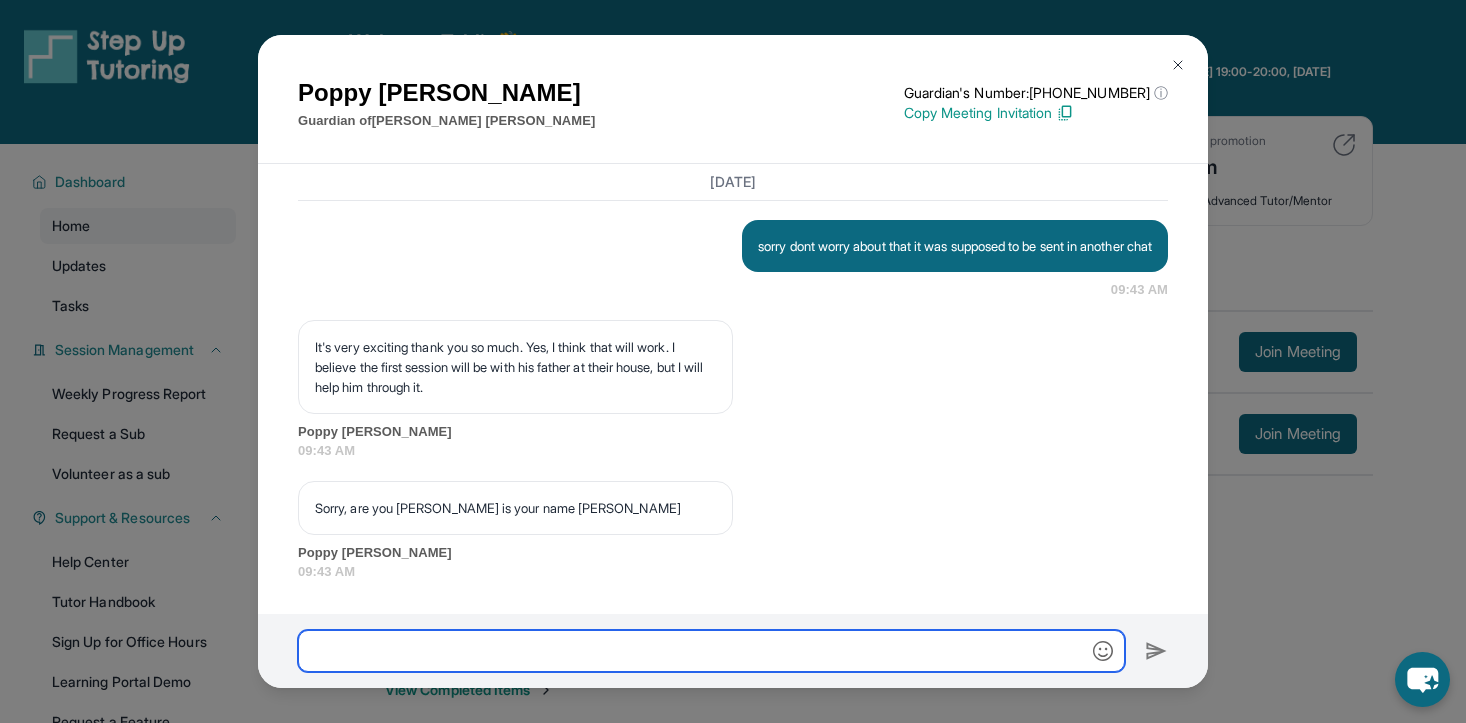 click at bounding box center [711, 651] 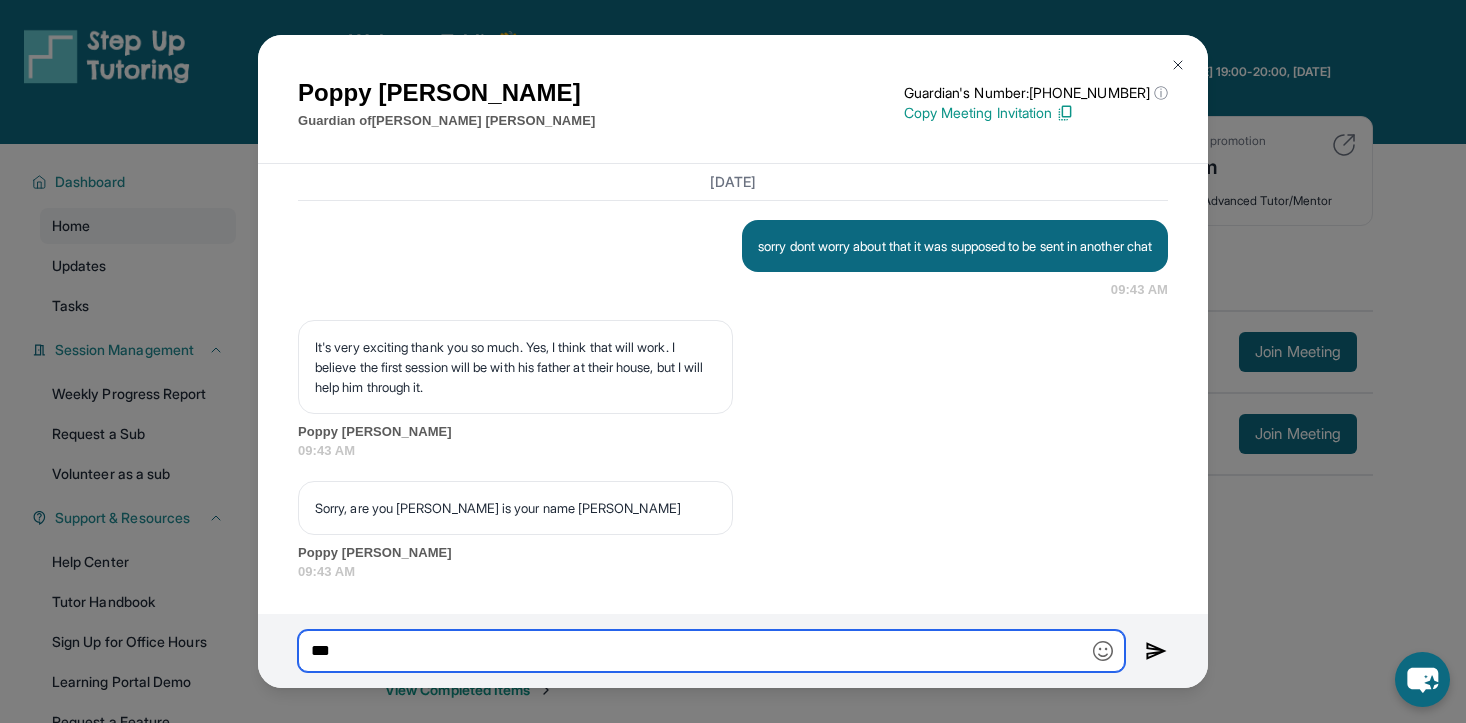 type on "****" 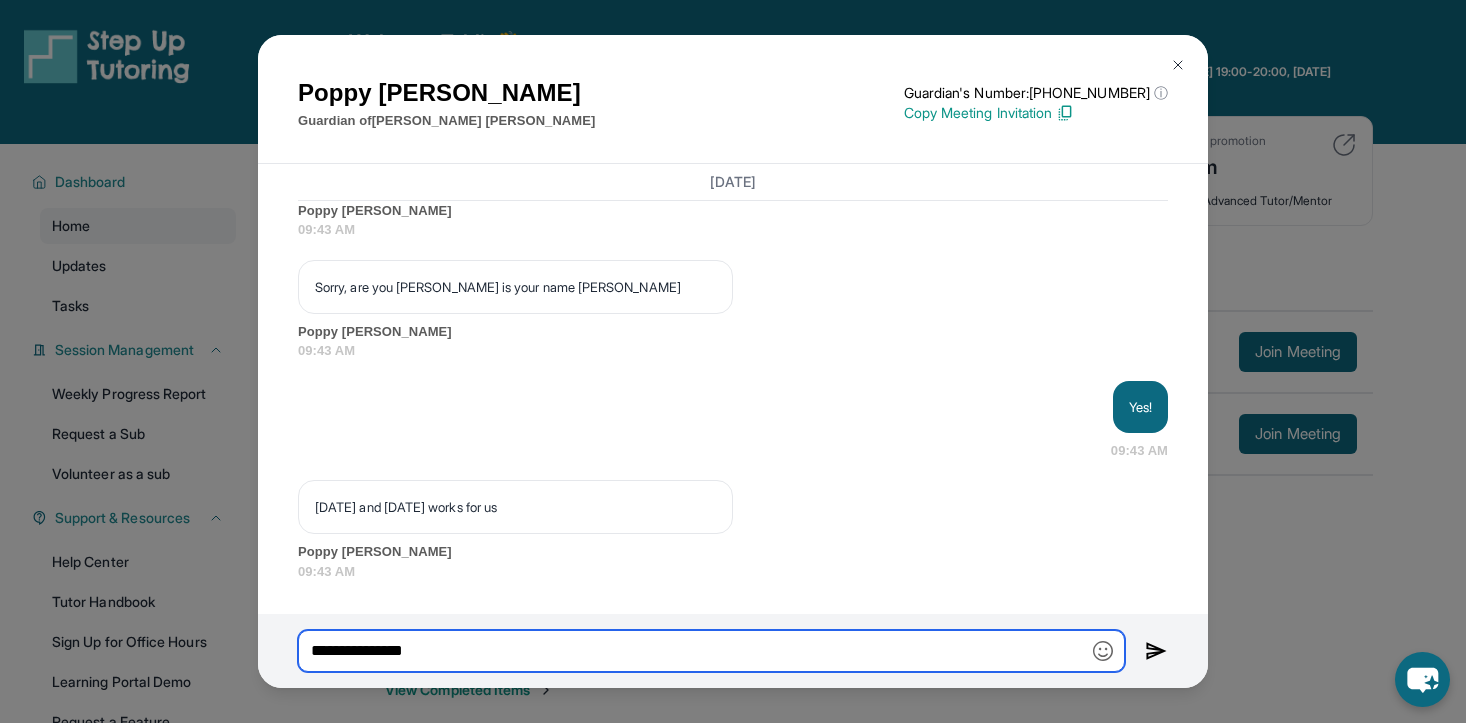 scroll, scrollTop: 2147, scrollLeft: 0, axis: vertical 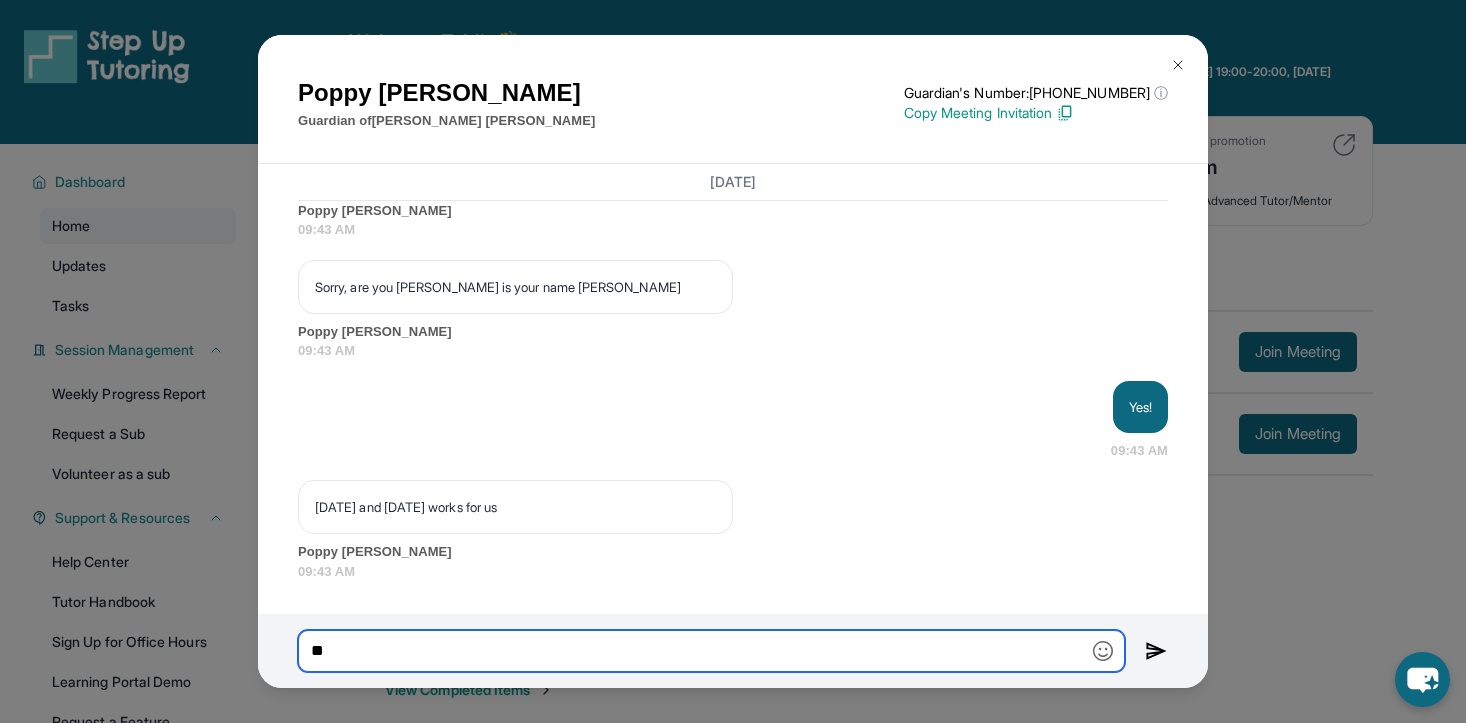 type on "*" 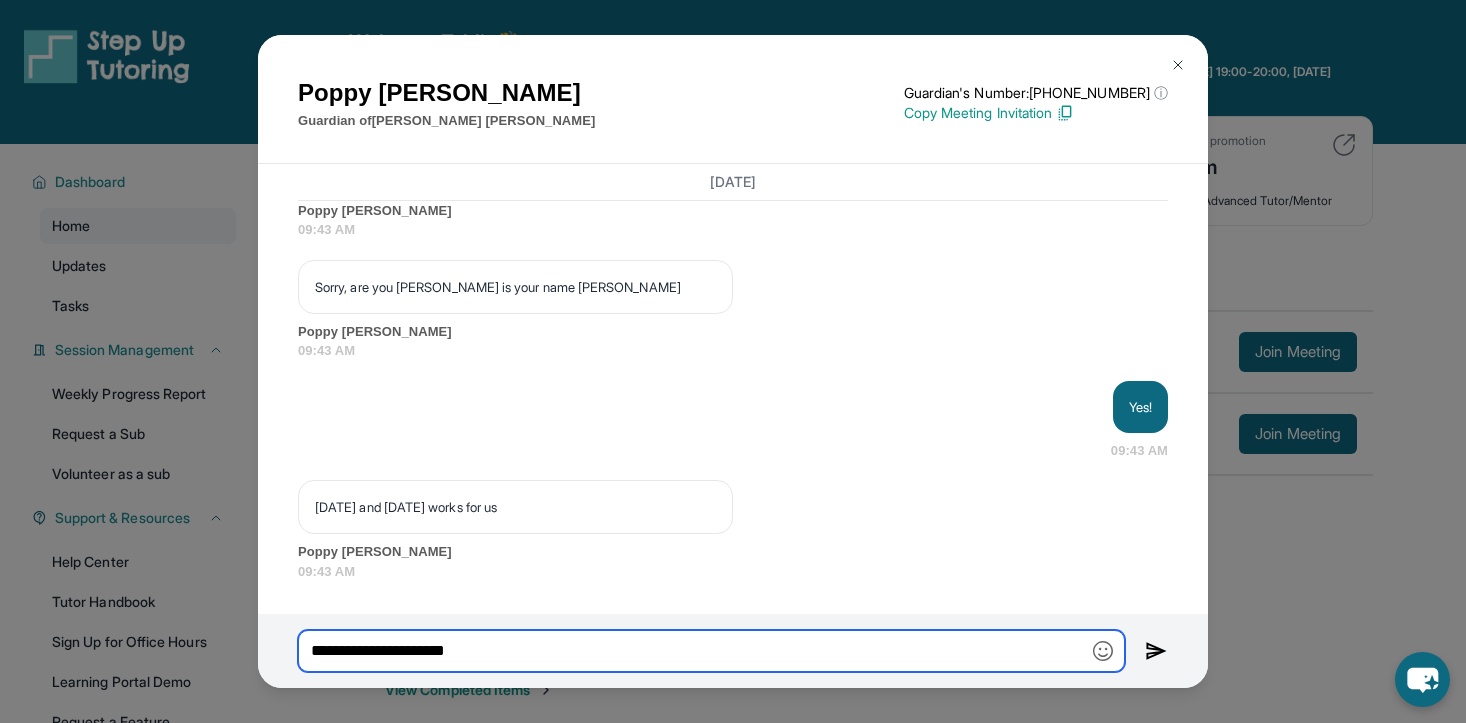 type on "**********" 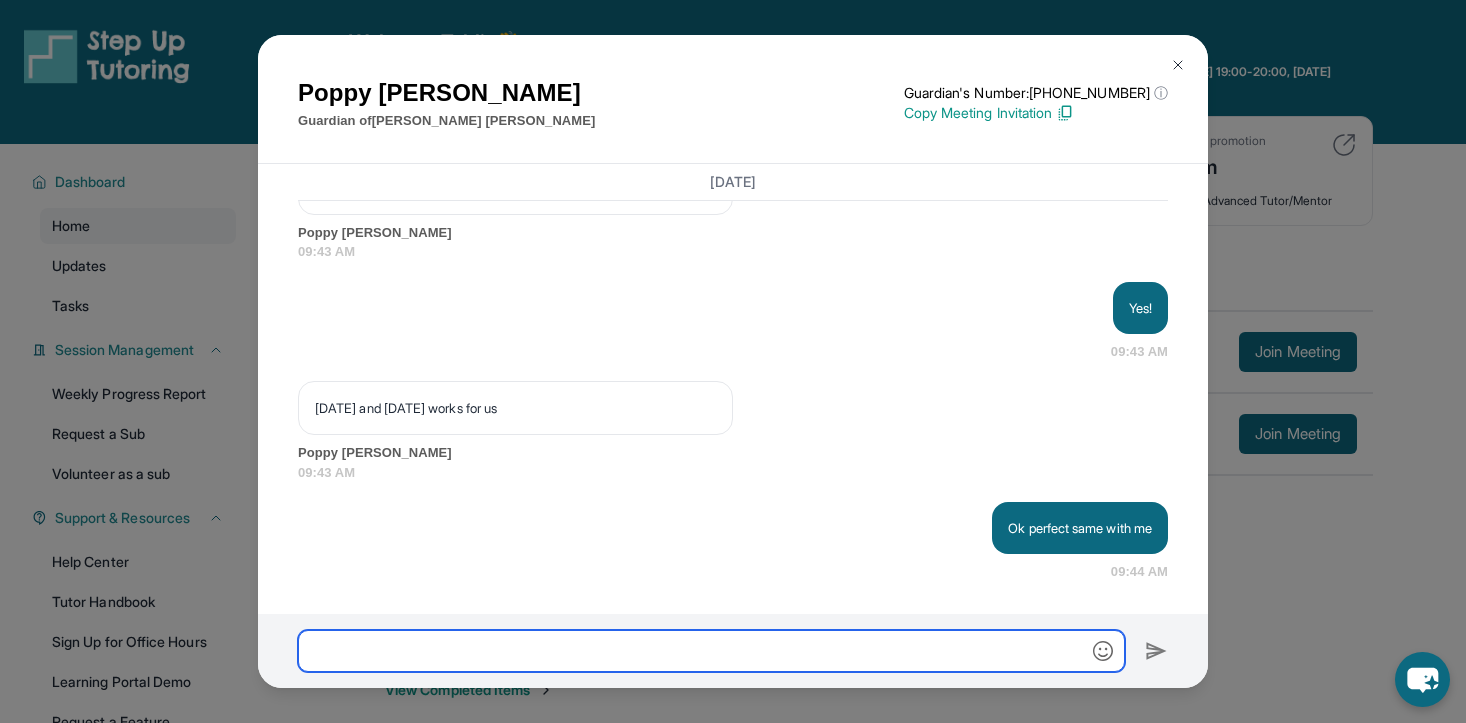 scroll, scrollTop: 2247, scrollLeft: 0, axis: vertical 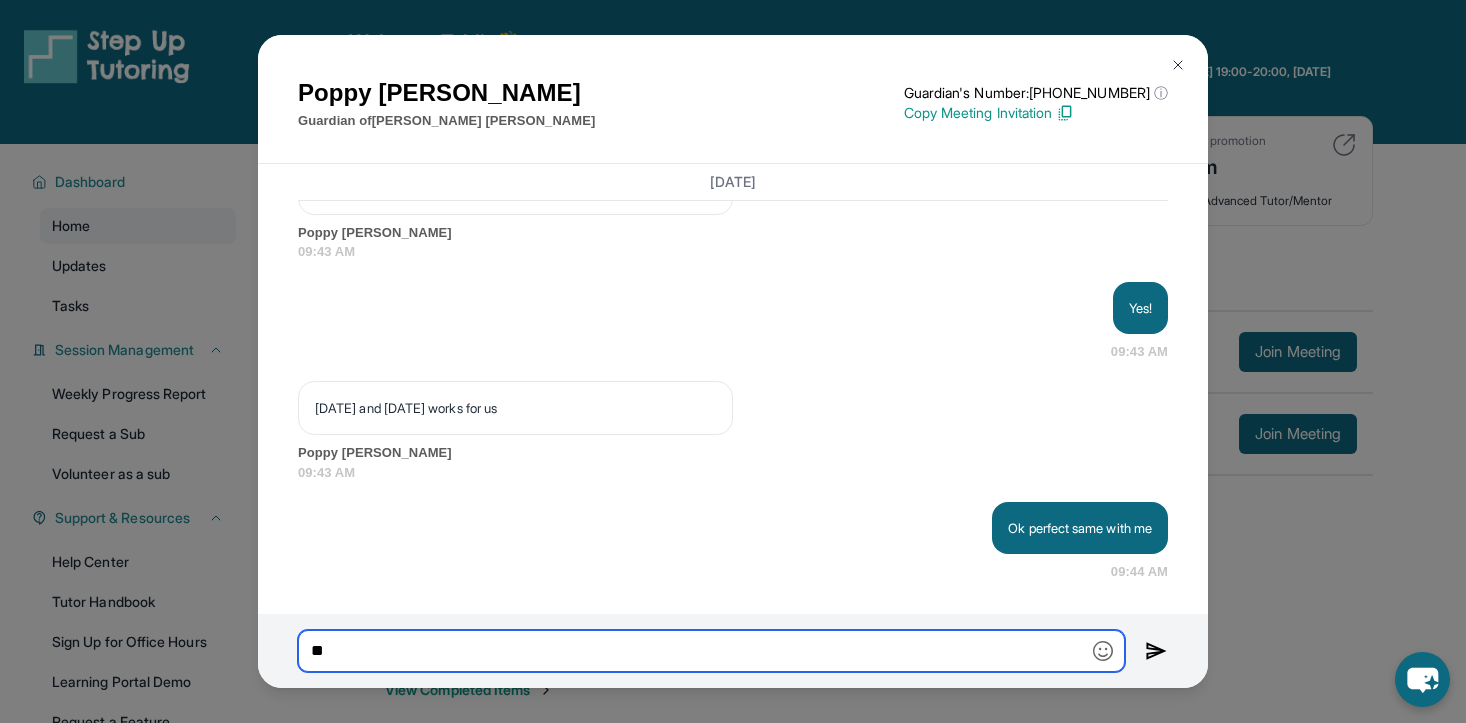 type on "*" 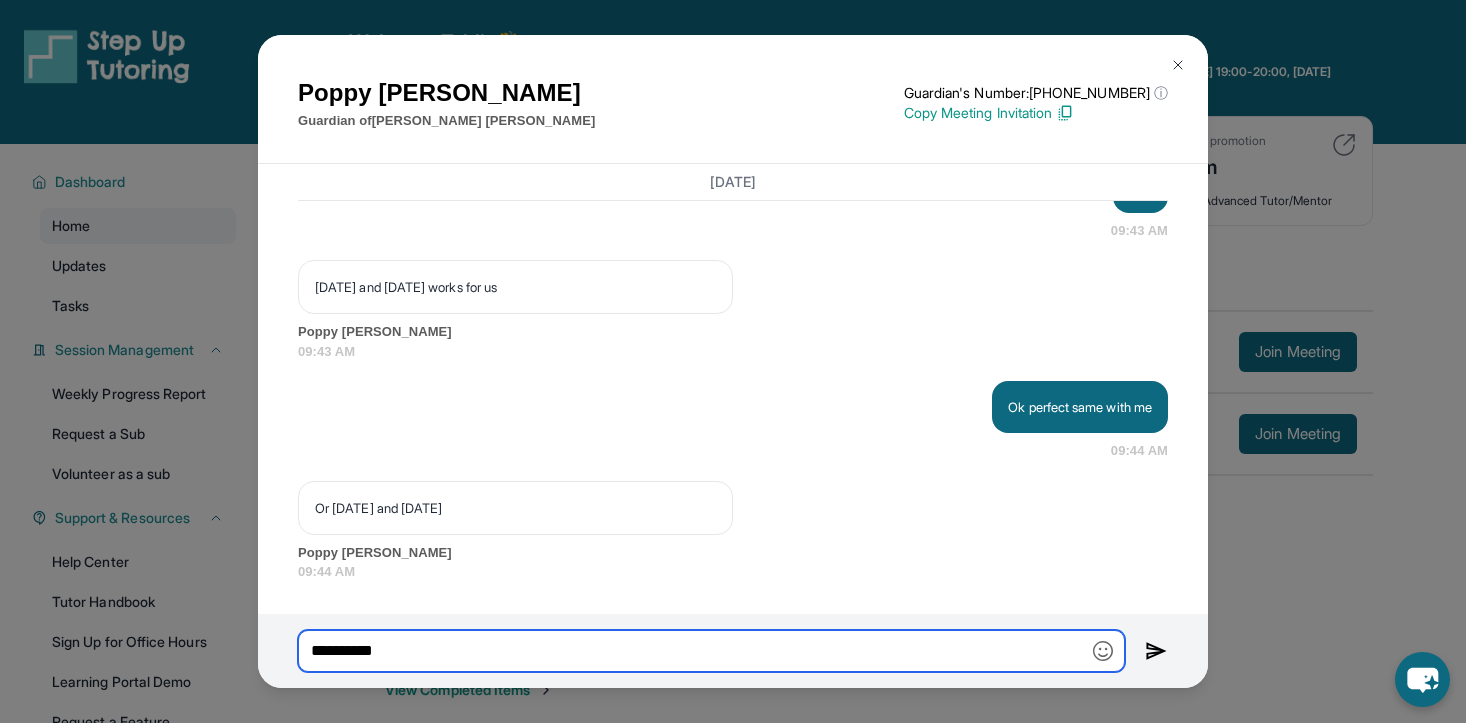 scroll, scrollTop: 2368, scrollLeft: 0, axis: vertical 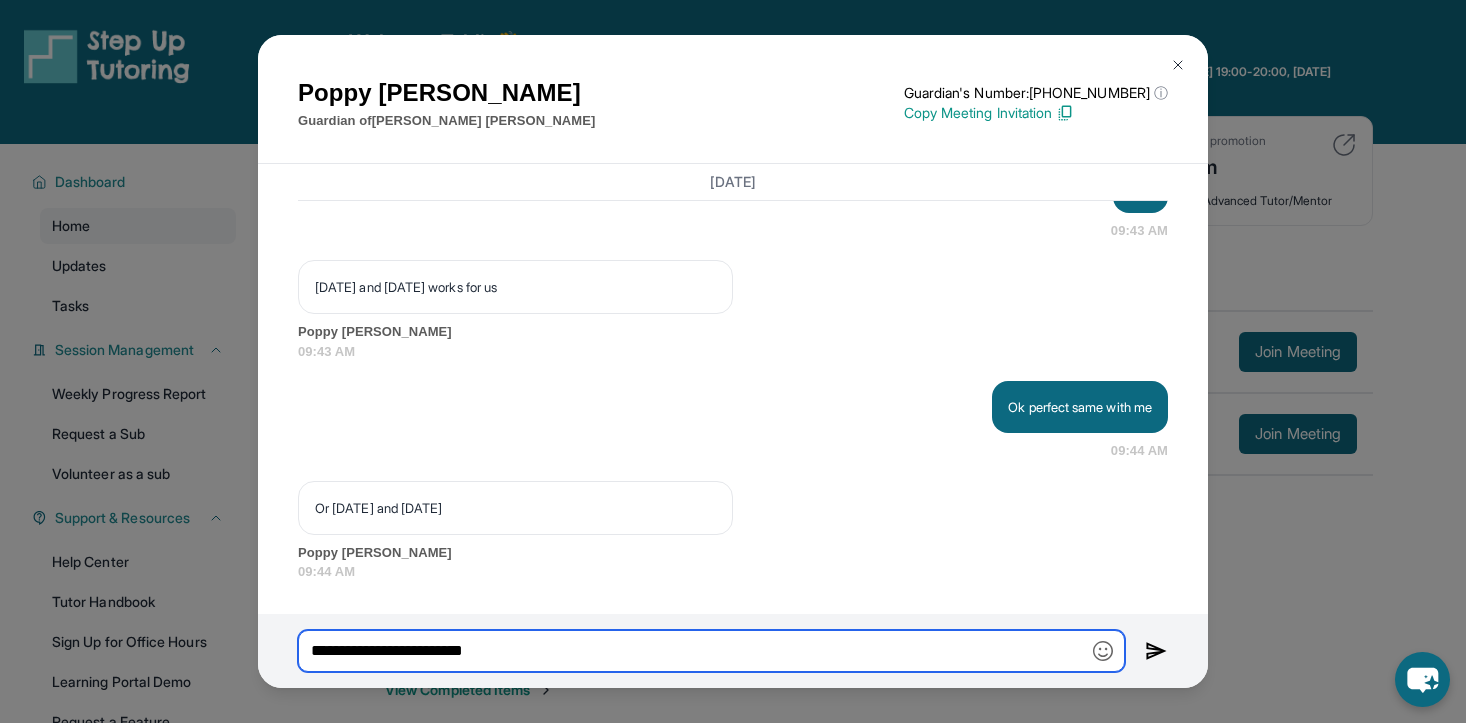 type on "**********" 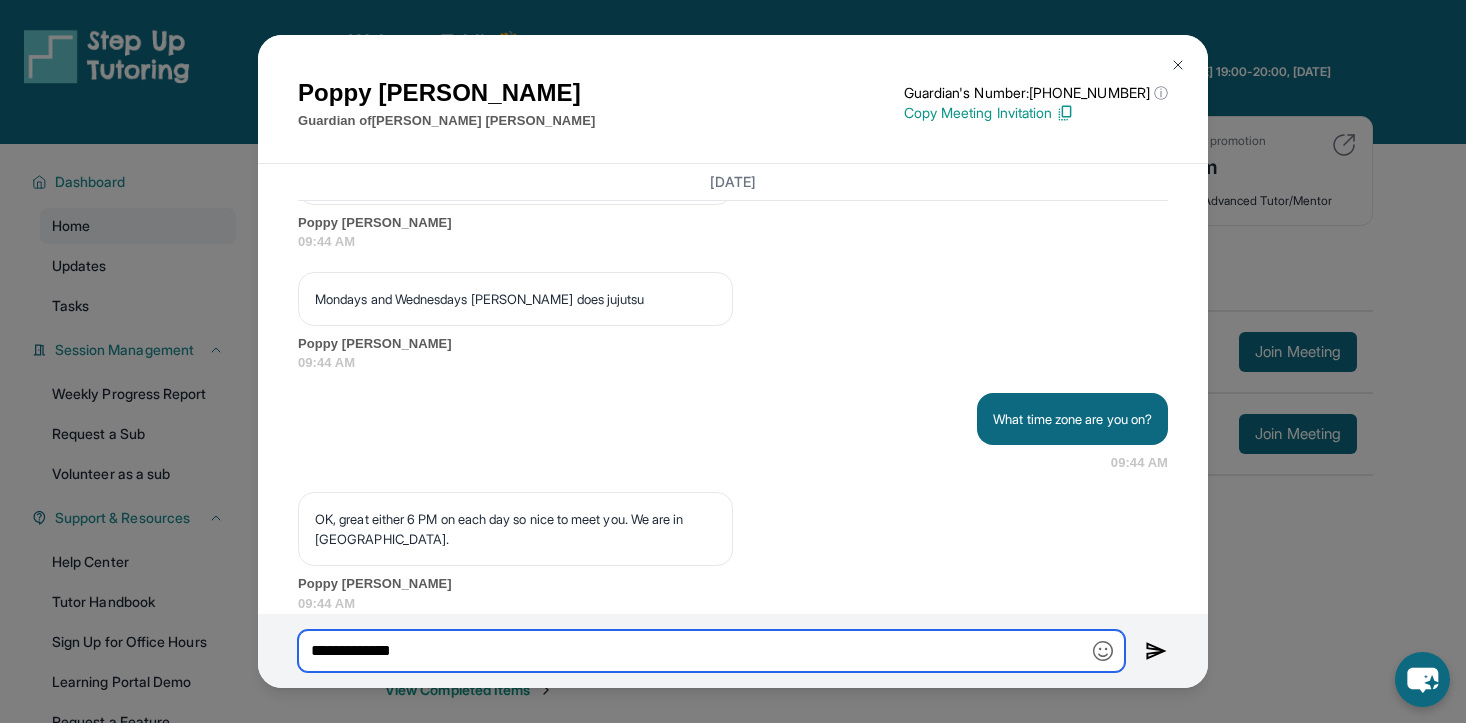 scroll, scrollTop: 2729, scrollLeft: 0, axis: vertical 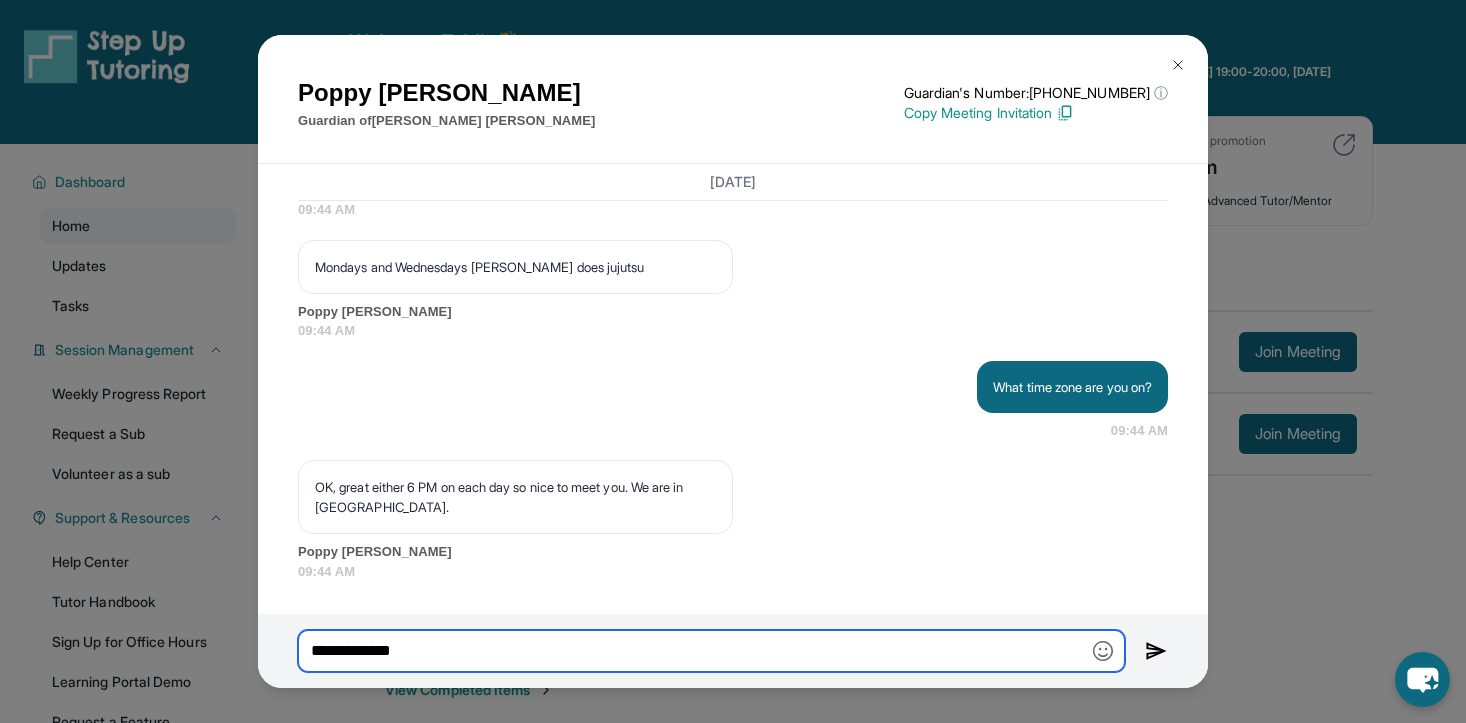 click on "**********" at bounding box center [711, 651] 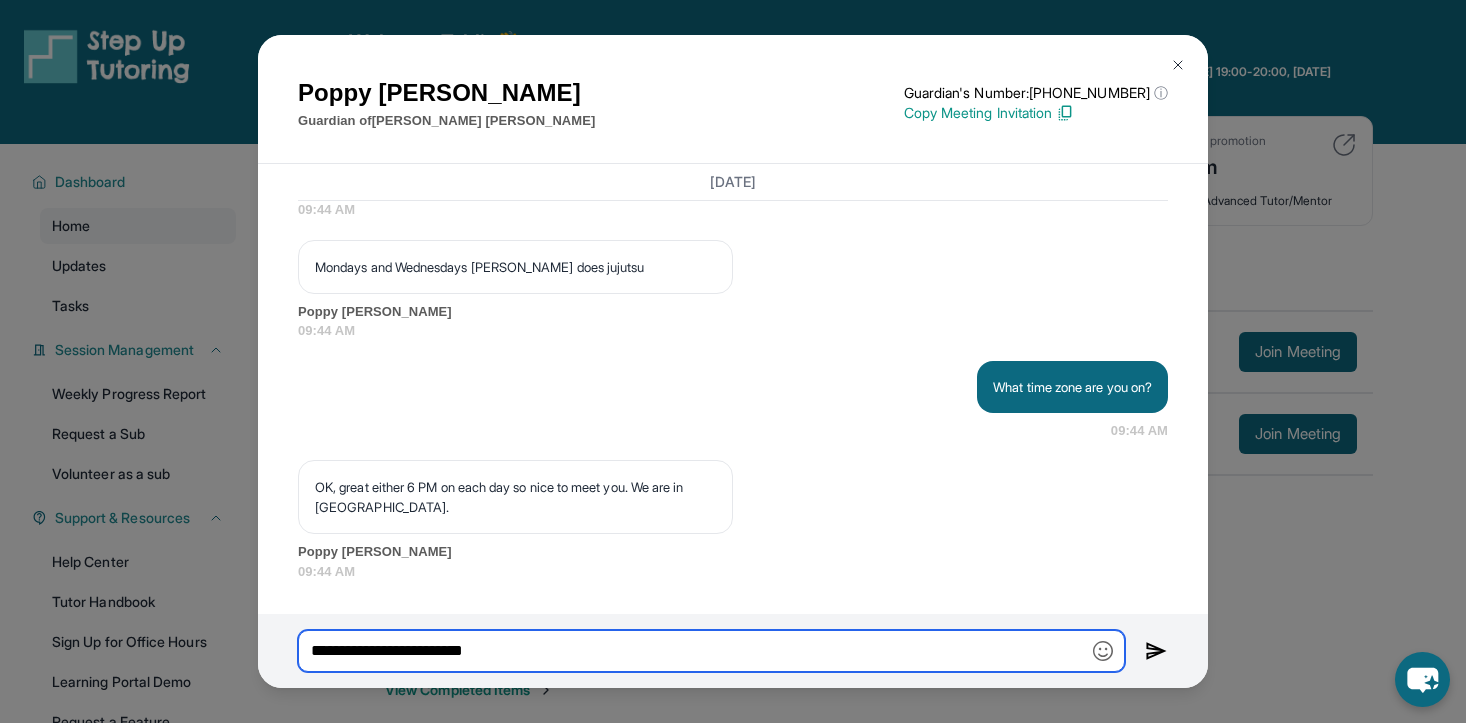 drag, startPoint x: 542, startPoint y: 642, endPoint x: 283, endPoint y: 642, distance: 259 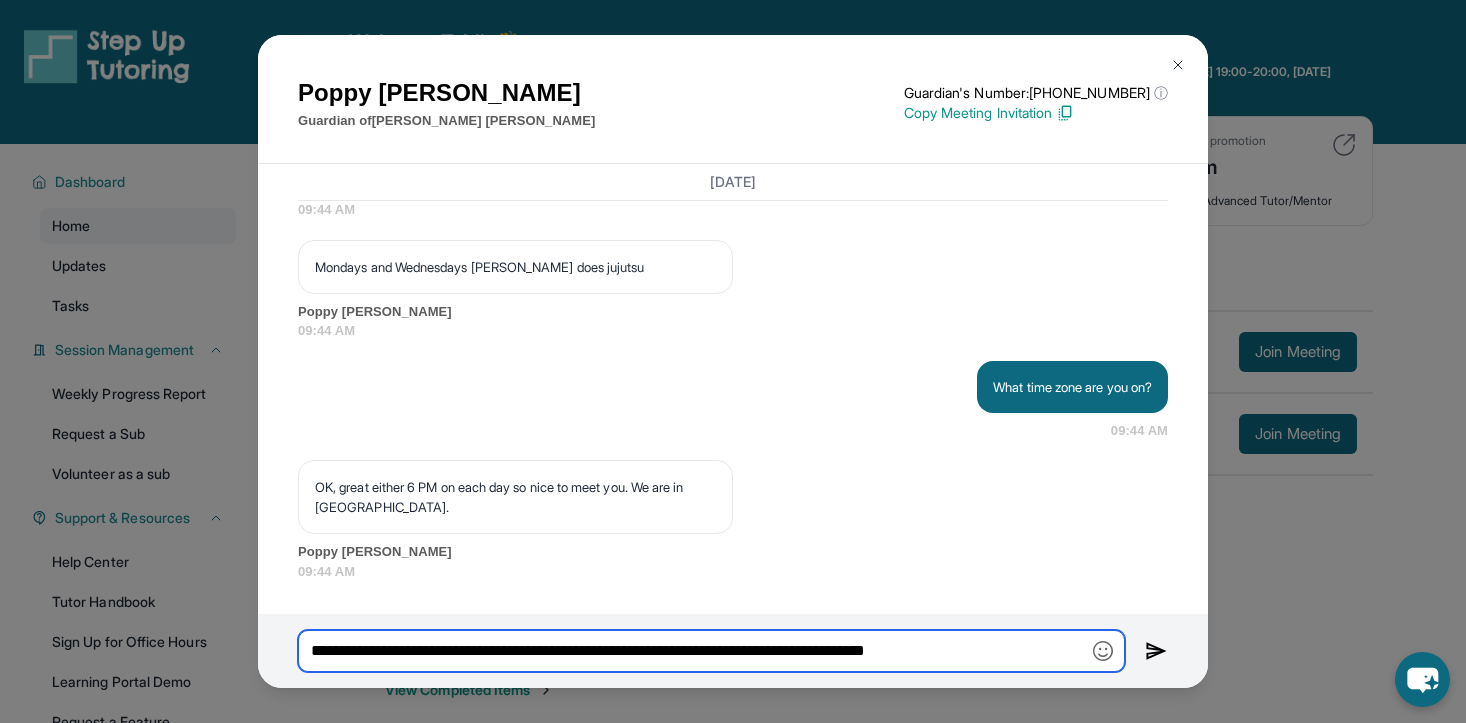 click on "**********" at bounding box center [711, 651] 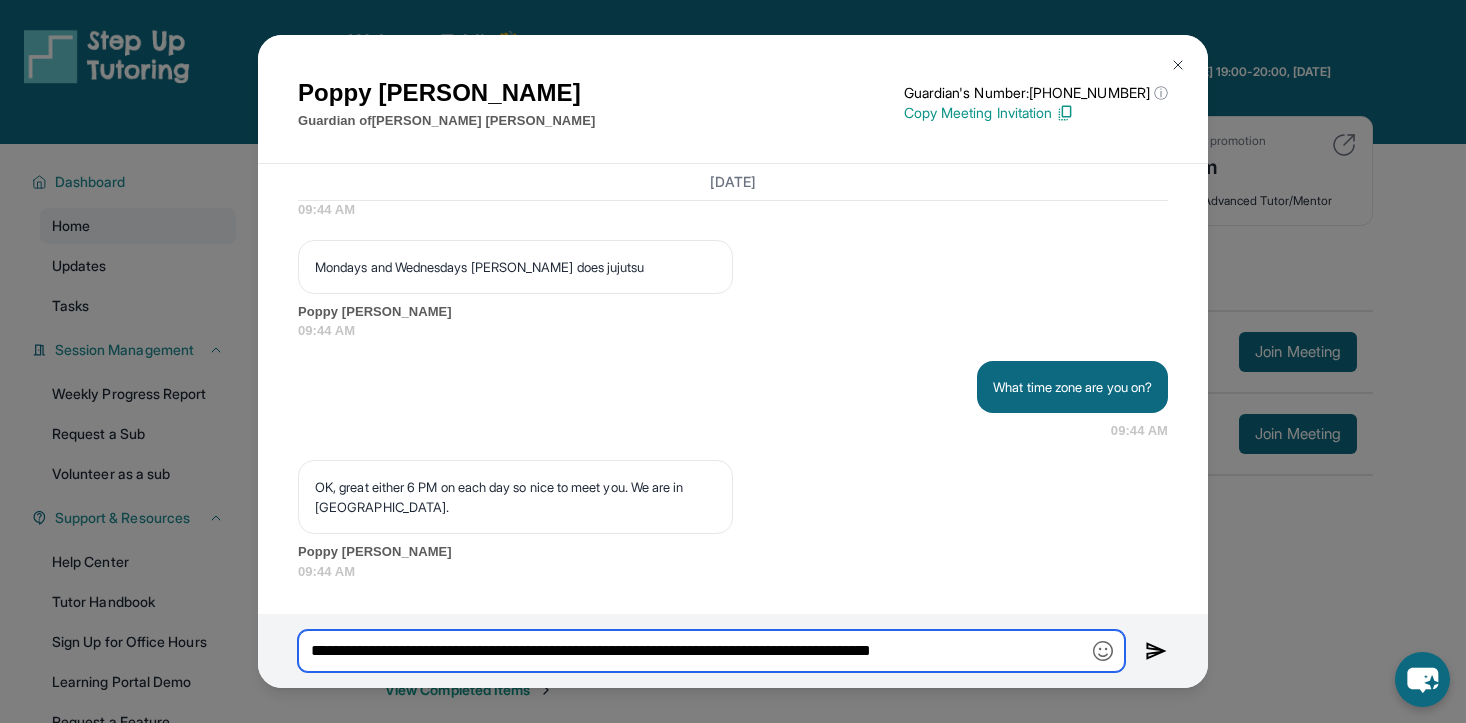 type on "**********" 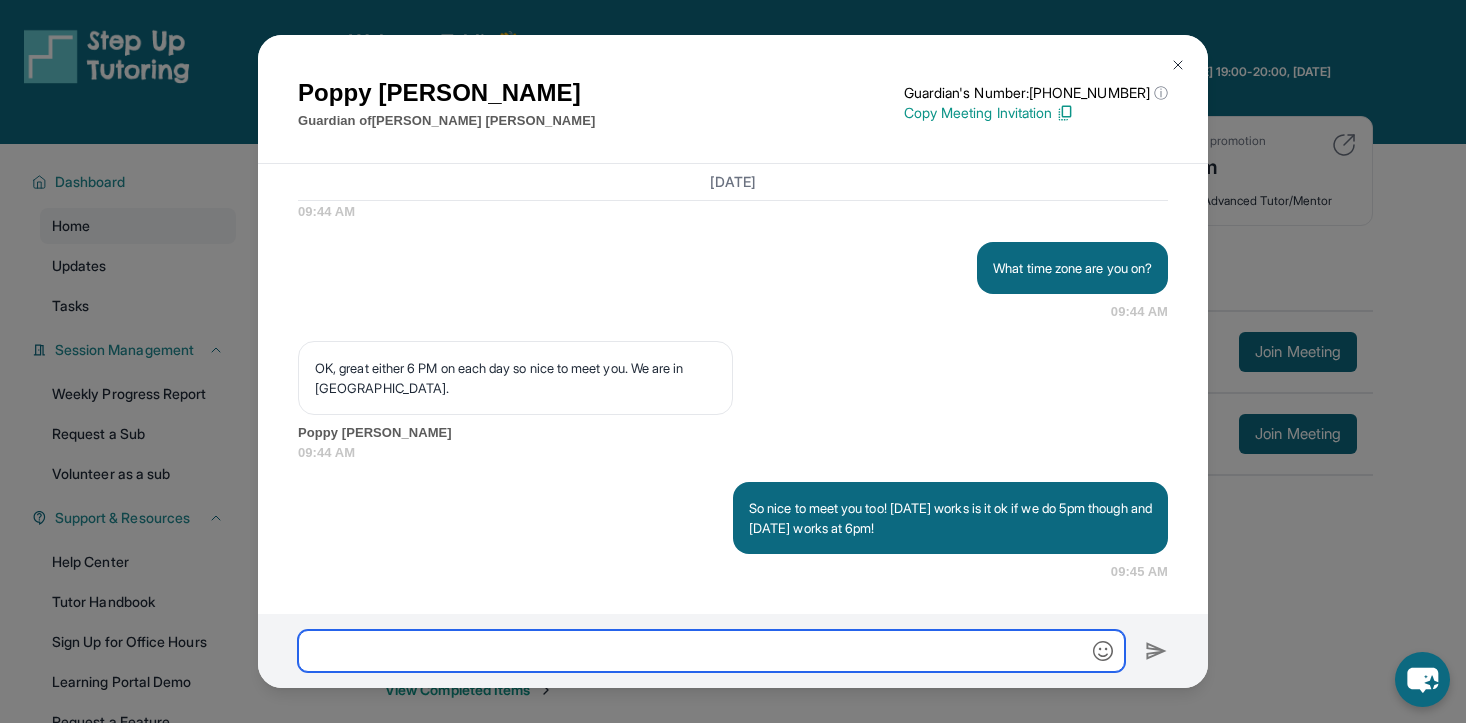 scroll, scrollTop: 2849, scrollLeft: 0, axis: vertical 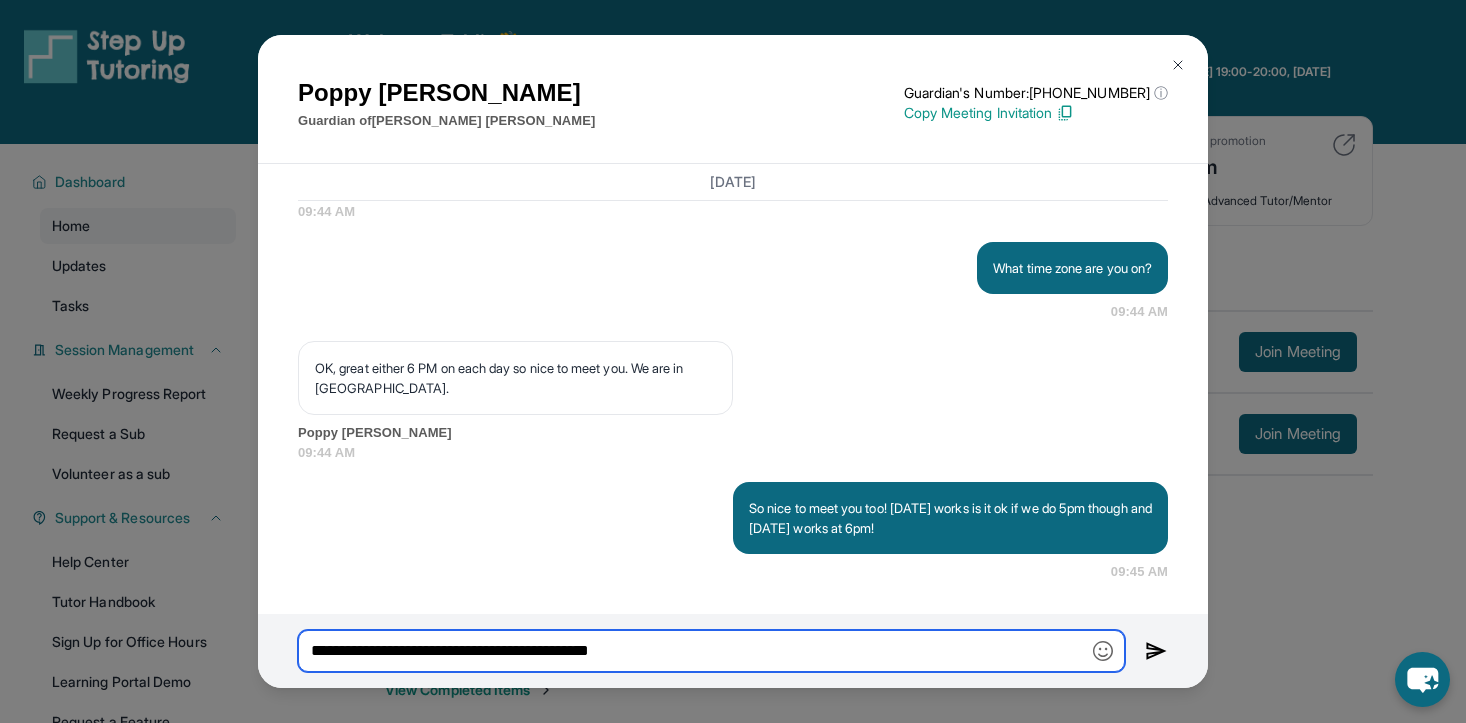click on "**********" at bounding box center [711, 651] 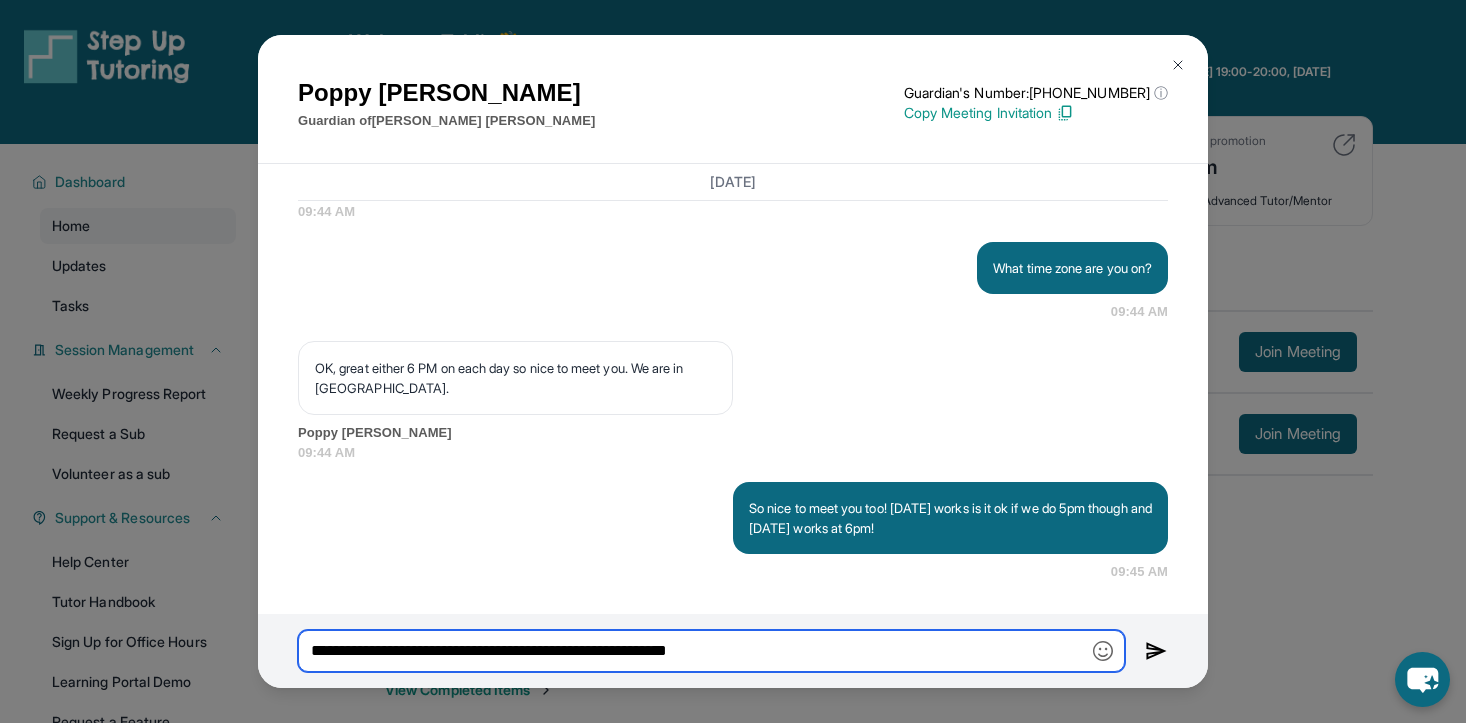 type on "**********" 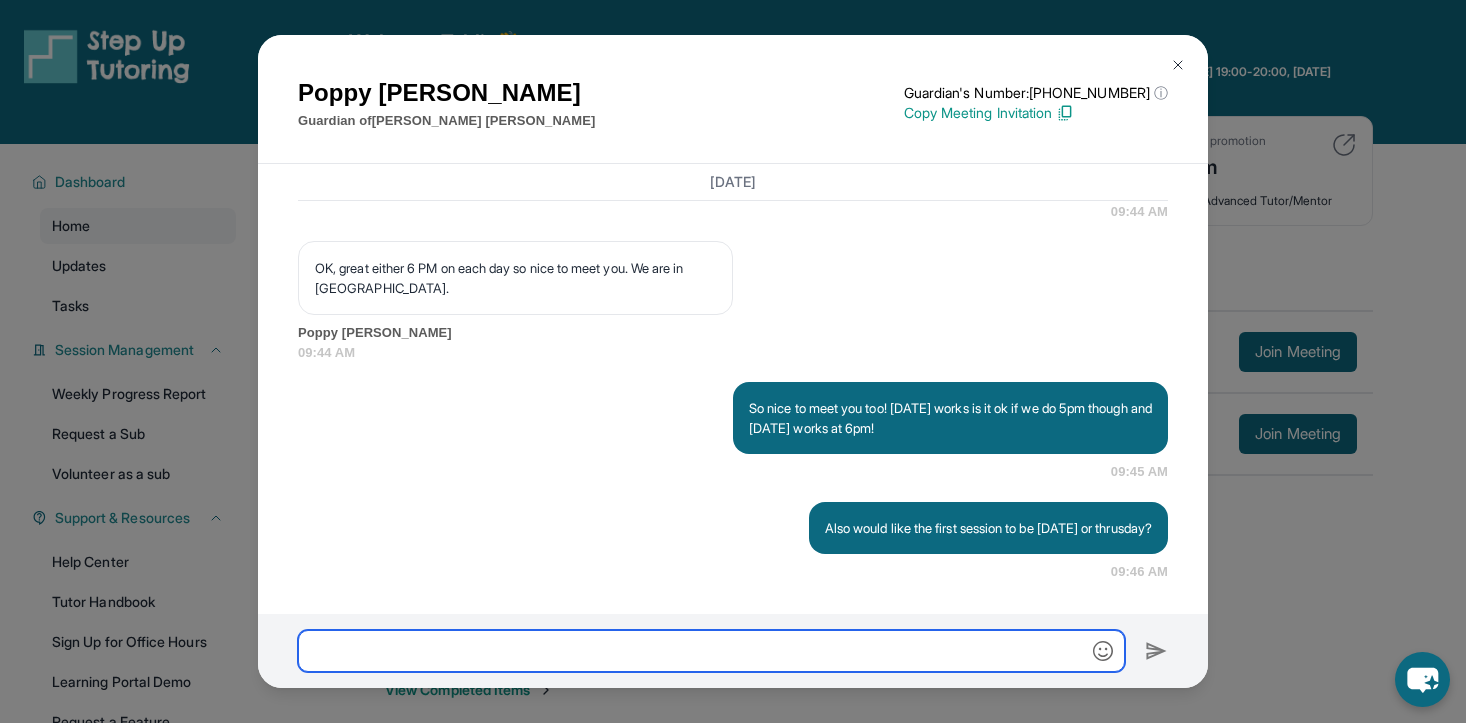 scroll, scrollTop: 2948, scrollLeft: 0, axis: vertical 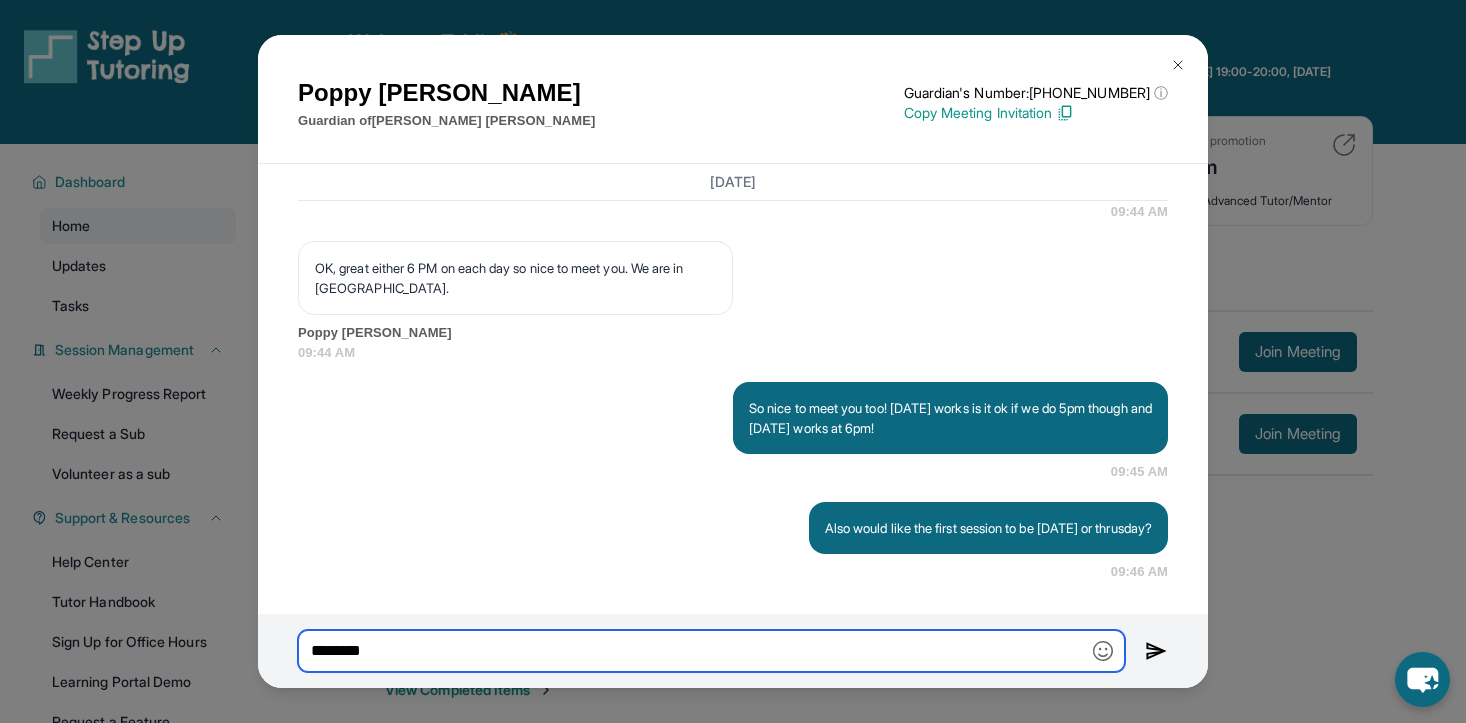 type on "*********" 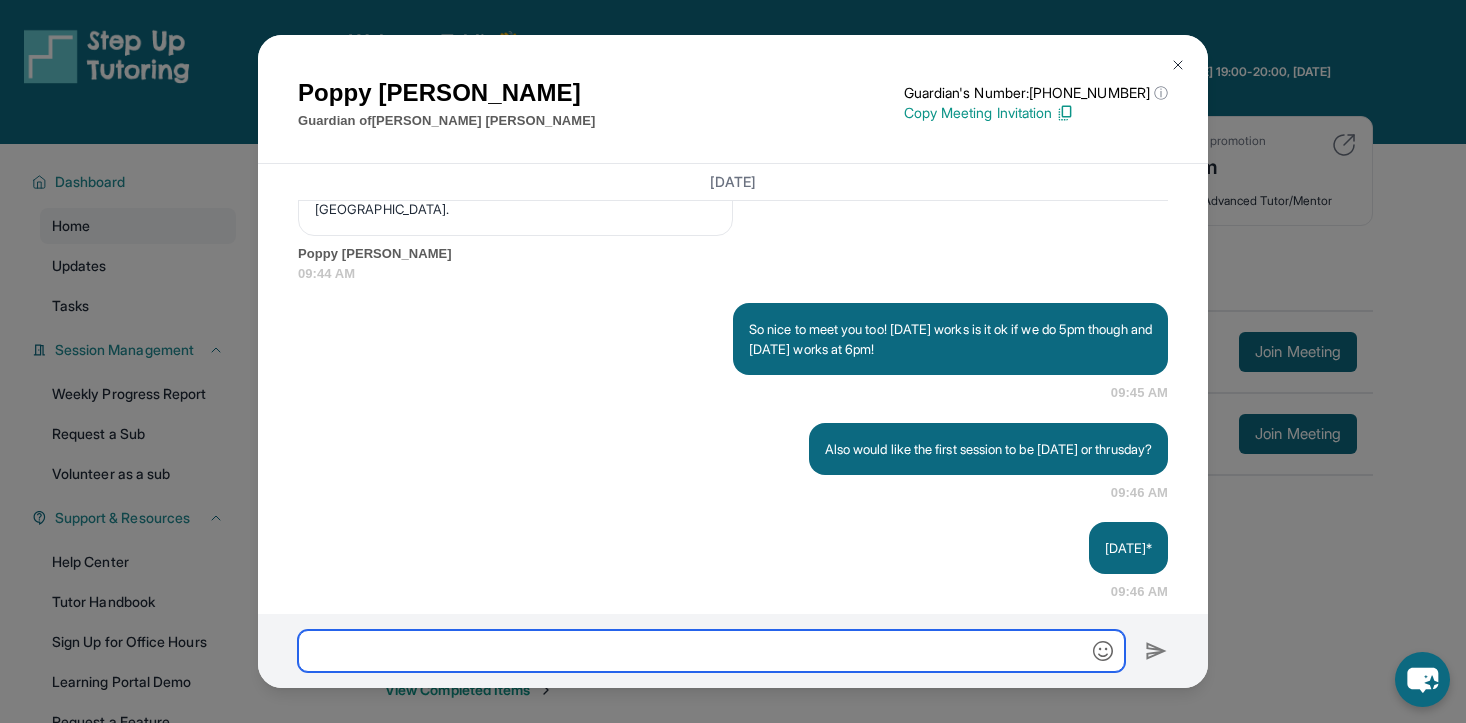 scroll, scrollTop: 3048, scrollLeft: 0, axis: vertical 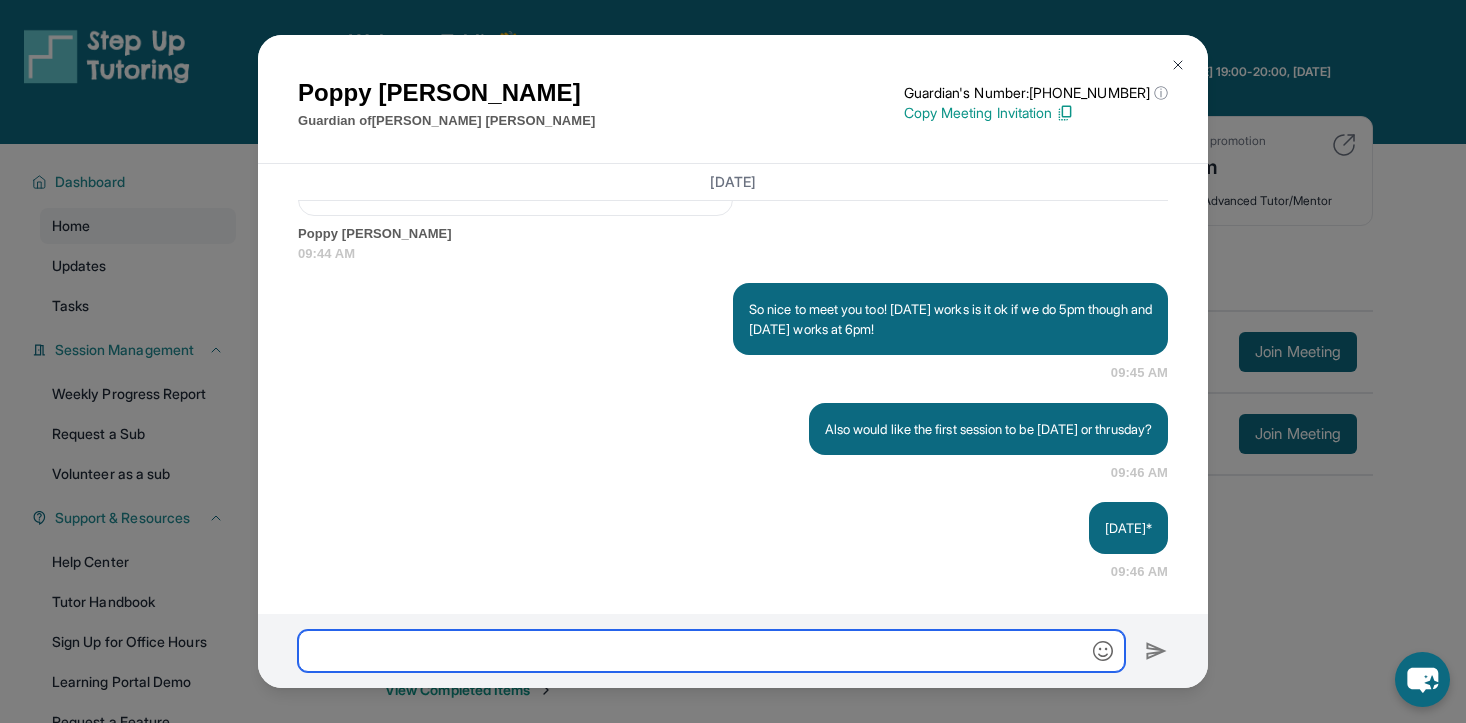 type 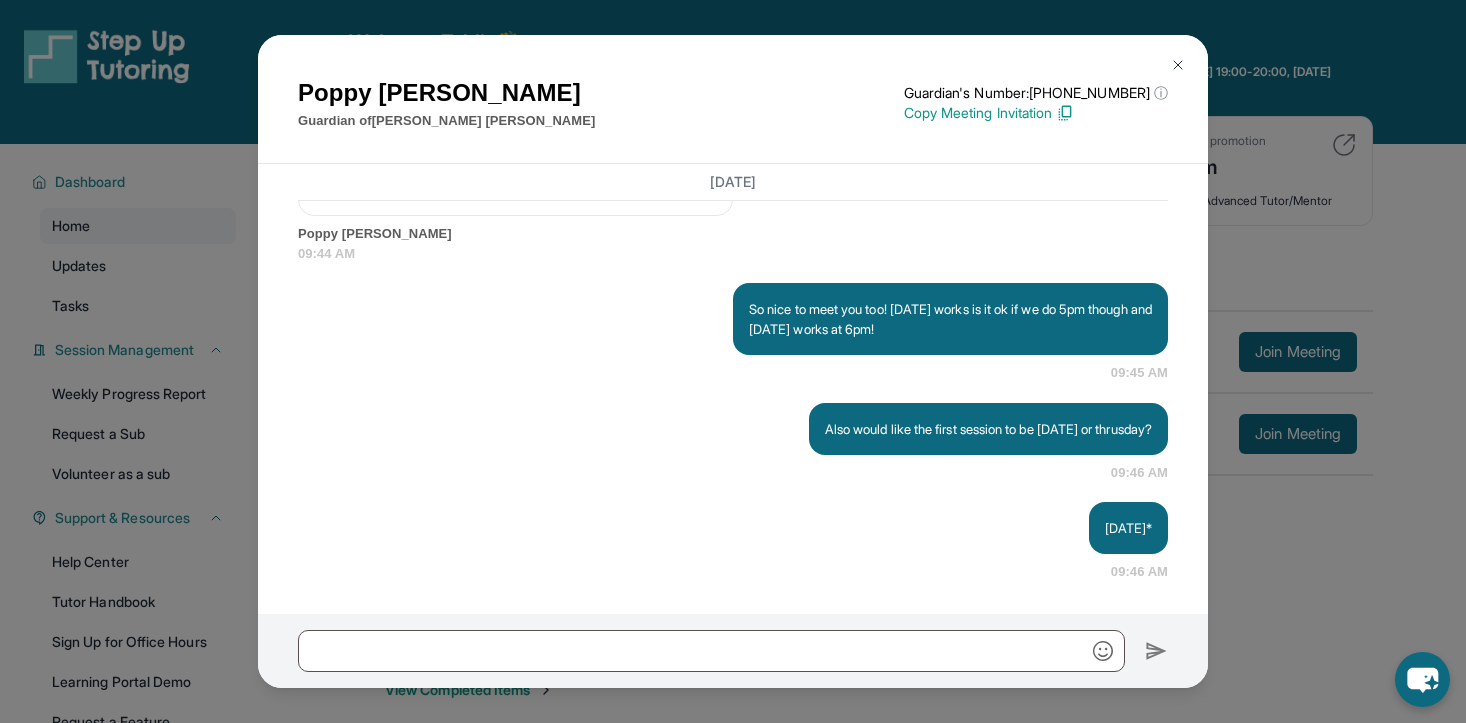 click at bounding box center [1178, 65] 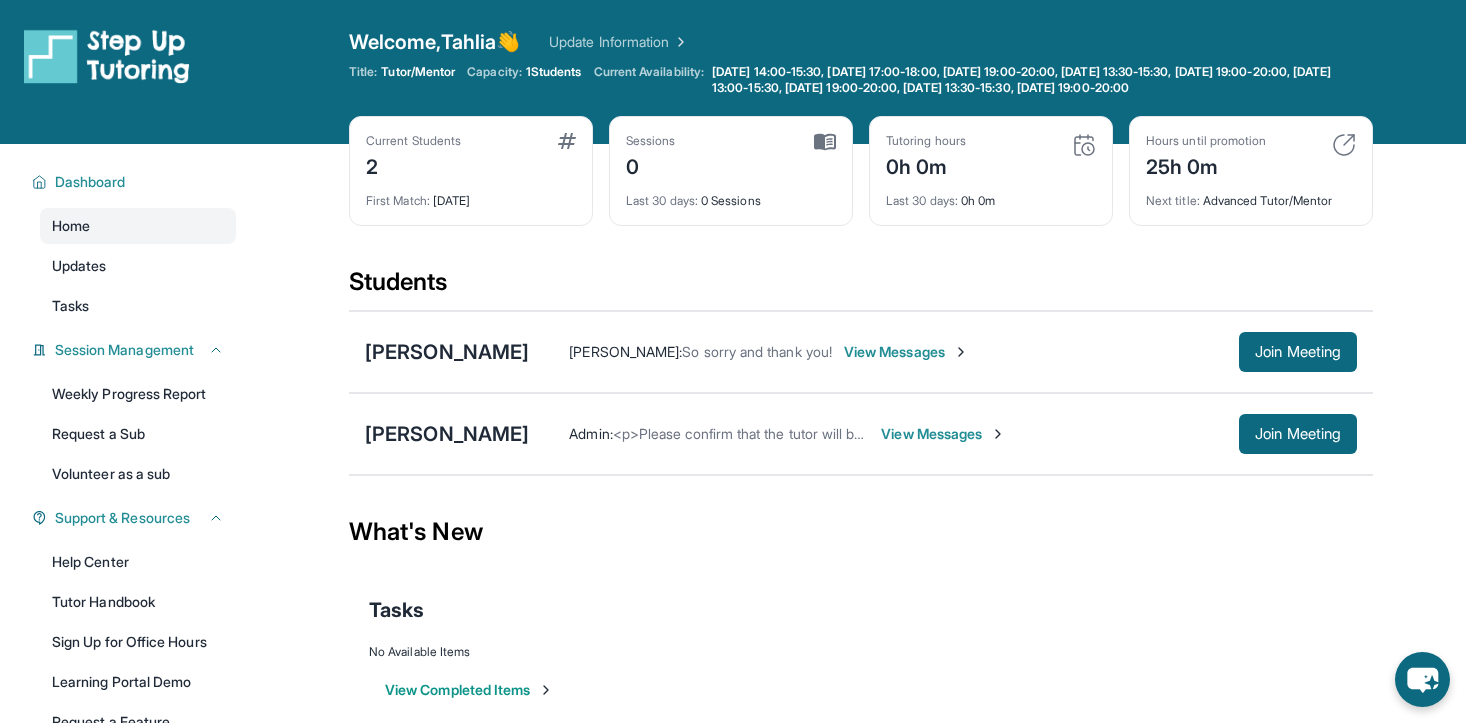 click on "View Messages" at bounding box center (943, 434) 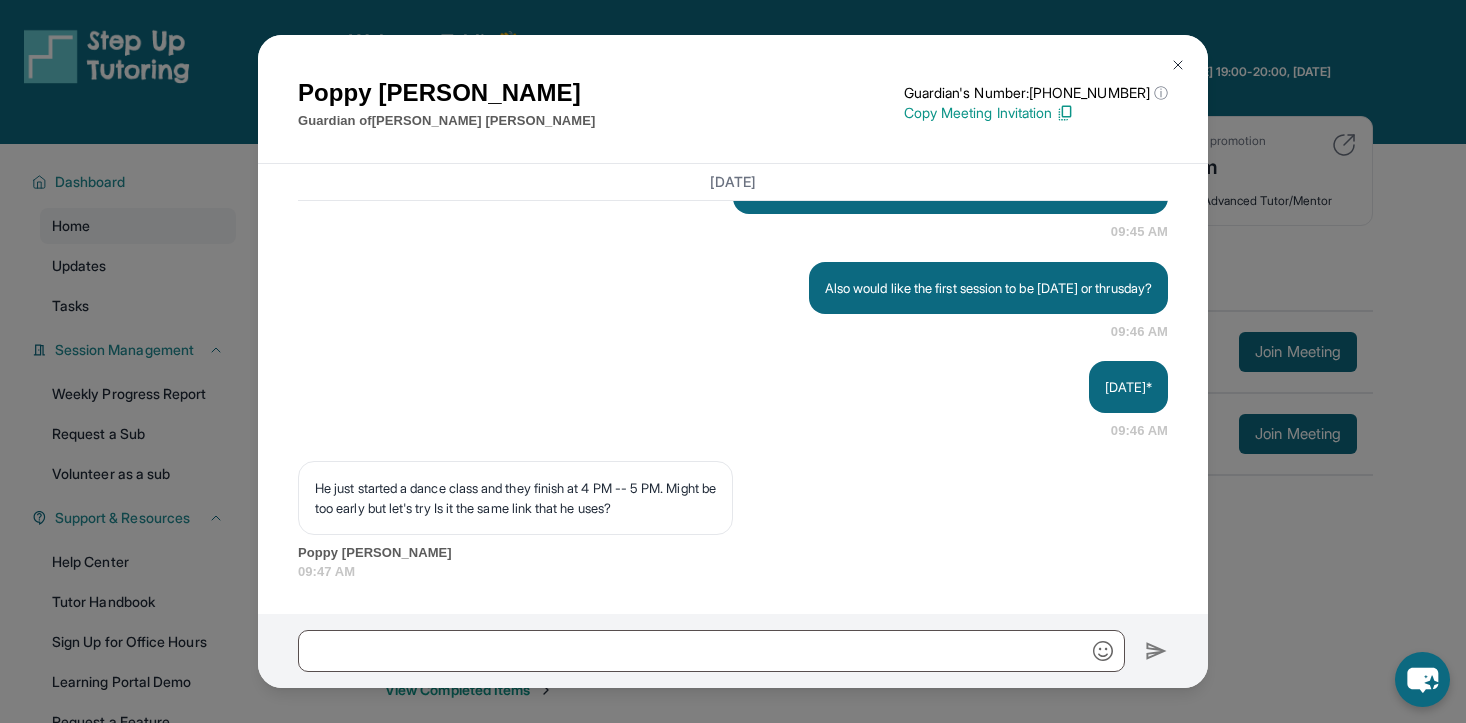 scroll, scrollTop: 3189, scrollLeft: 0, axis: vertical 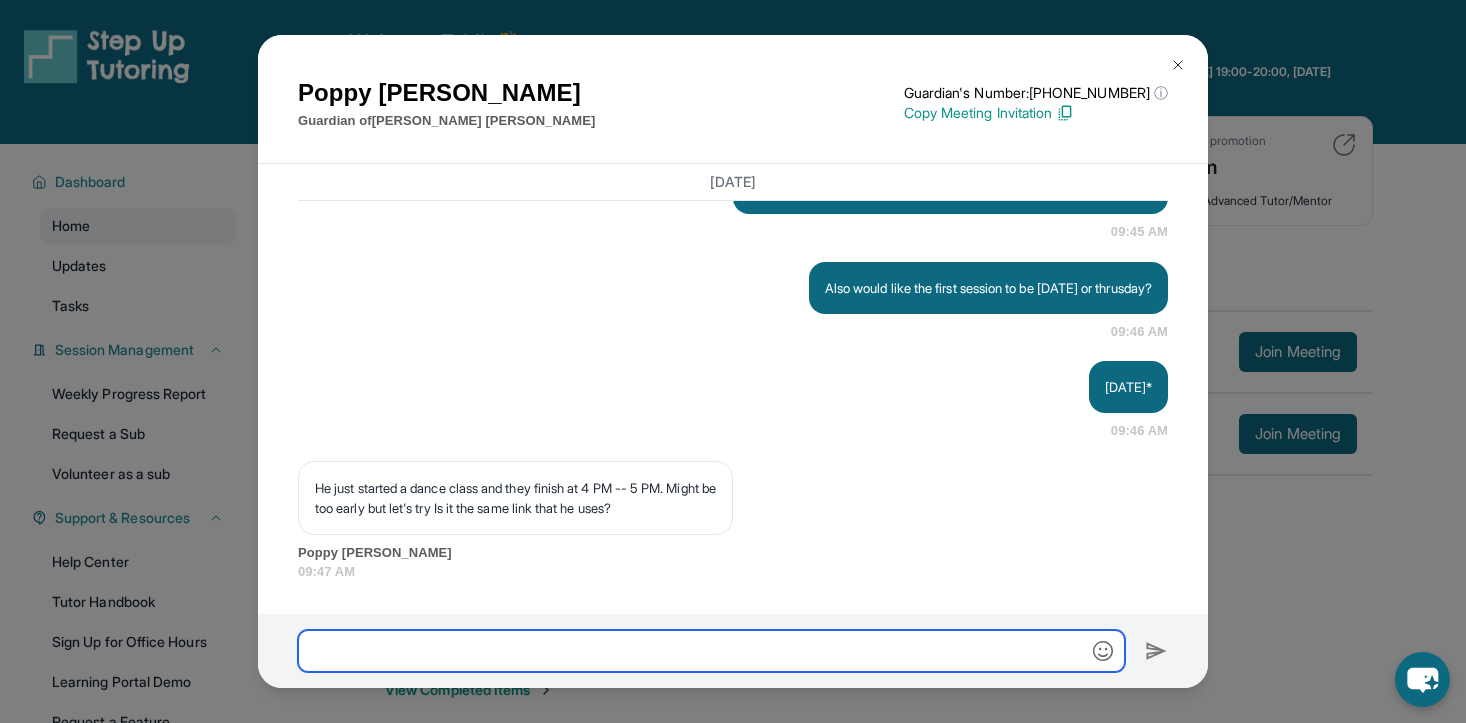 click at bounding box center (711, 651) 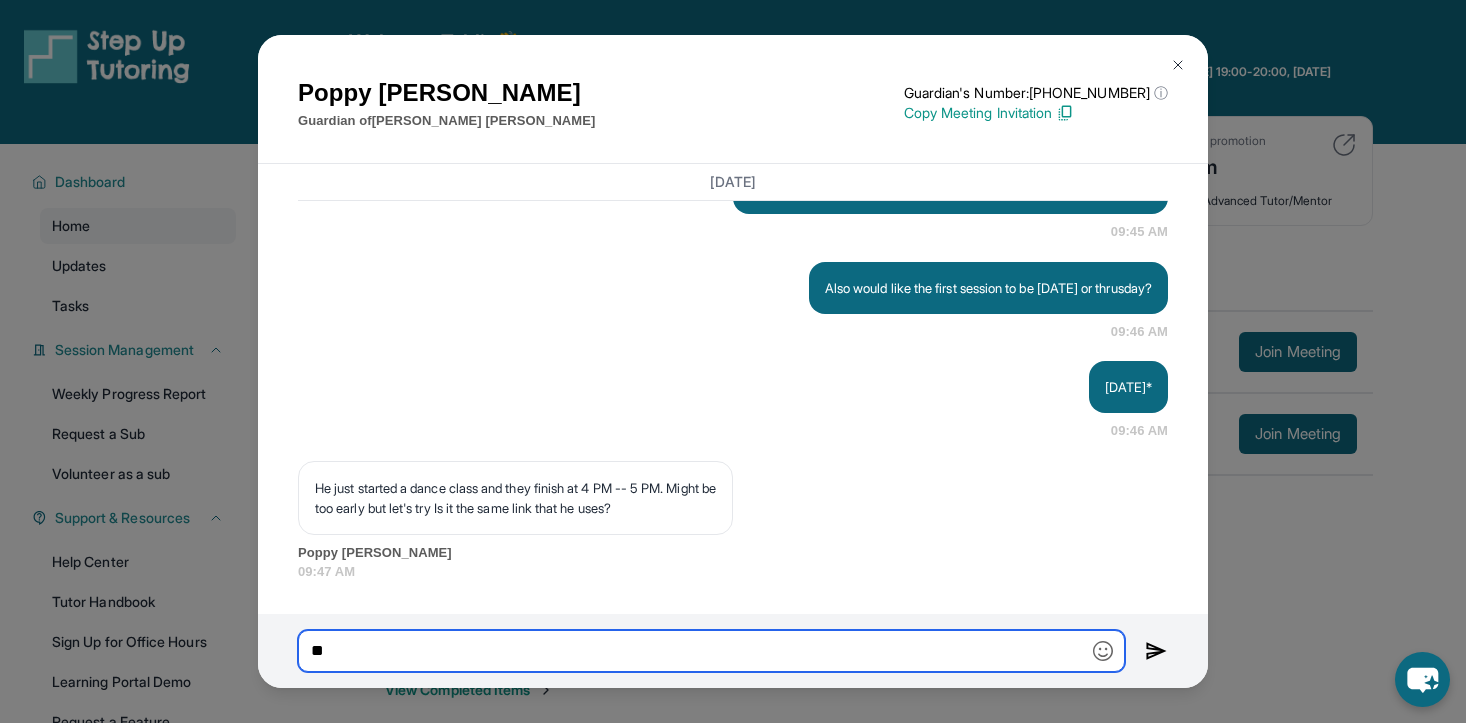 type on "*" 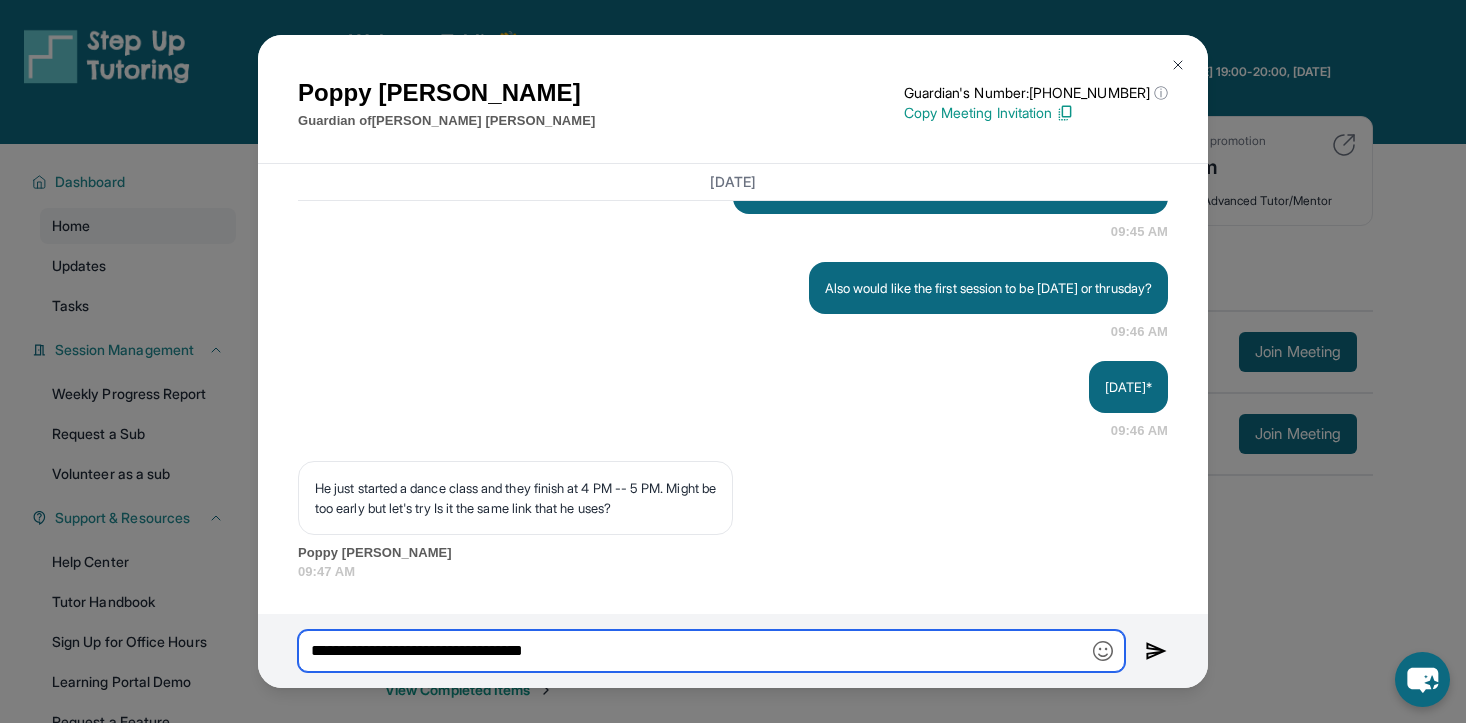 type on "**********" 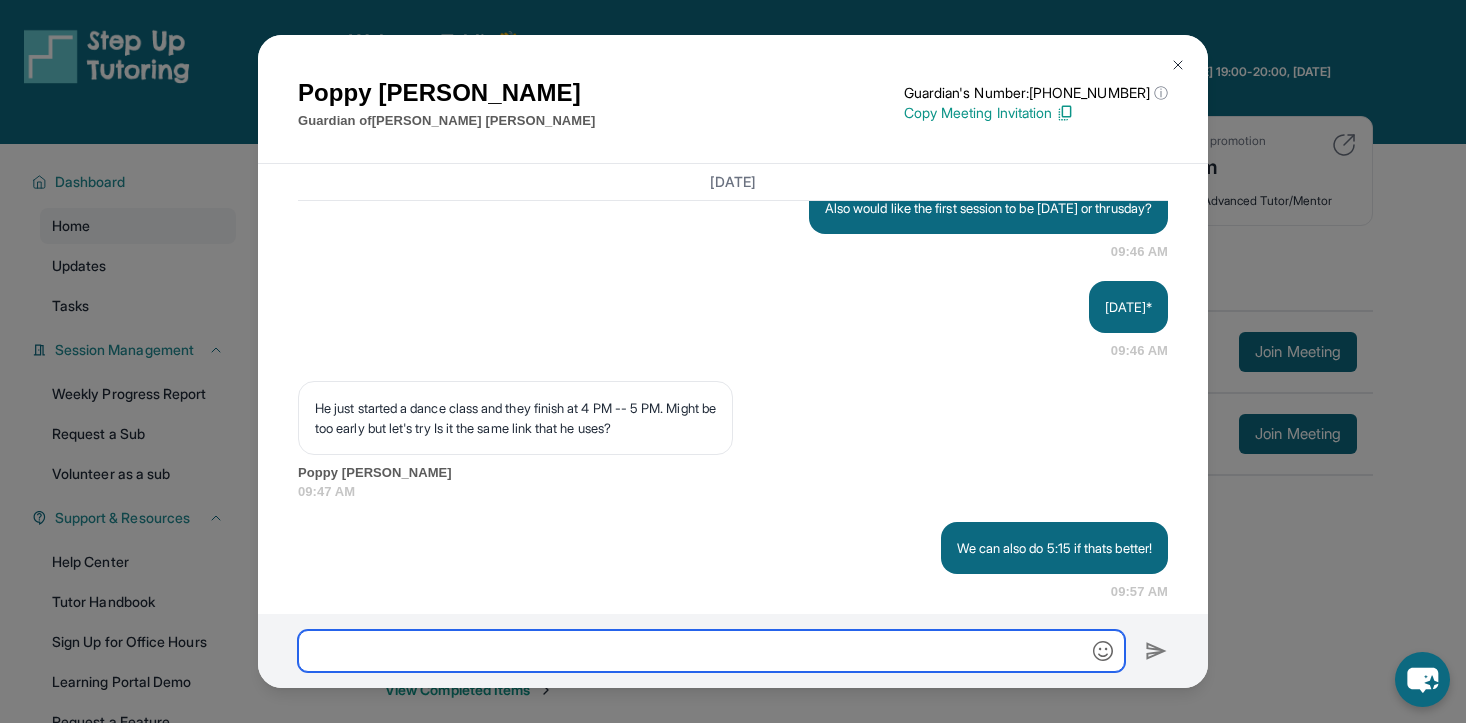 scroll, scrollTop: 3288, scrollLeft: 0, axis: vertical 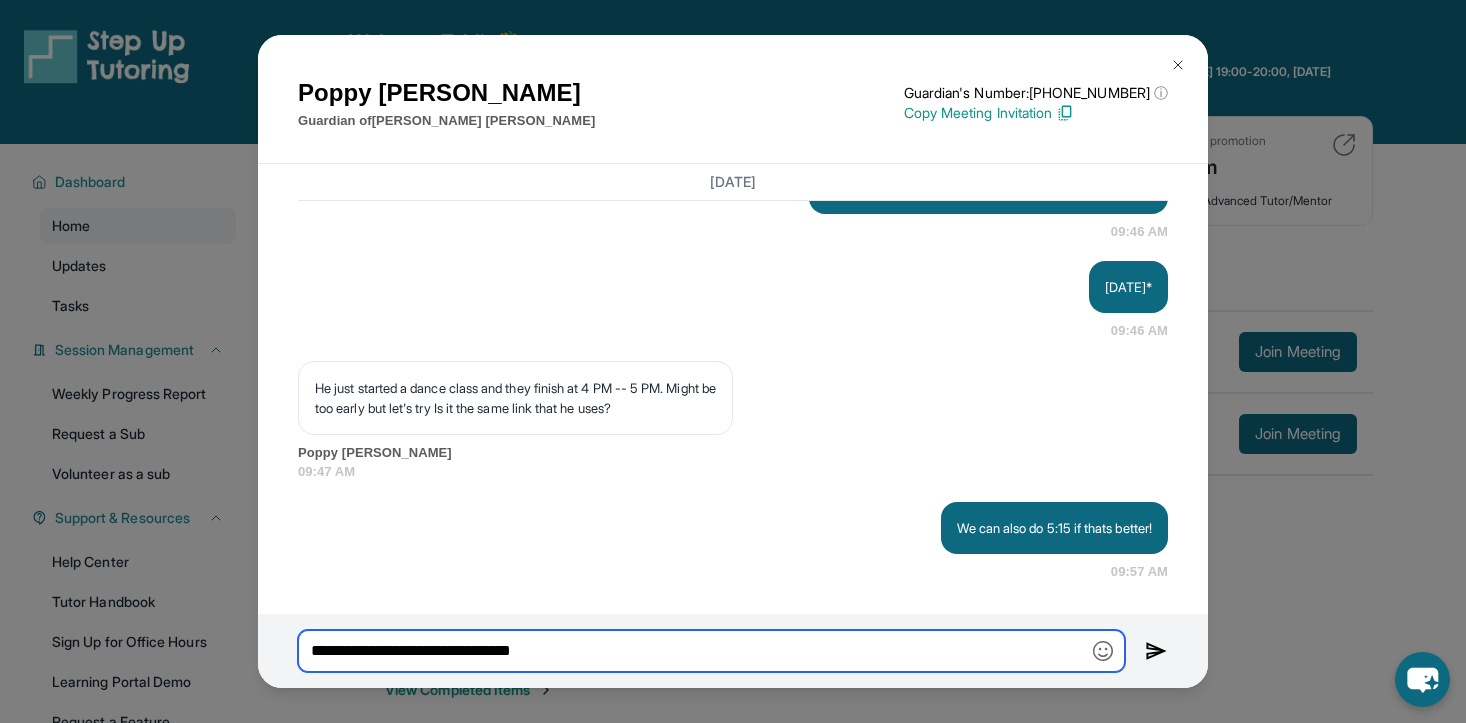 type on "**********" 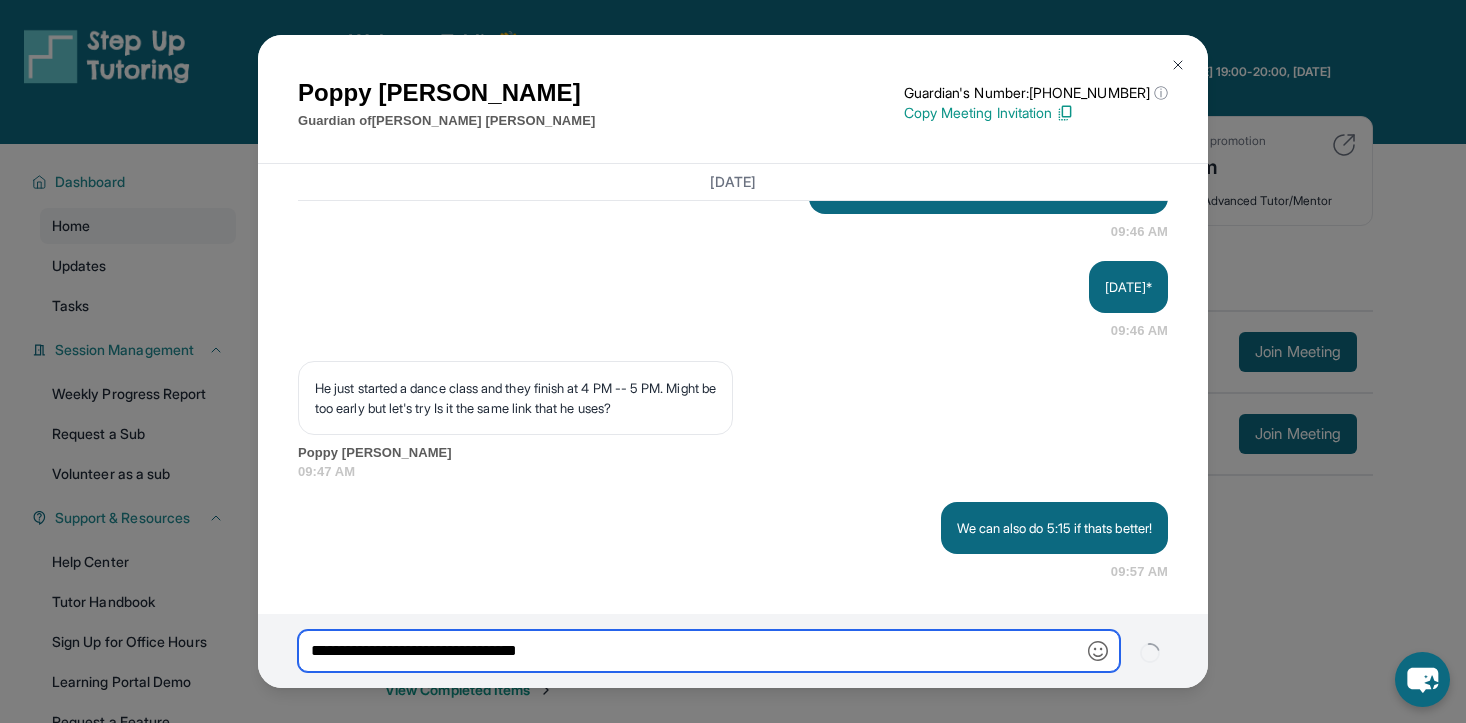 type 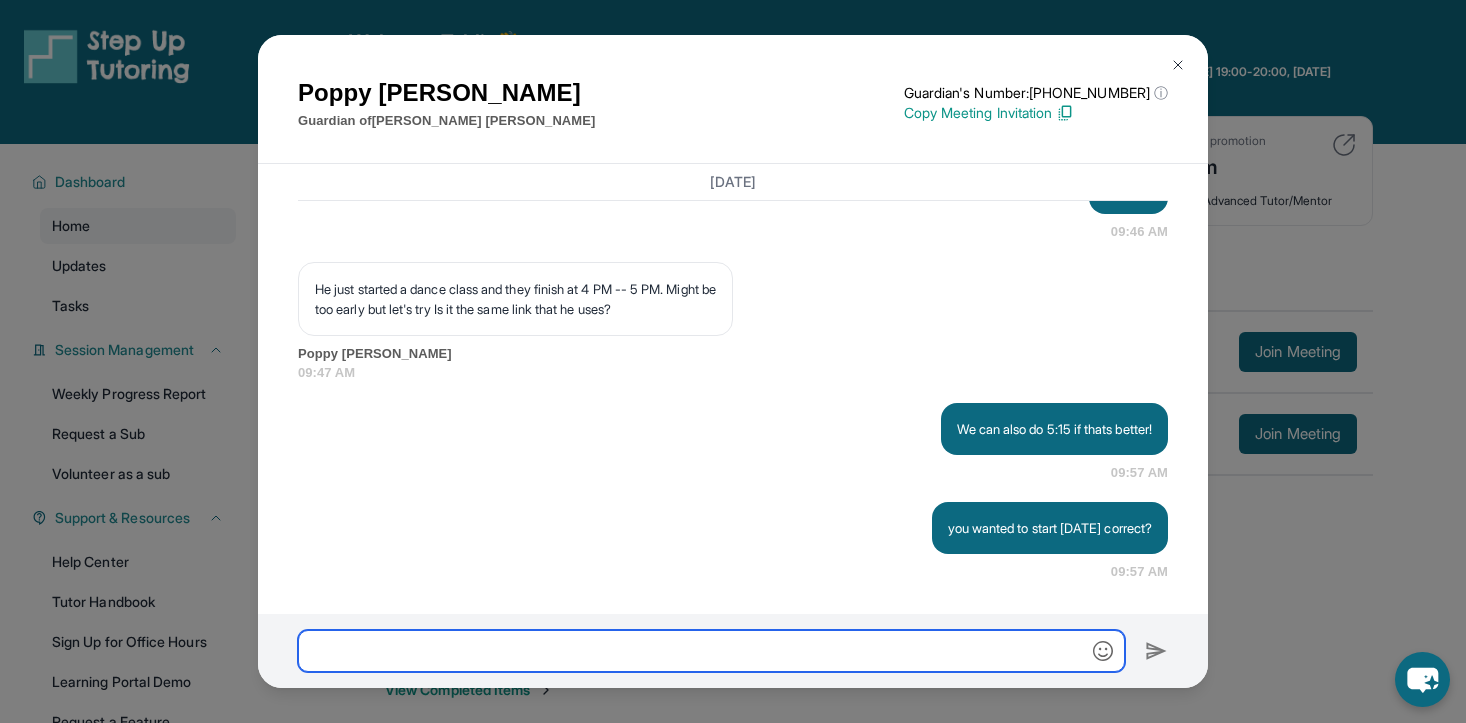 scroll, scrollTop: 3388, scrollLeft: 0, axis: vertical 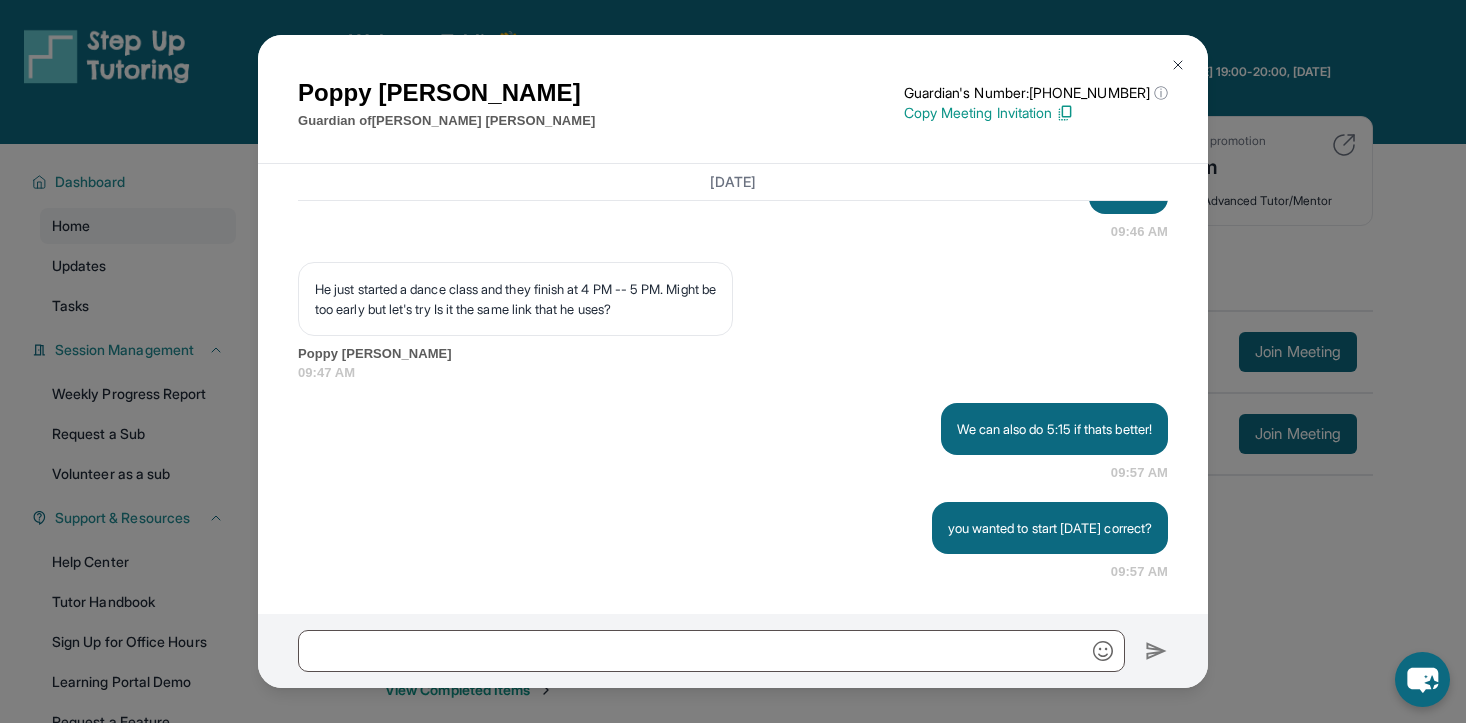 click at bounding box center (1178, 65) 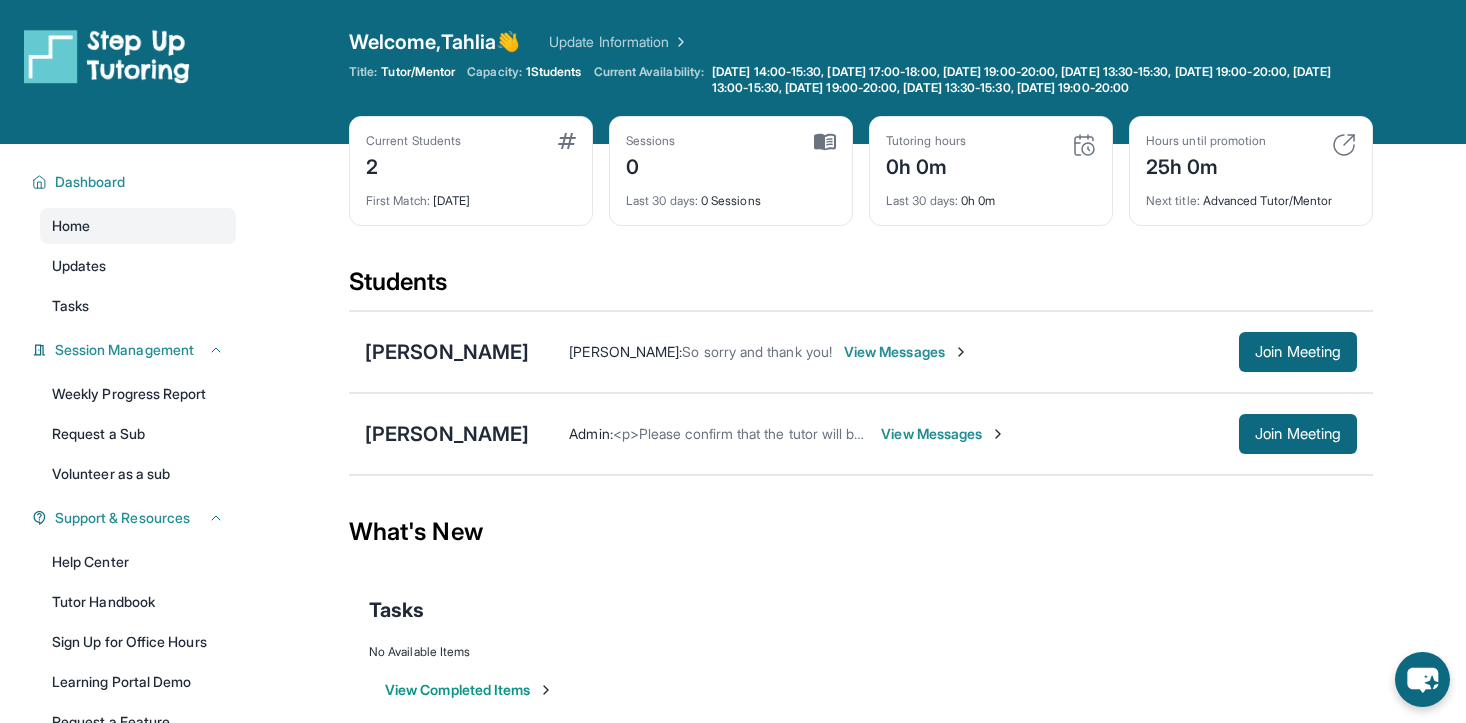 click on "View Messages" at bounding box center [943, 434] 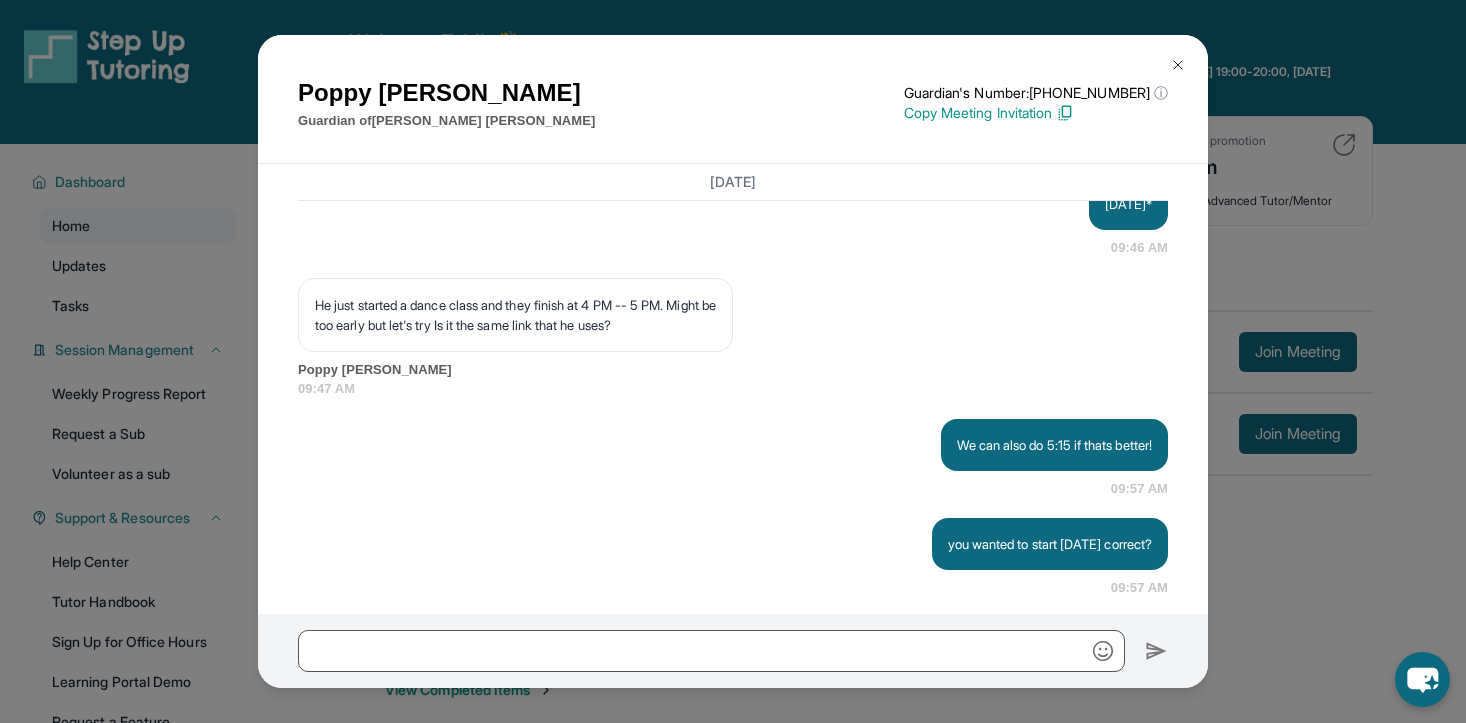scroll, scrollTop: 3388, scrollLeft: 0, axis: vertical 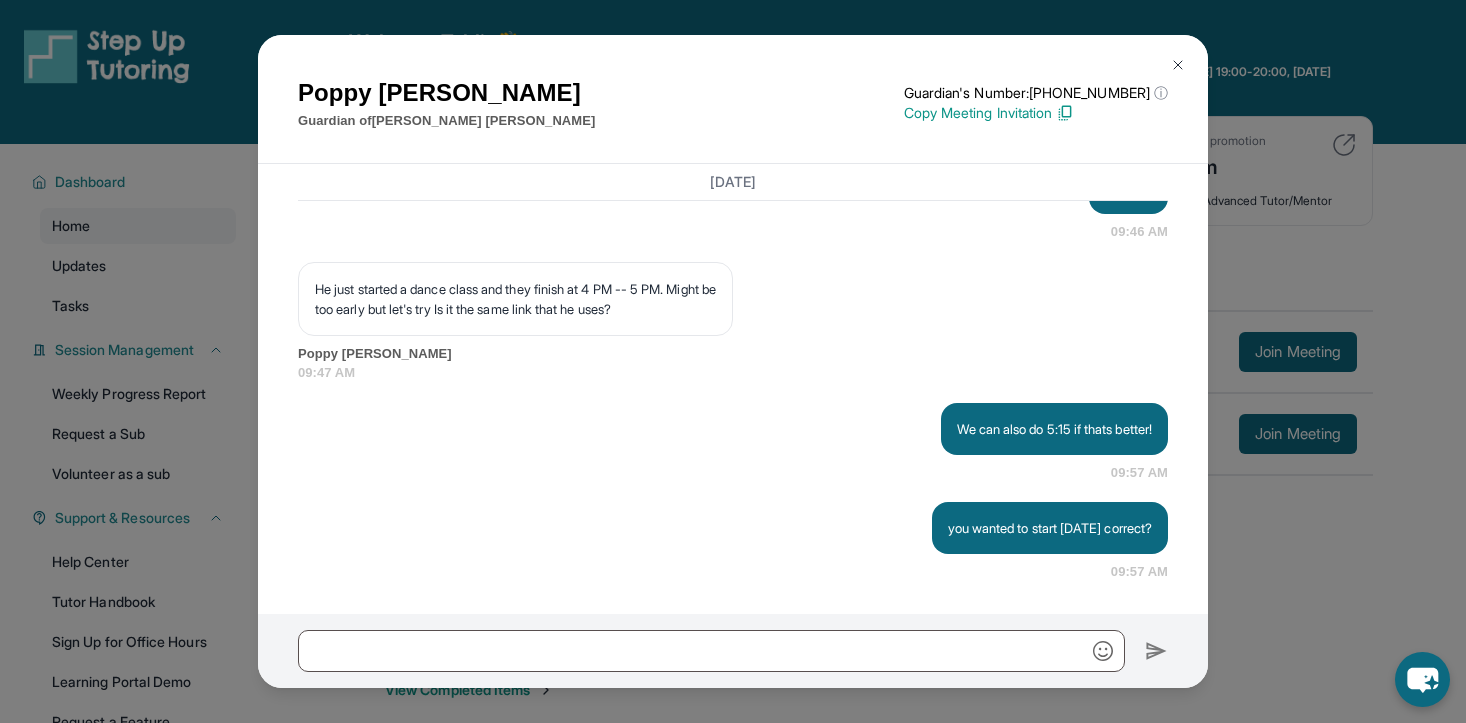 click at bounding box center (1178, 65) 